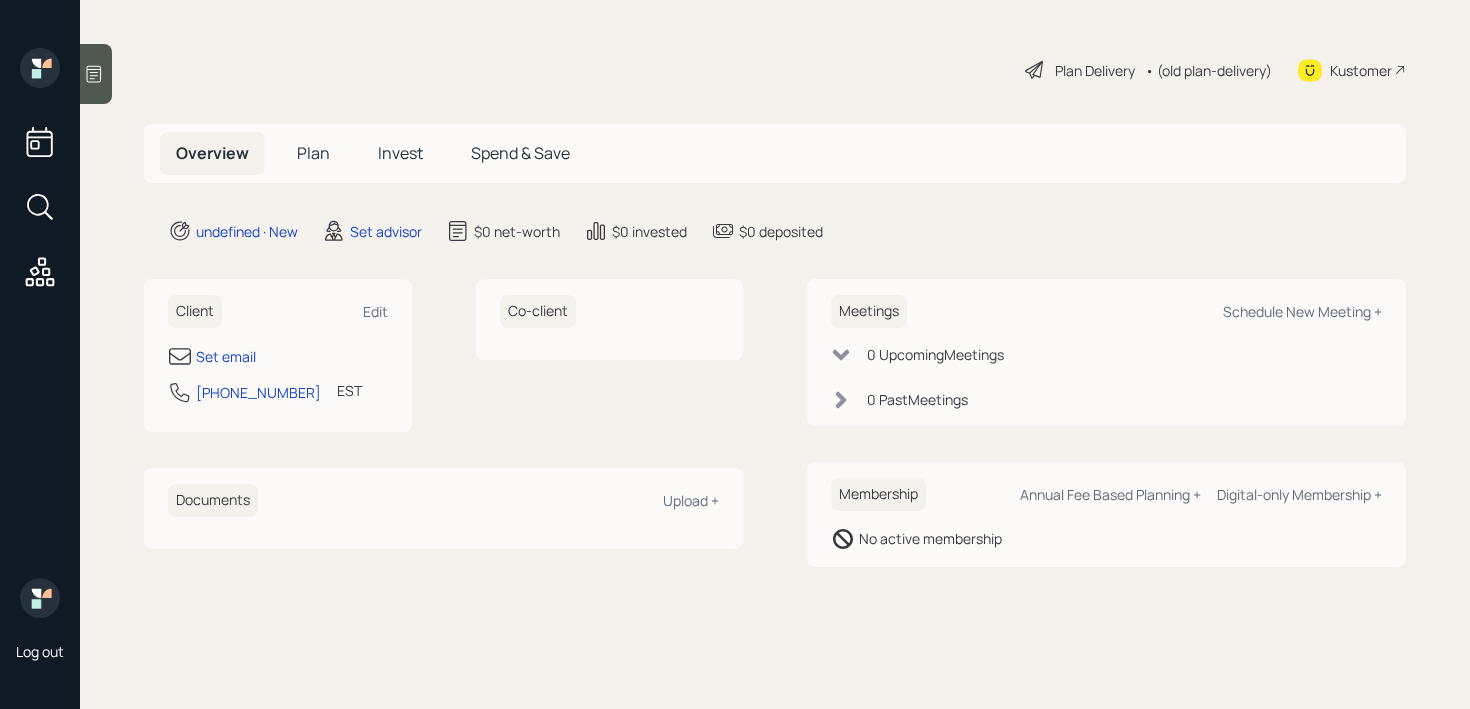 scroll, scrollTop: 0, scrollLeft: 0, axis: both 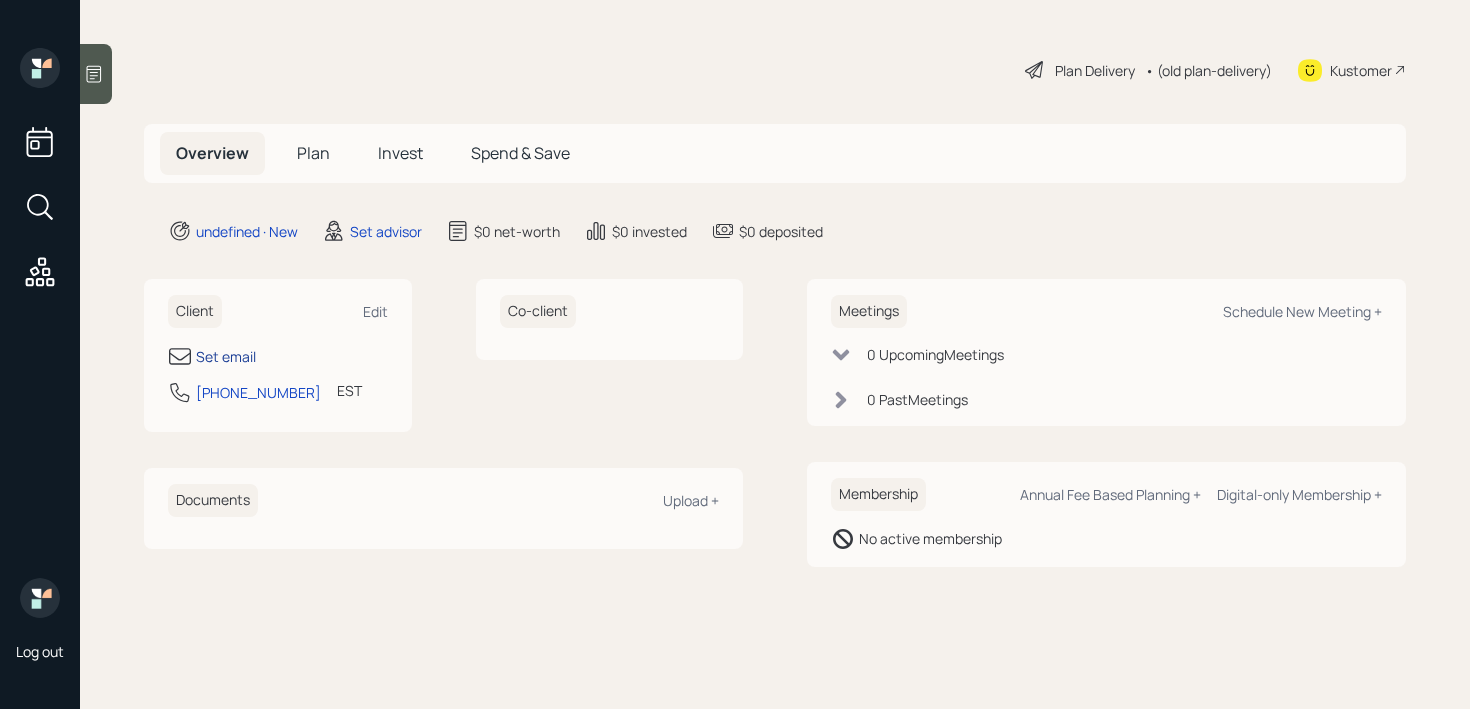 click on "Set email" at bounding box center [226, 356] 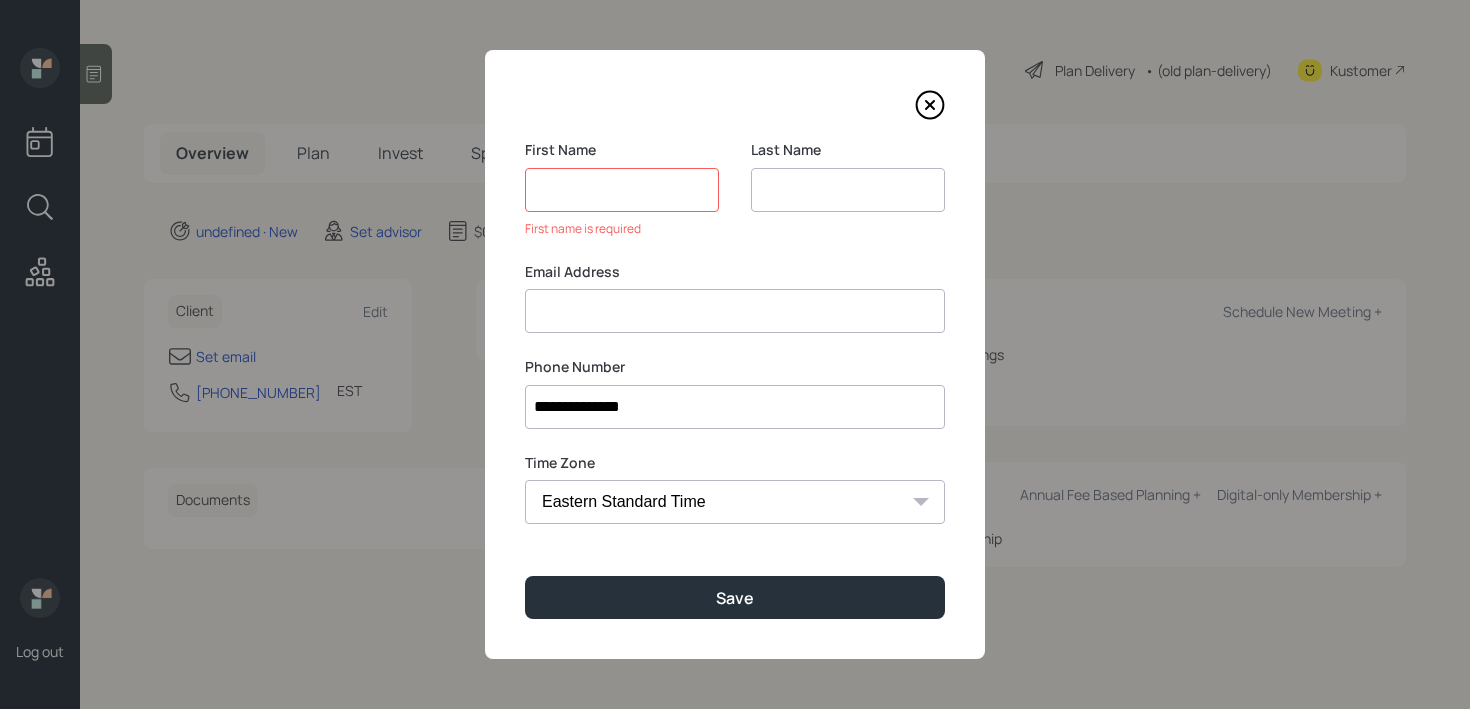 click at bounding box center [848, 190] 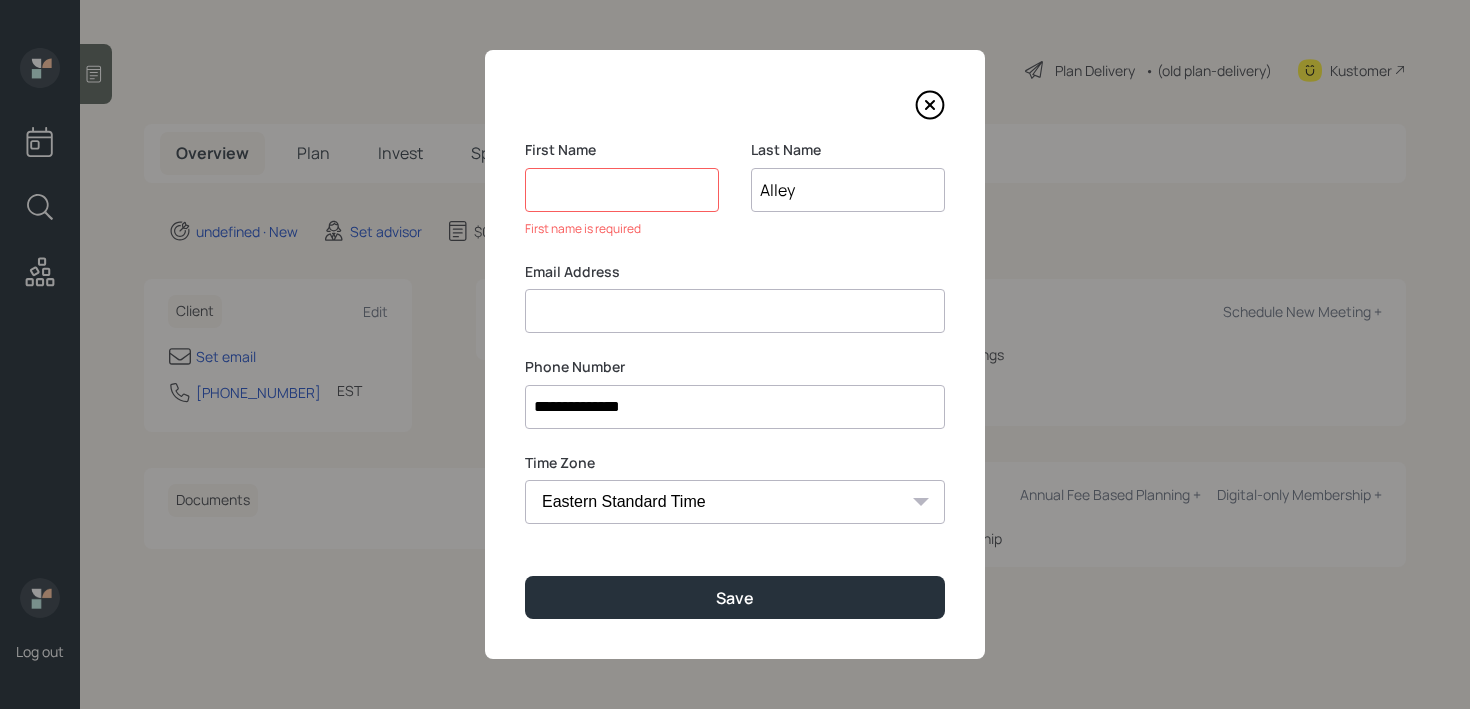 type on "Alley" 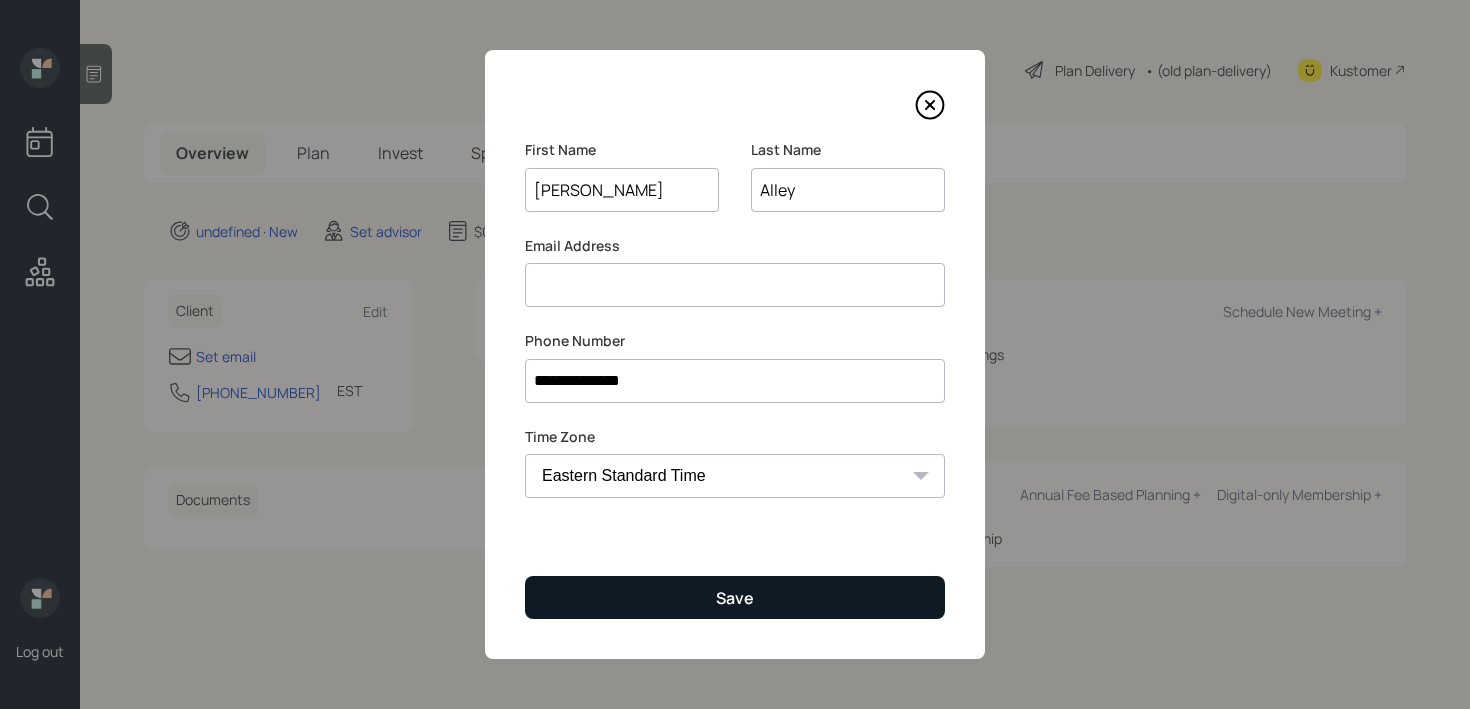 type on "[PERSON_NAME]" 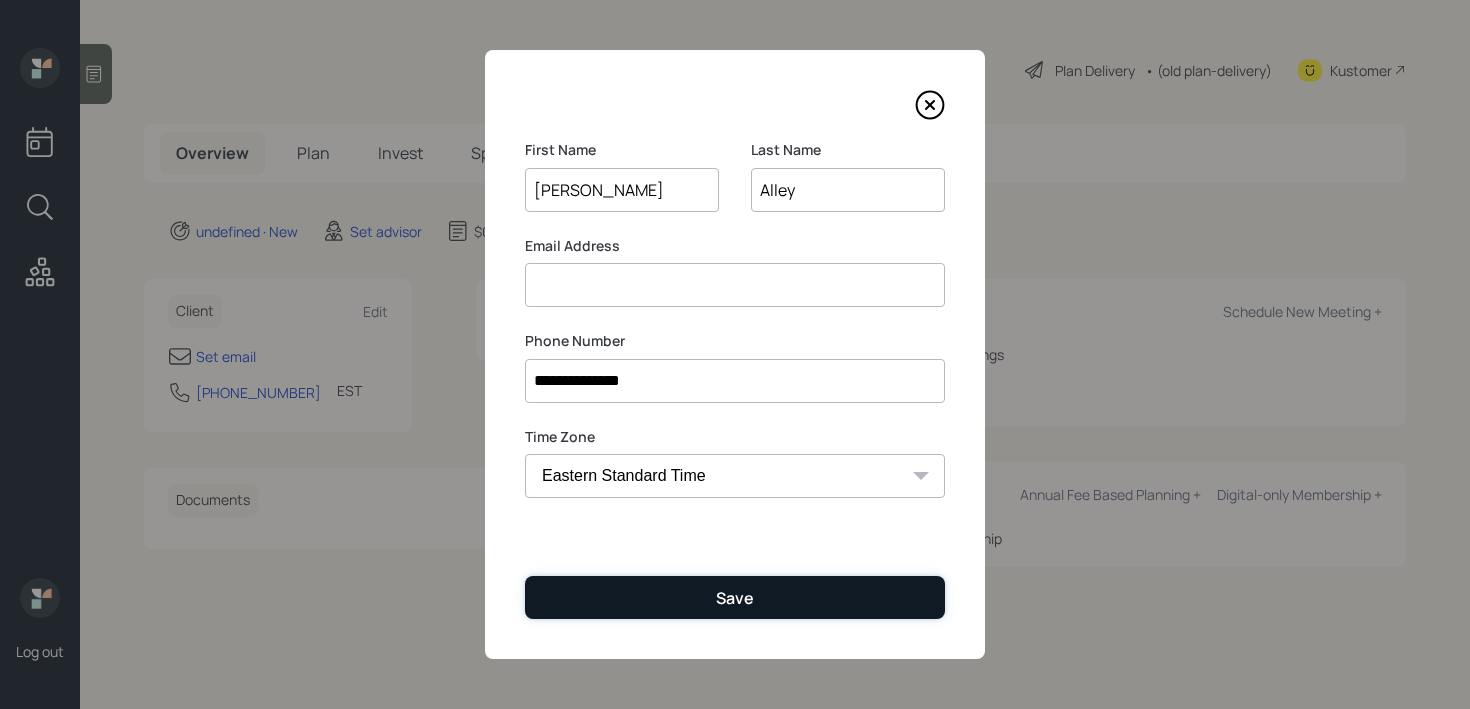 click on "Save" at bounding box center (735, 598) 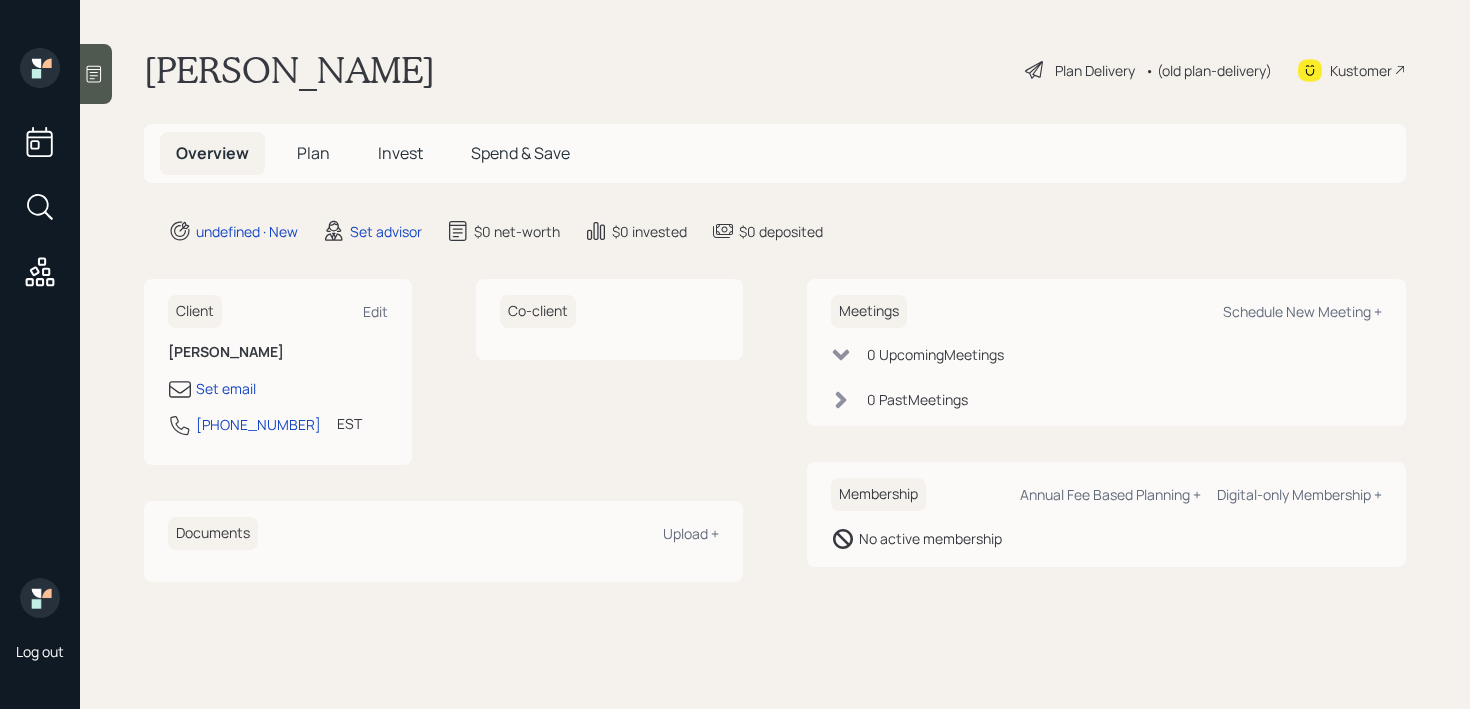 click at bounding box center (96, 74) 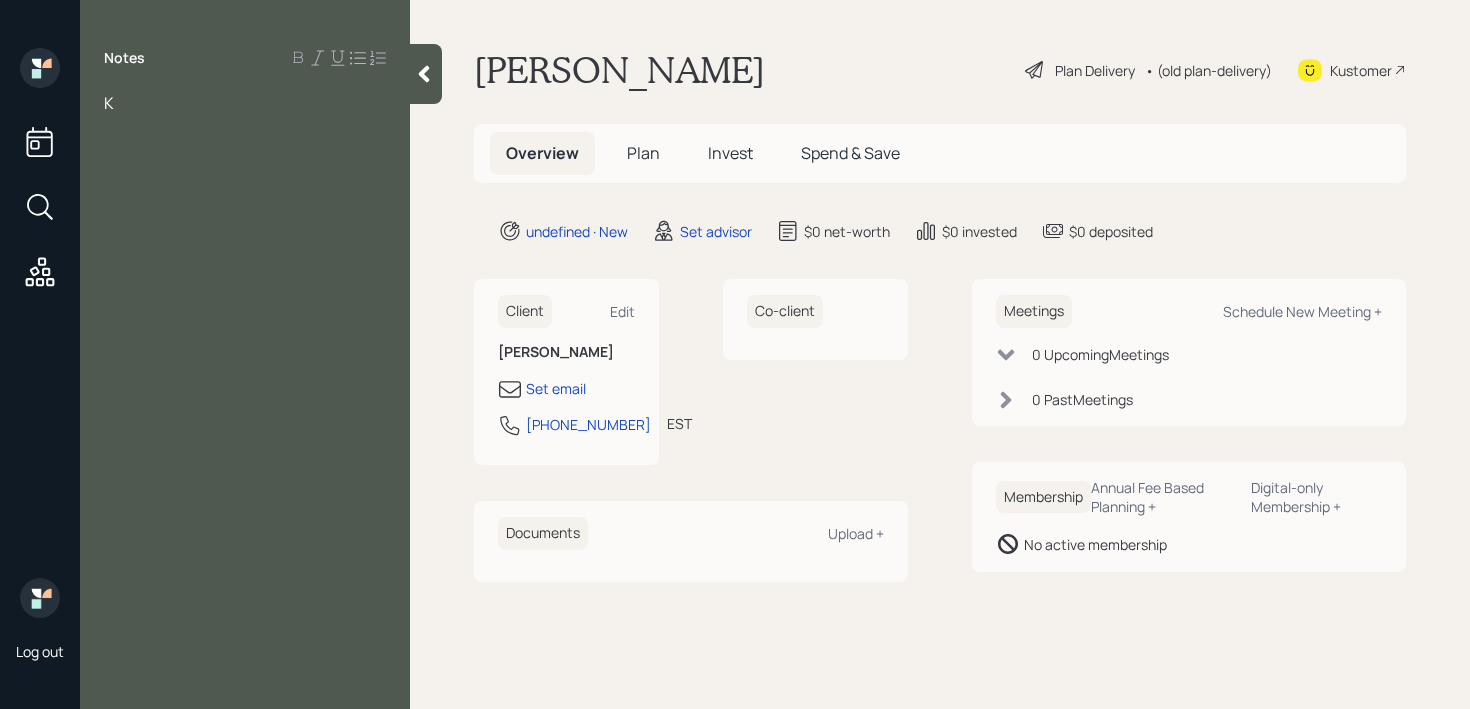 type 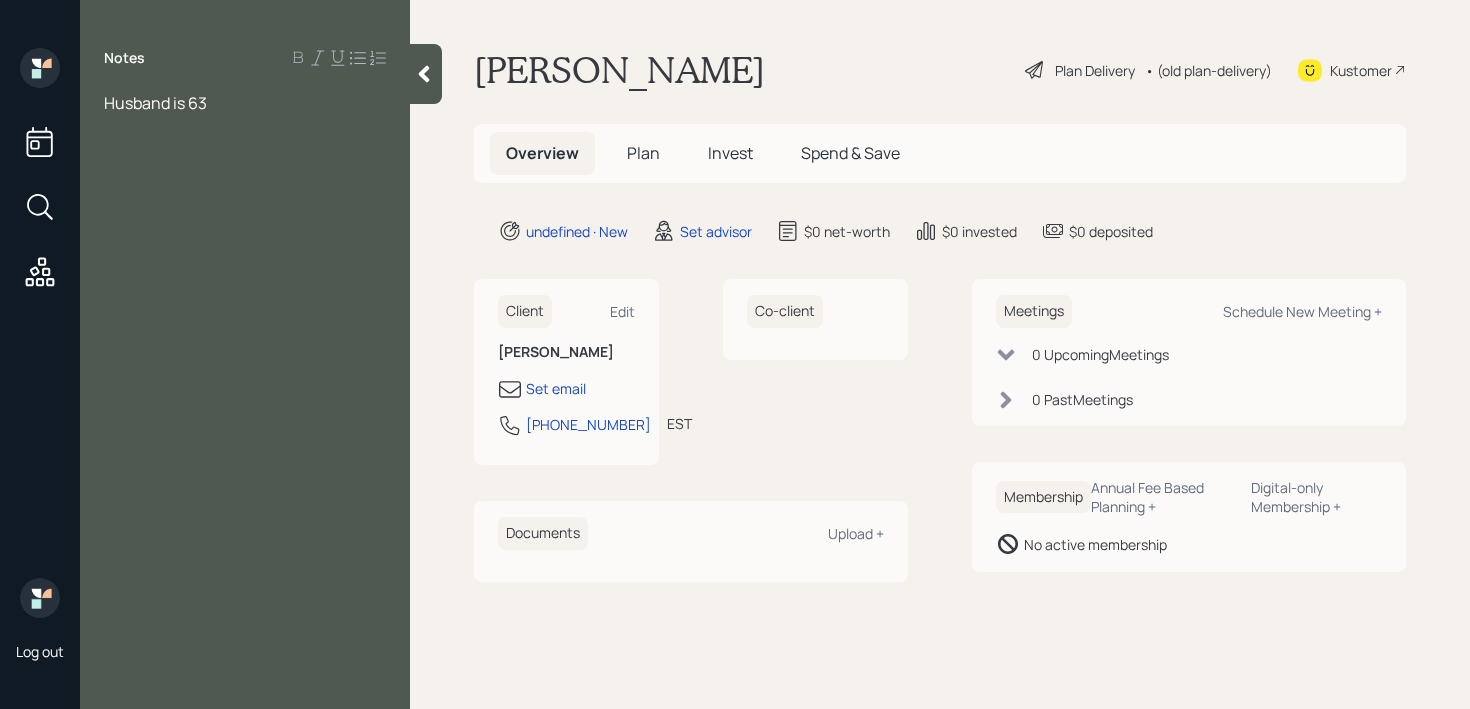 click on "Husband is 63" at bounding box center (155, 103) 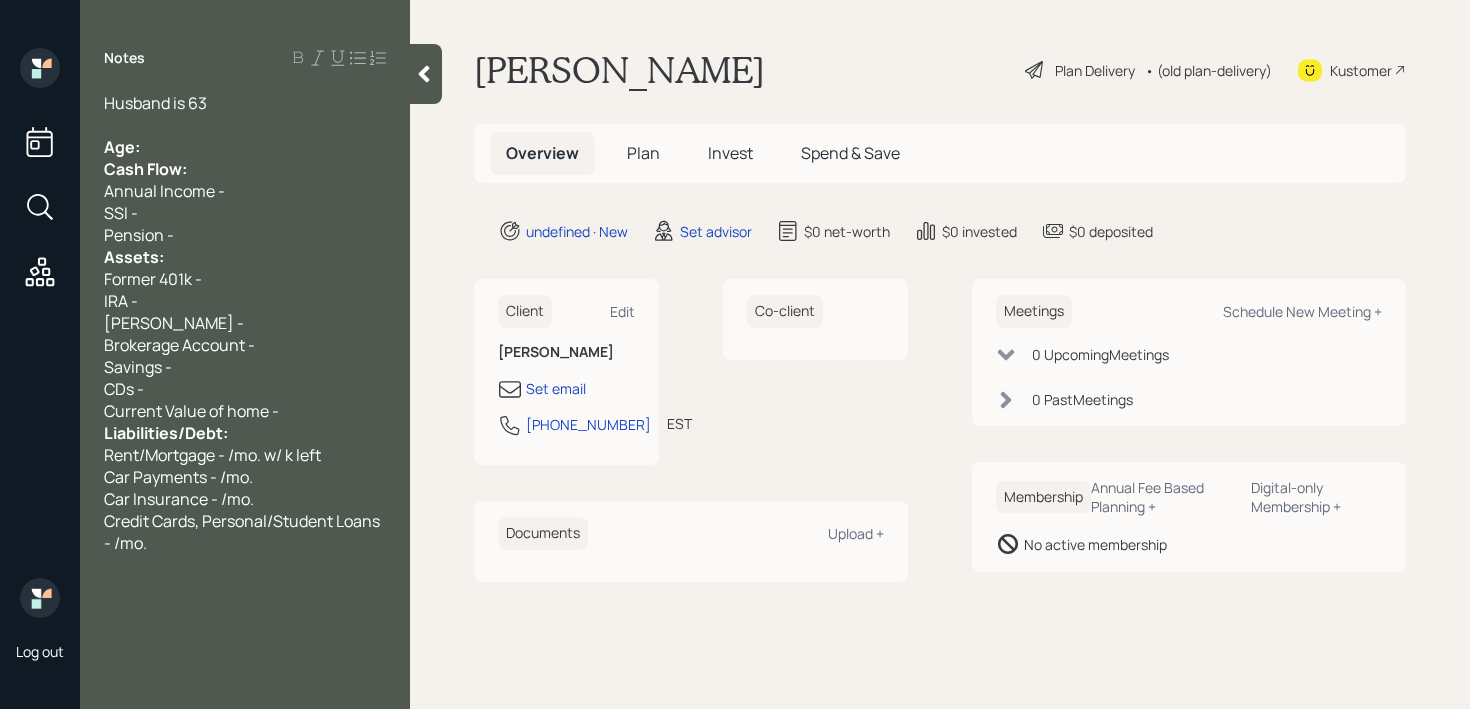click on "Former 401k -" at bounding box center [245, 279] 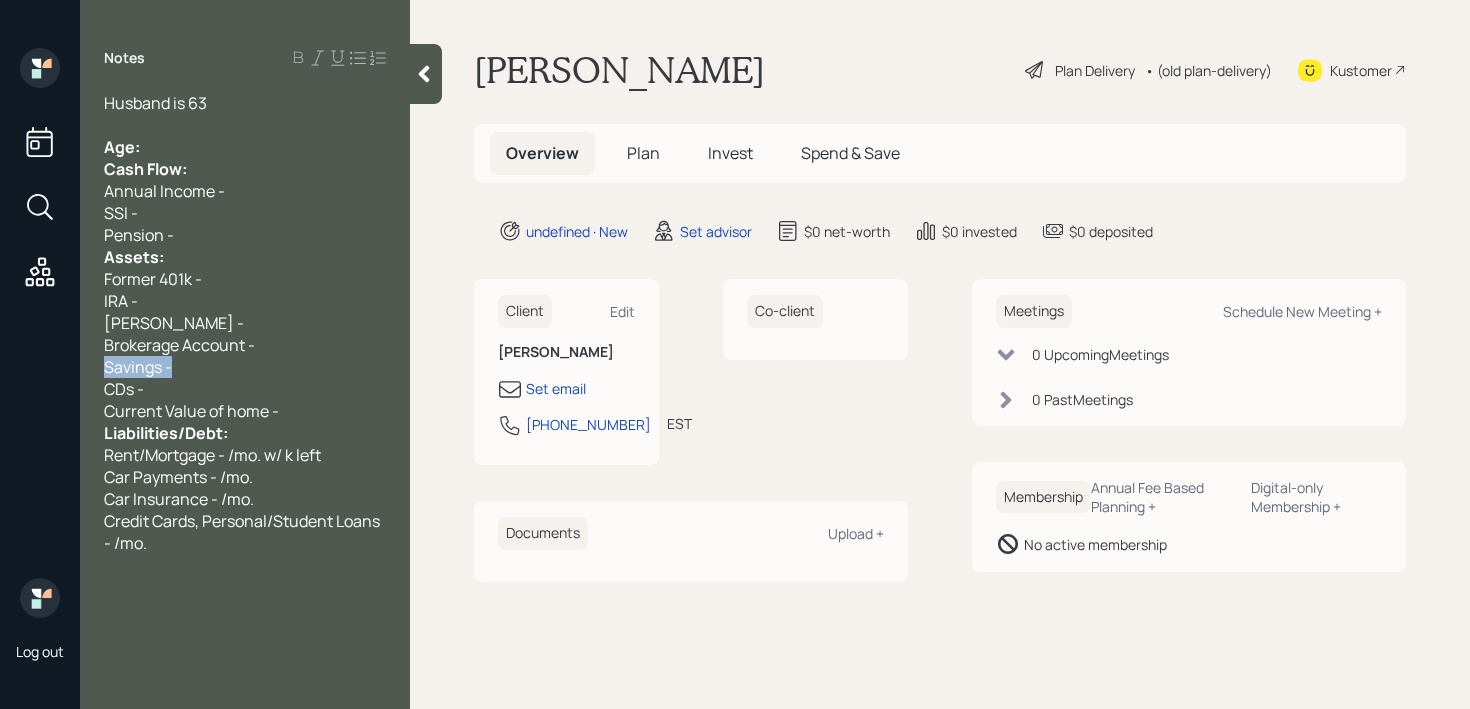 drag, startPoint x: 226, startPoint y: 358, endPoint x: 35, endPoint y: 358, distance: 191 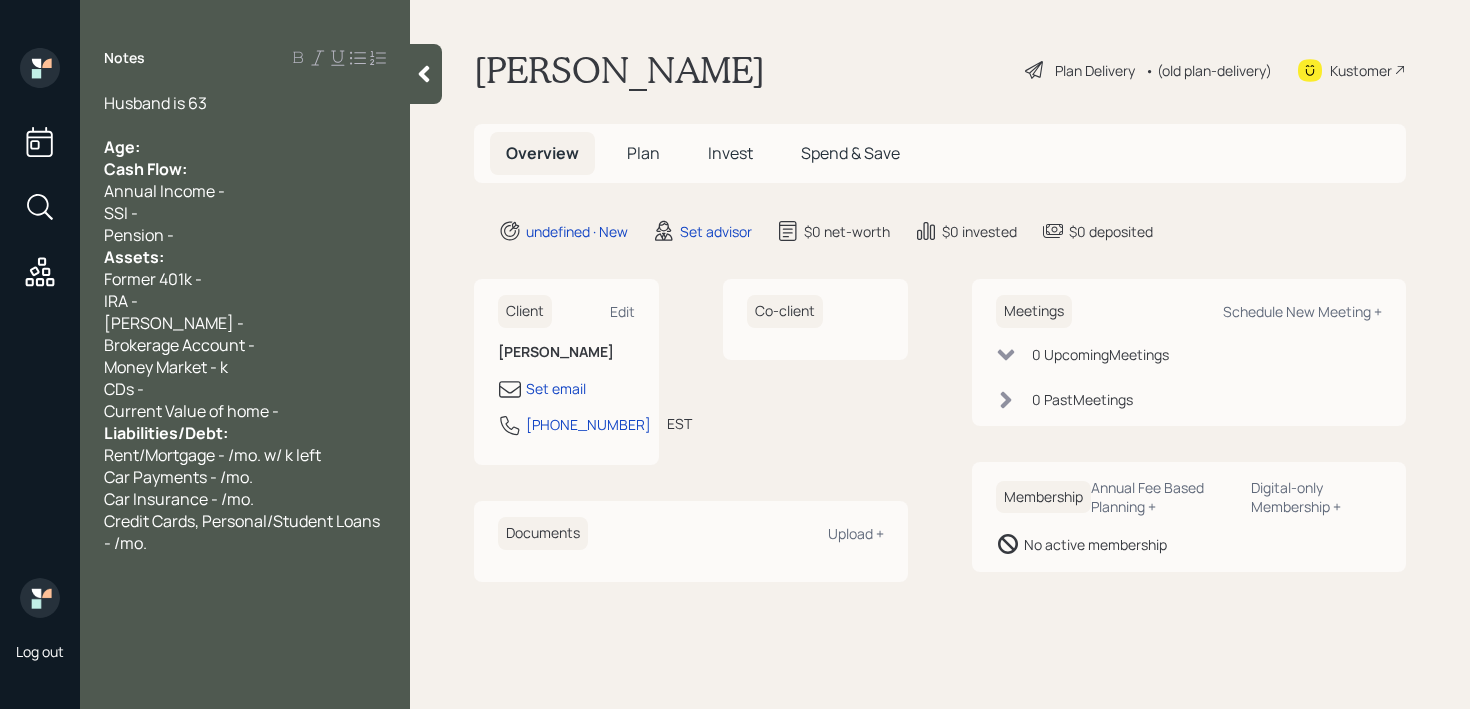 click on "Current Value of home -" at bounding box center [245, 411] 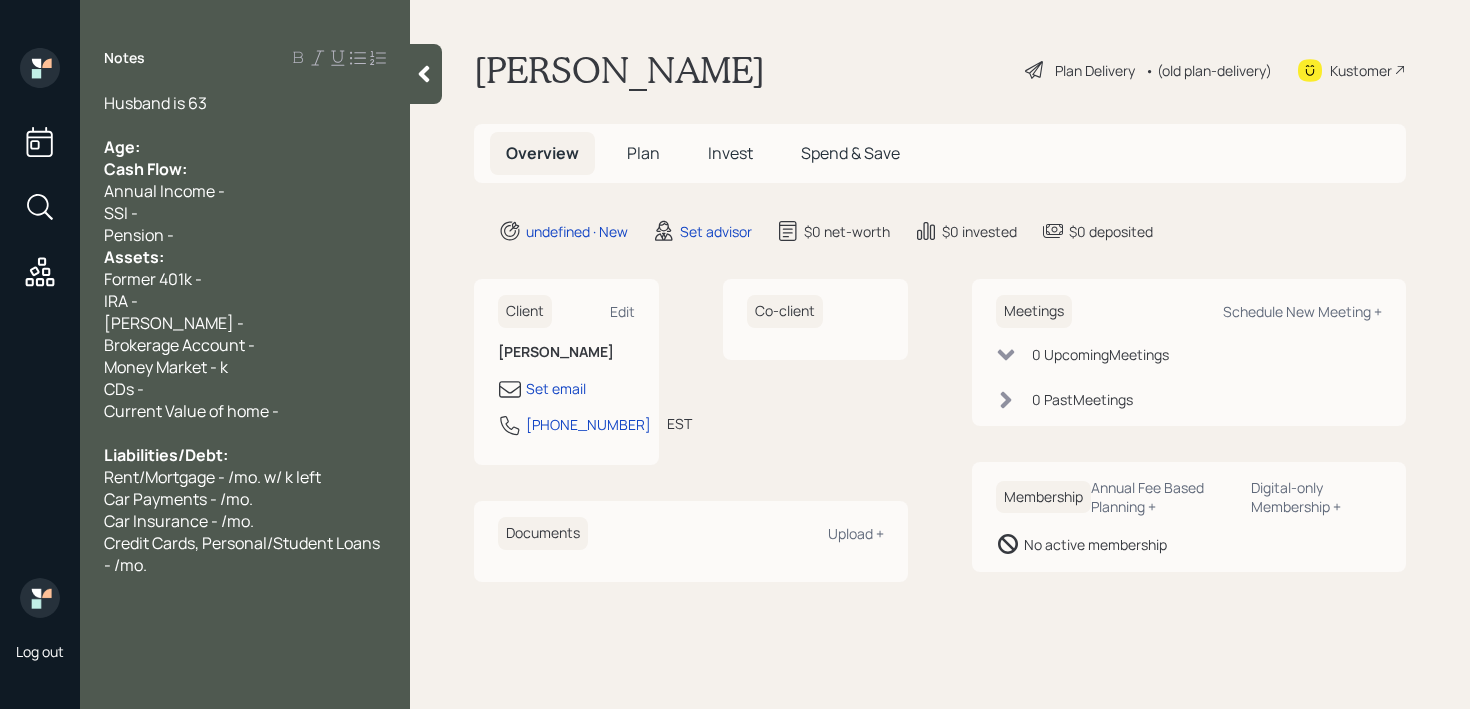 click at bounding box center (245, 125) 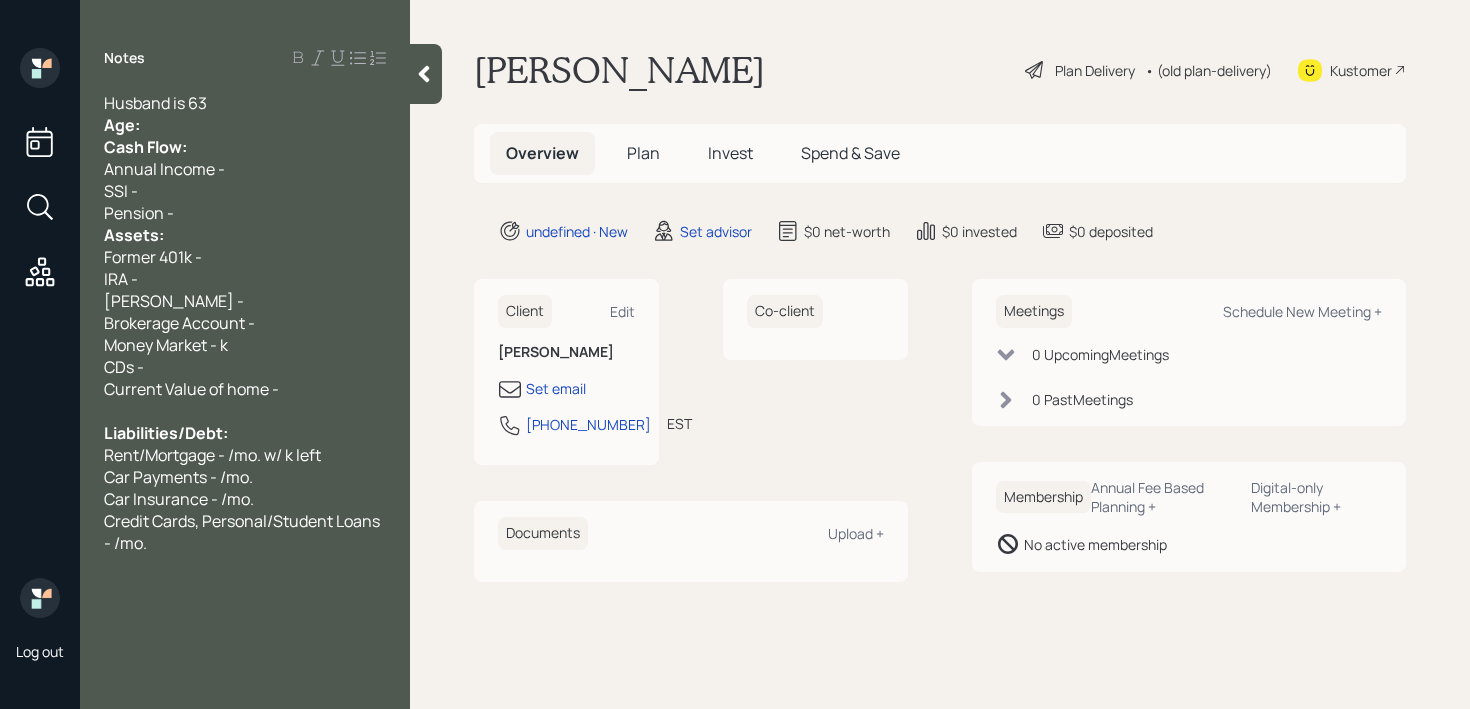 click on "Cash Flow:" at bounding box center (245, 147) 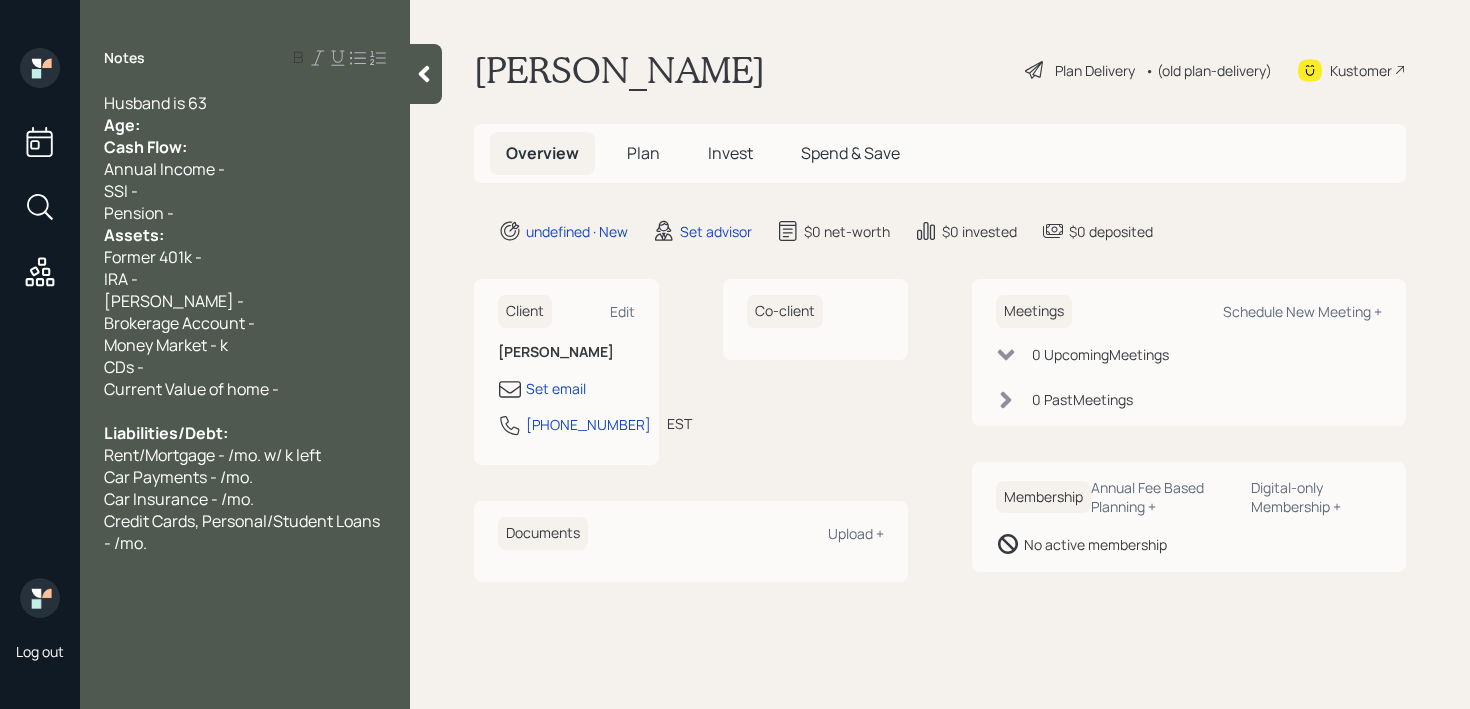 click on "Husband is 63" at bounding box center (245, 103) 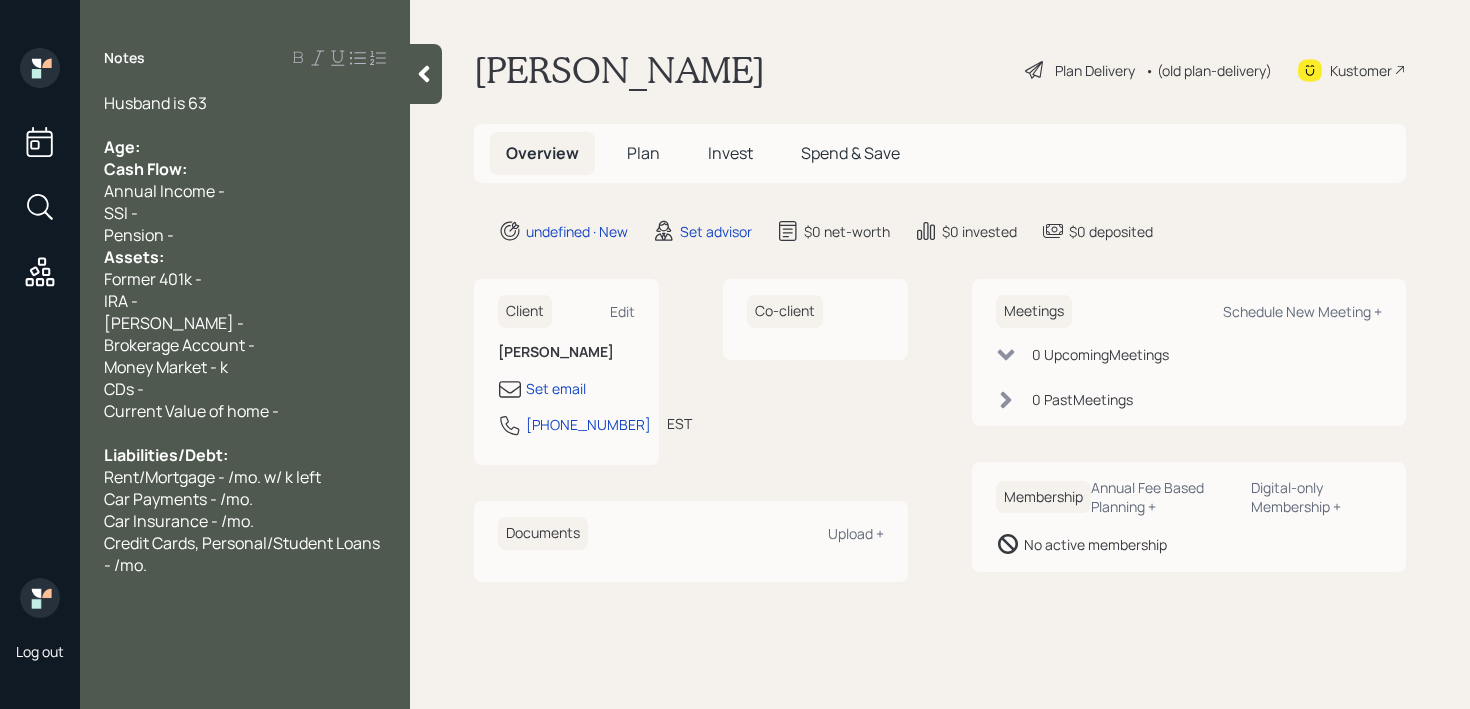 click at bounding box center [245, 125] 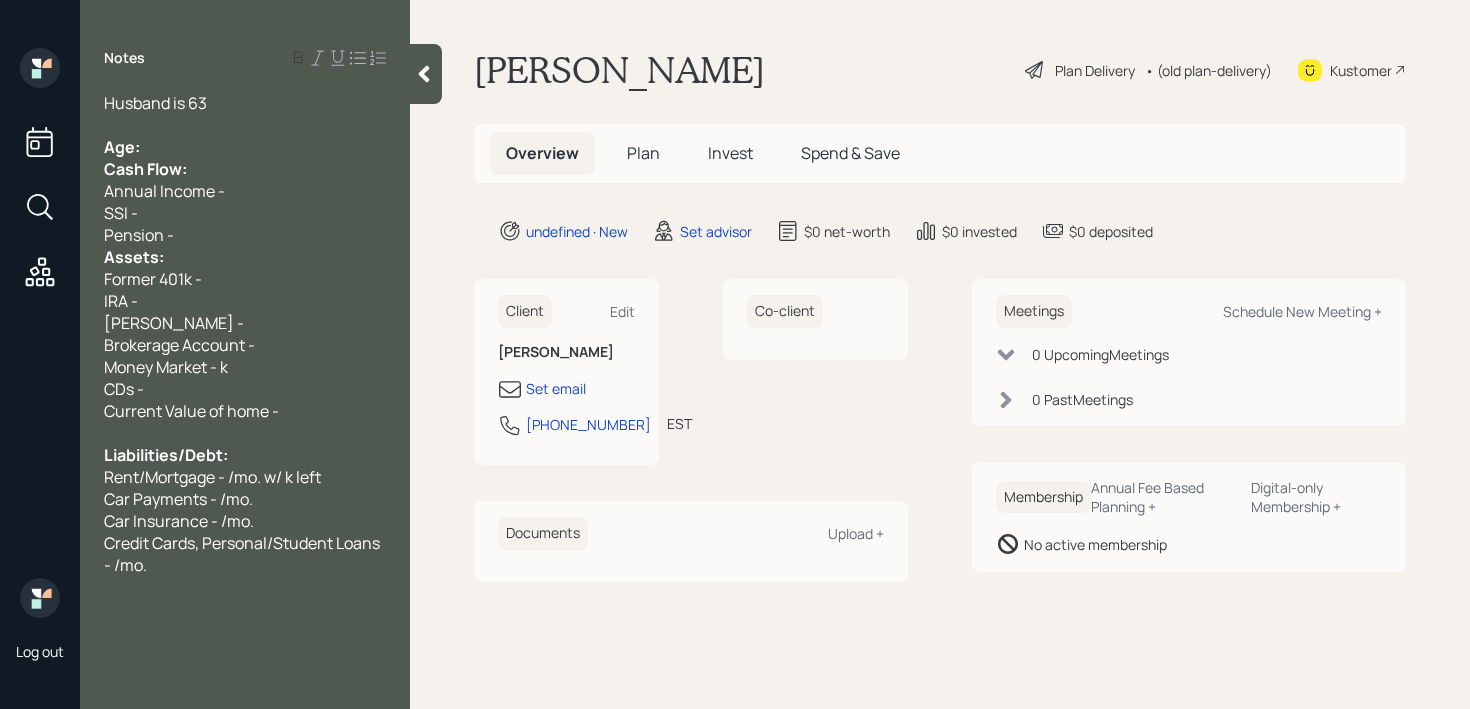 click on "Age:" at bounding box center (245, 147) 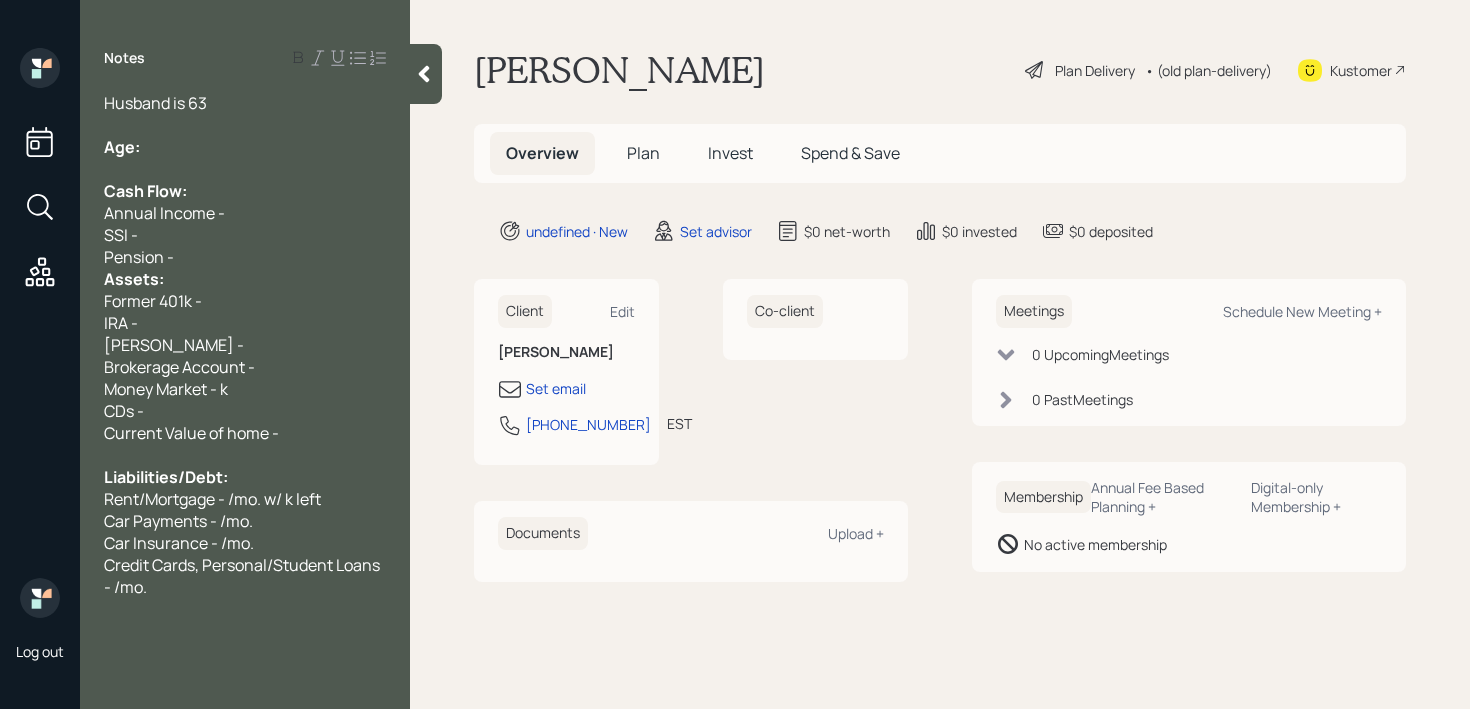click on "Money Market - k" at bounding box center [166, 389] 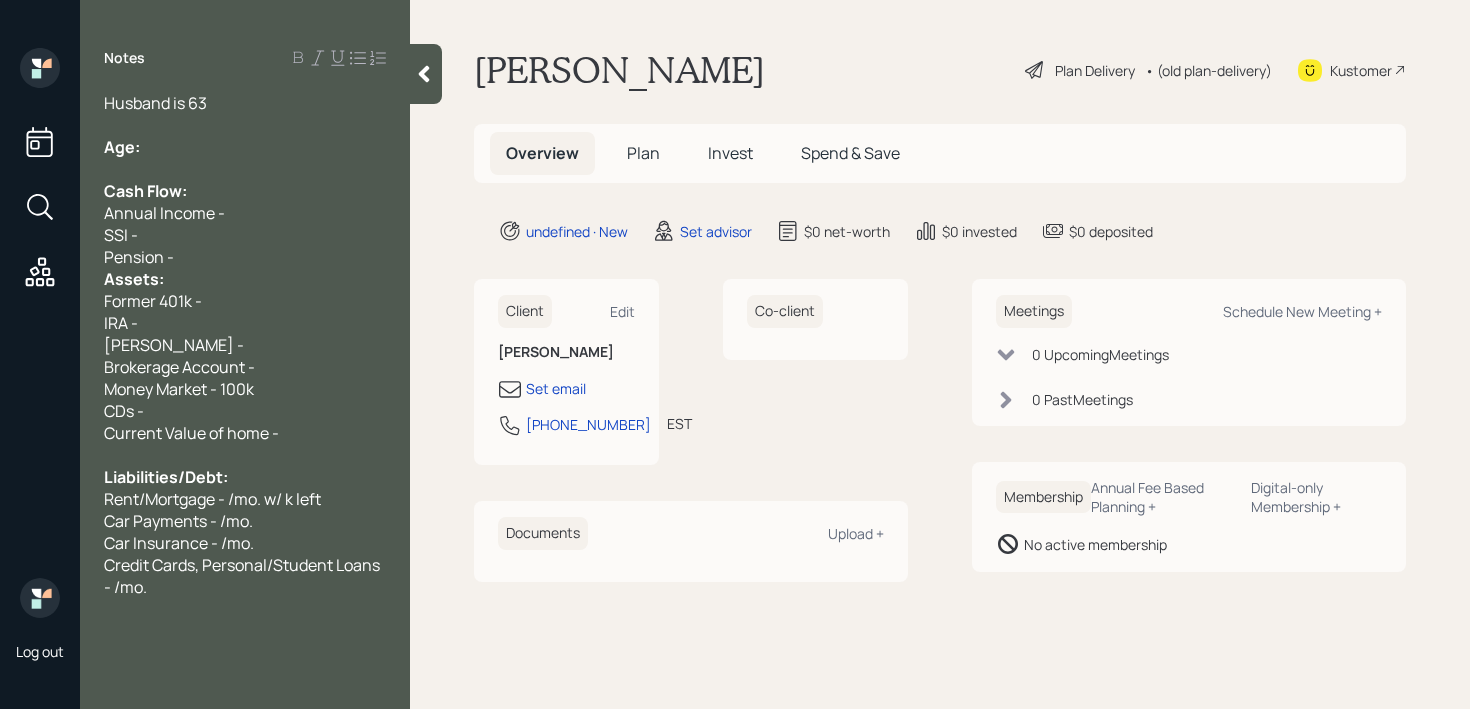 click on "Pension -" at bounding box center (245, 257) 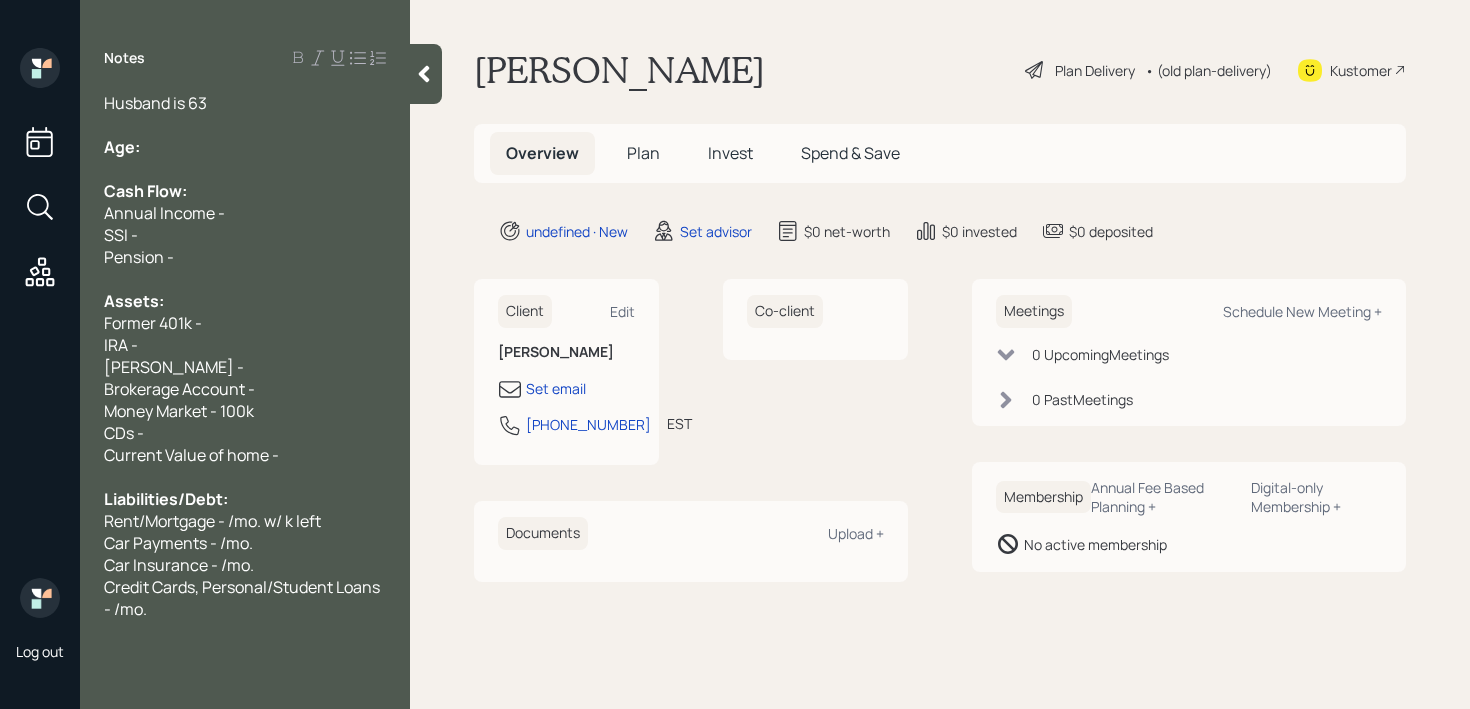click on "CDs -" at bounding box center [245, 433] 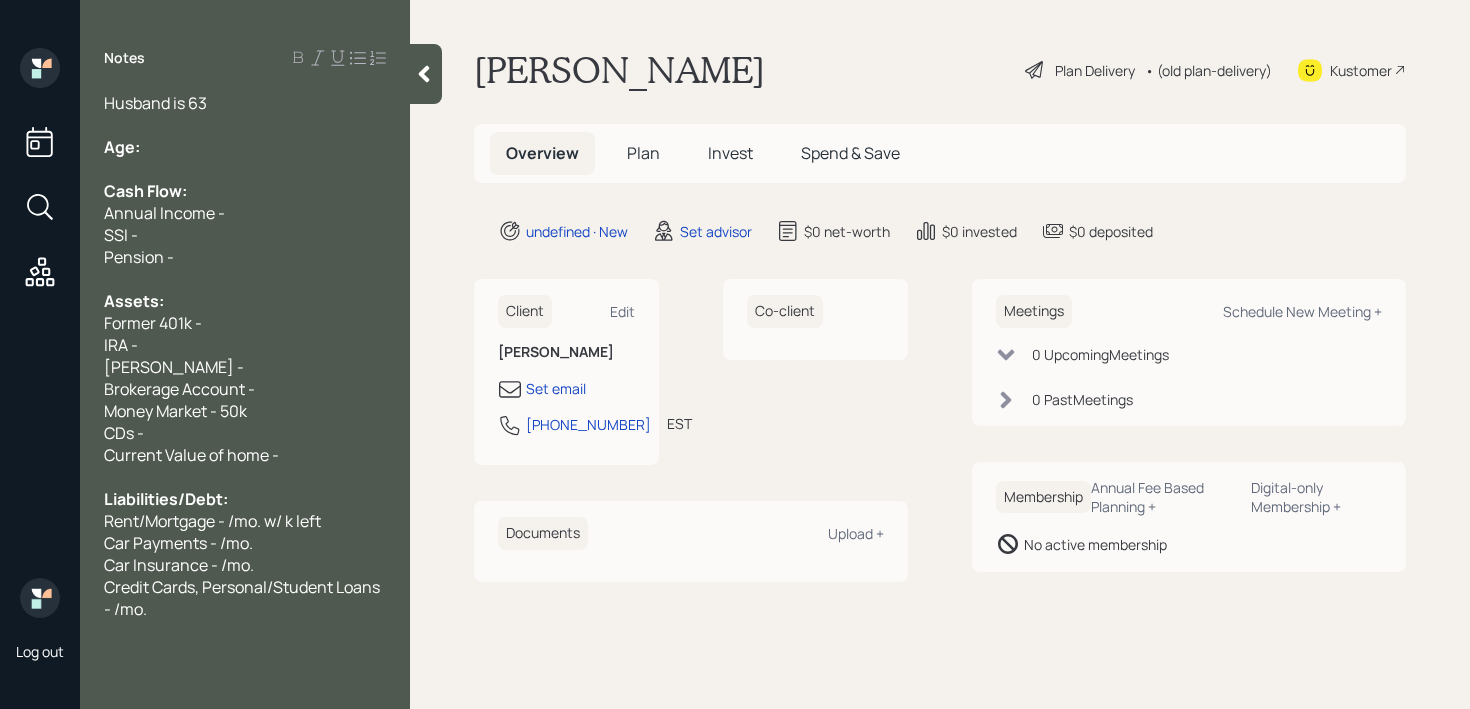 click on "Brokerage Account -" at bounding box center (245, 389) 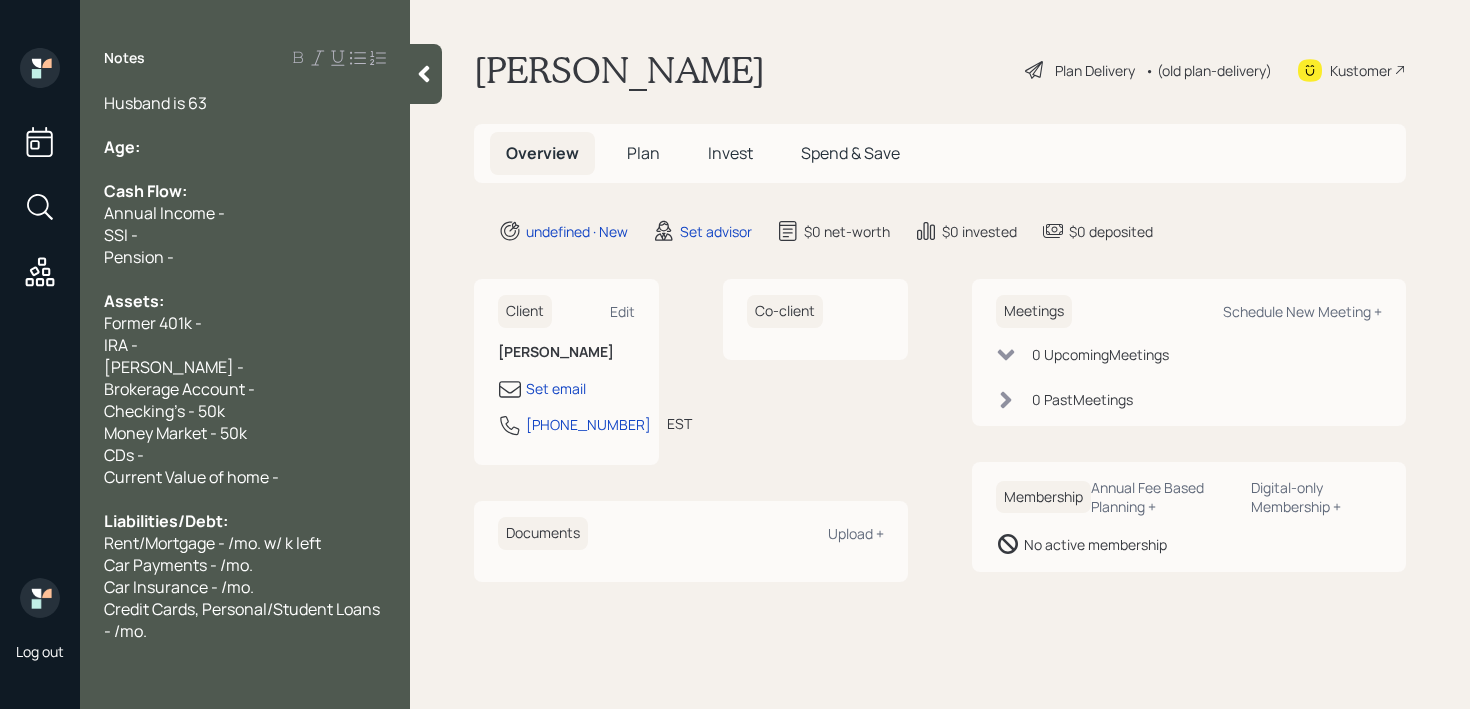 click at bounding box center [245, 125] 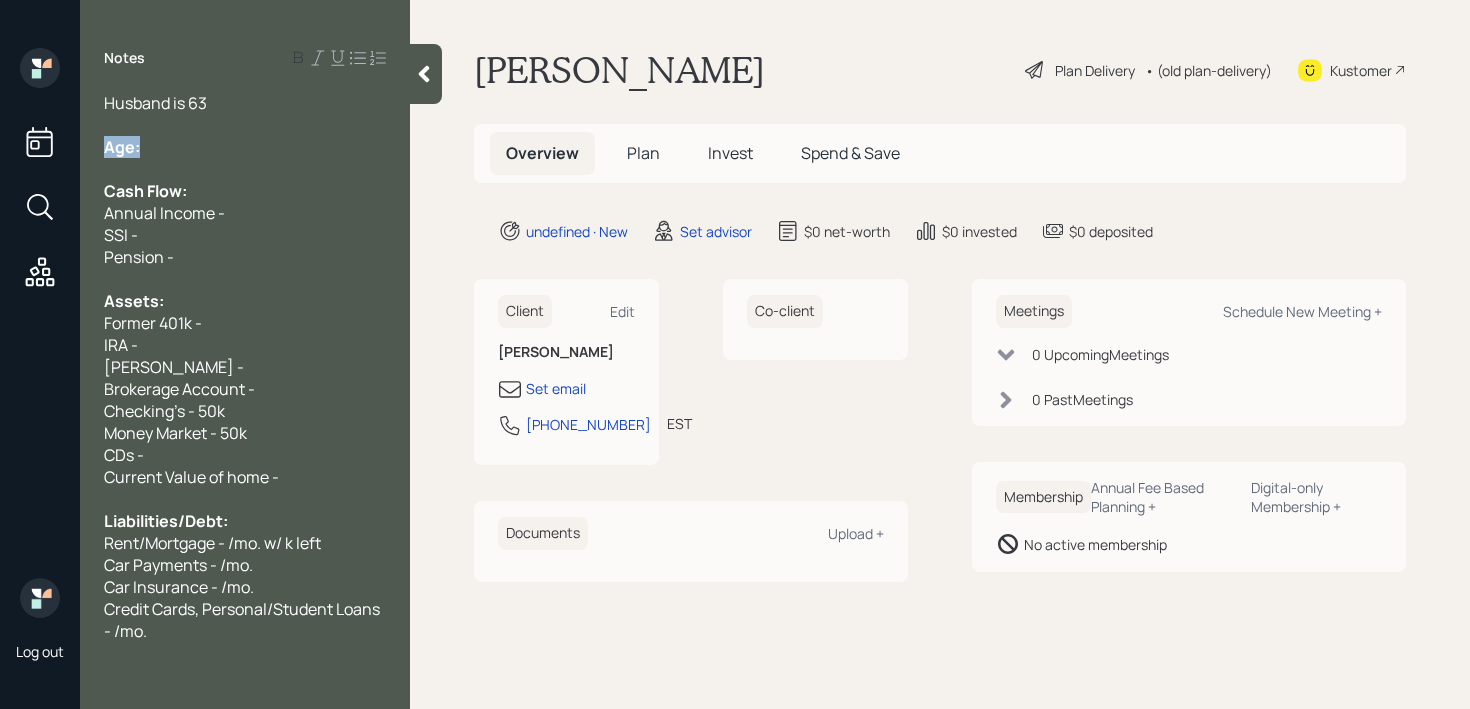 drag, startPoint x: 281, startPoint y: 143, endPoint x: 0, endPoint y: 144, distance: 281.00177 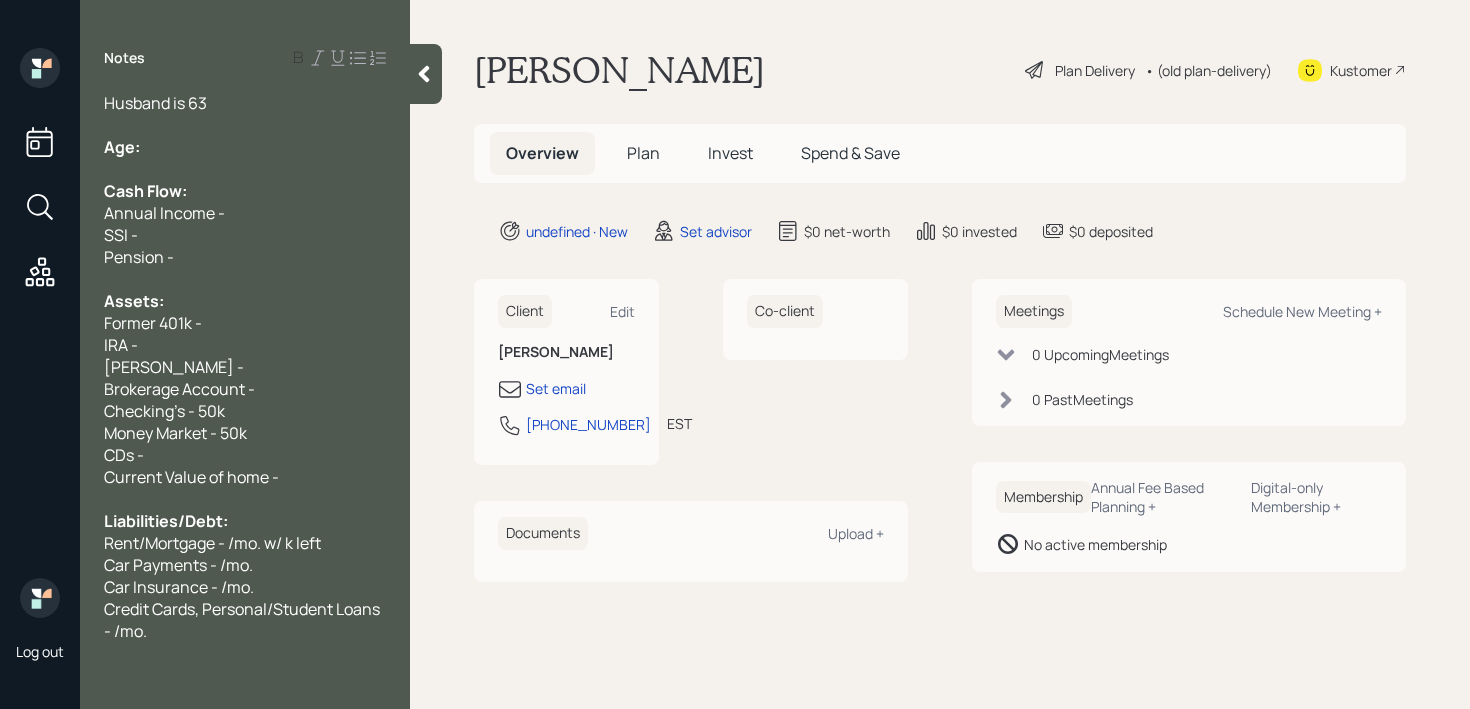 click on "Age:" at bounding box center [122, 147] 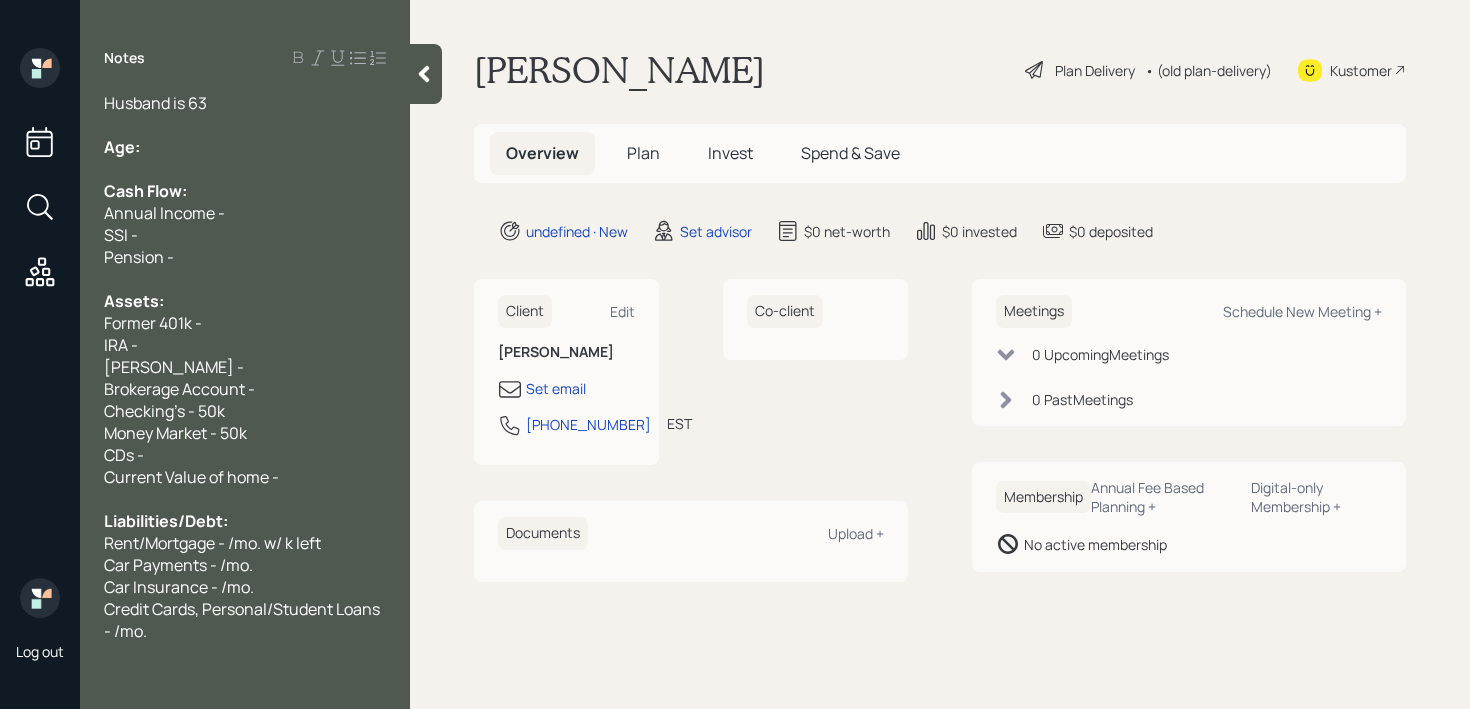 click on "Husband is 63" at bounding box center [245, 103] 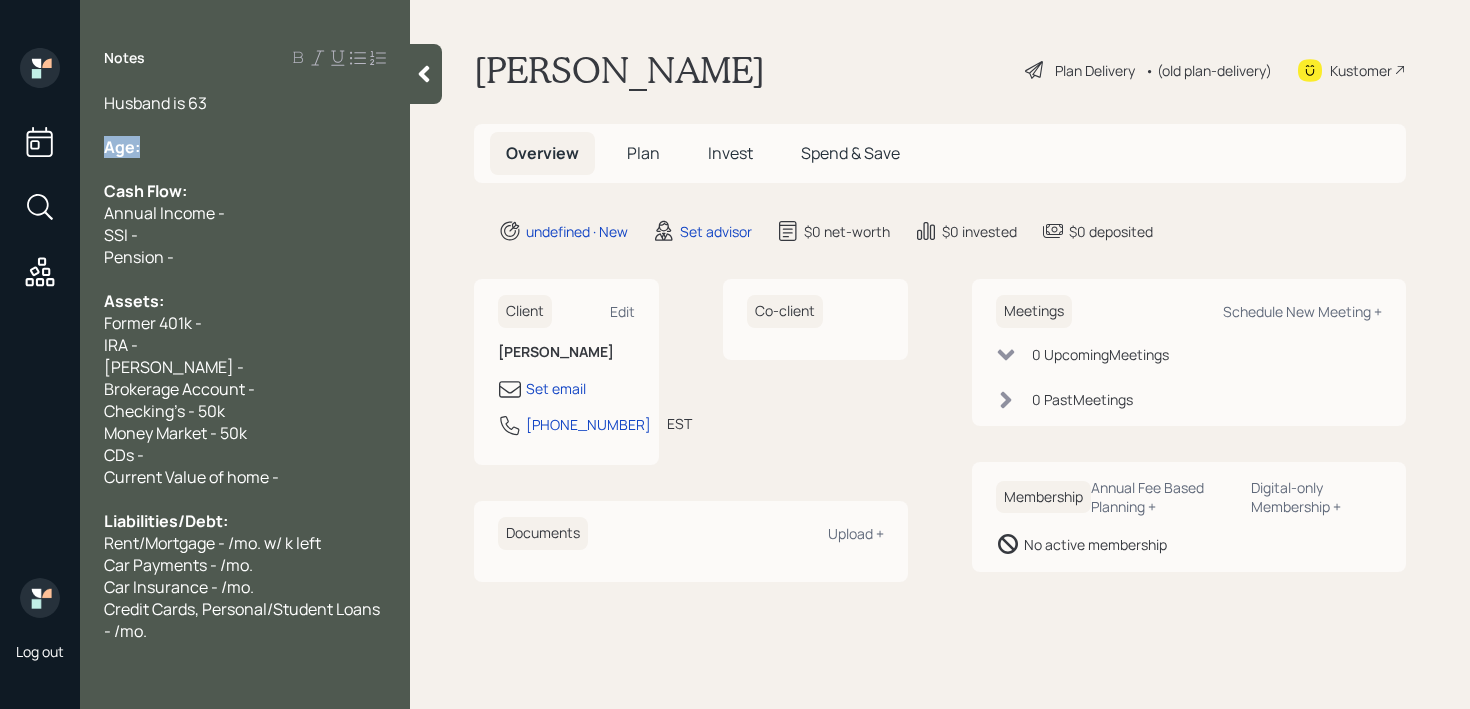 drag, startPoint x: 247, startPoint y: 137, endPoint x: 28, endPoint y: 137, distance: 219 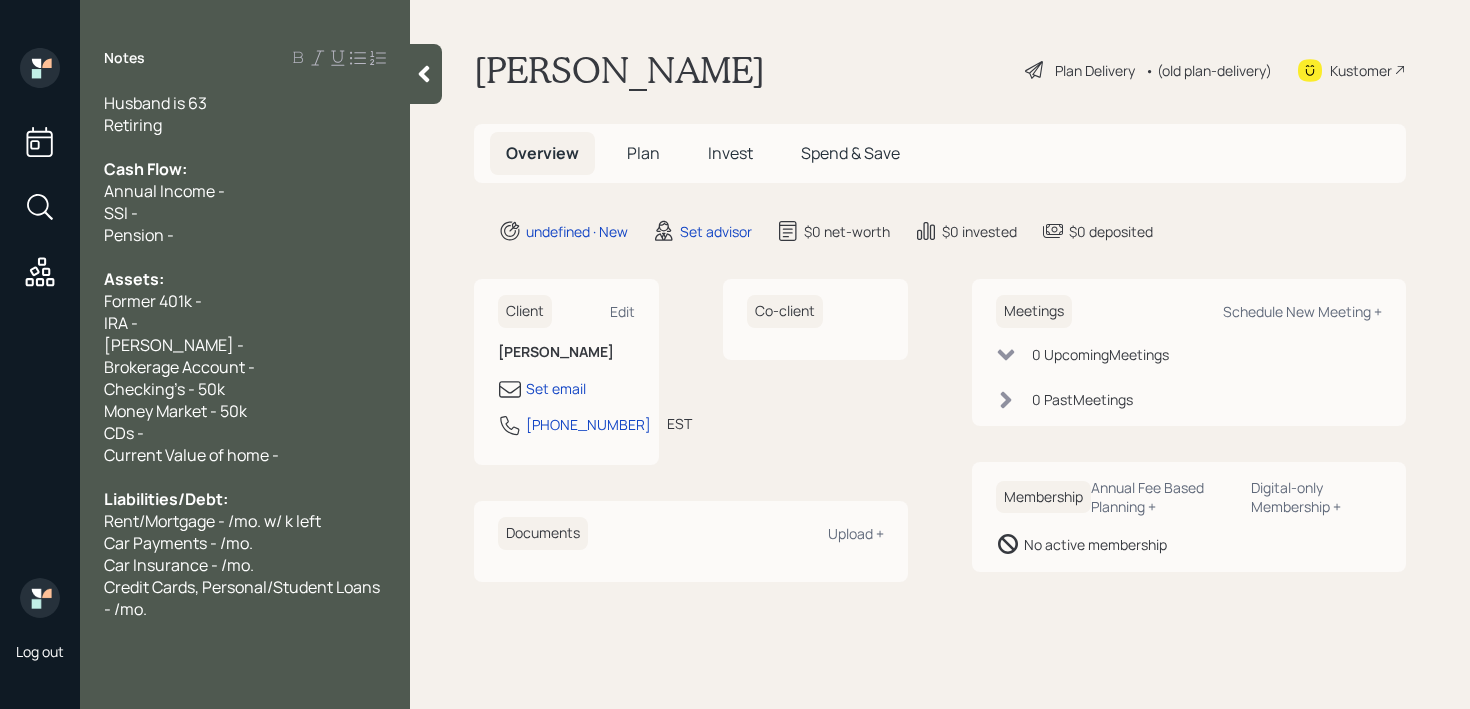 click on "Retiring" at bounding box center [245, 125] 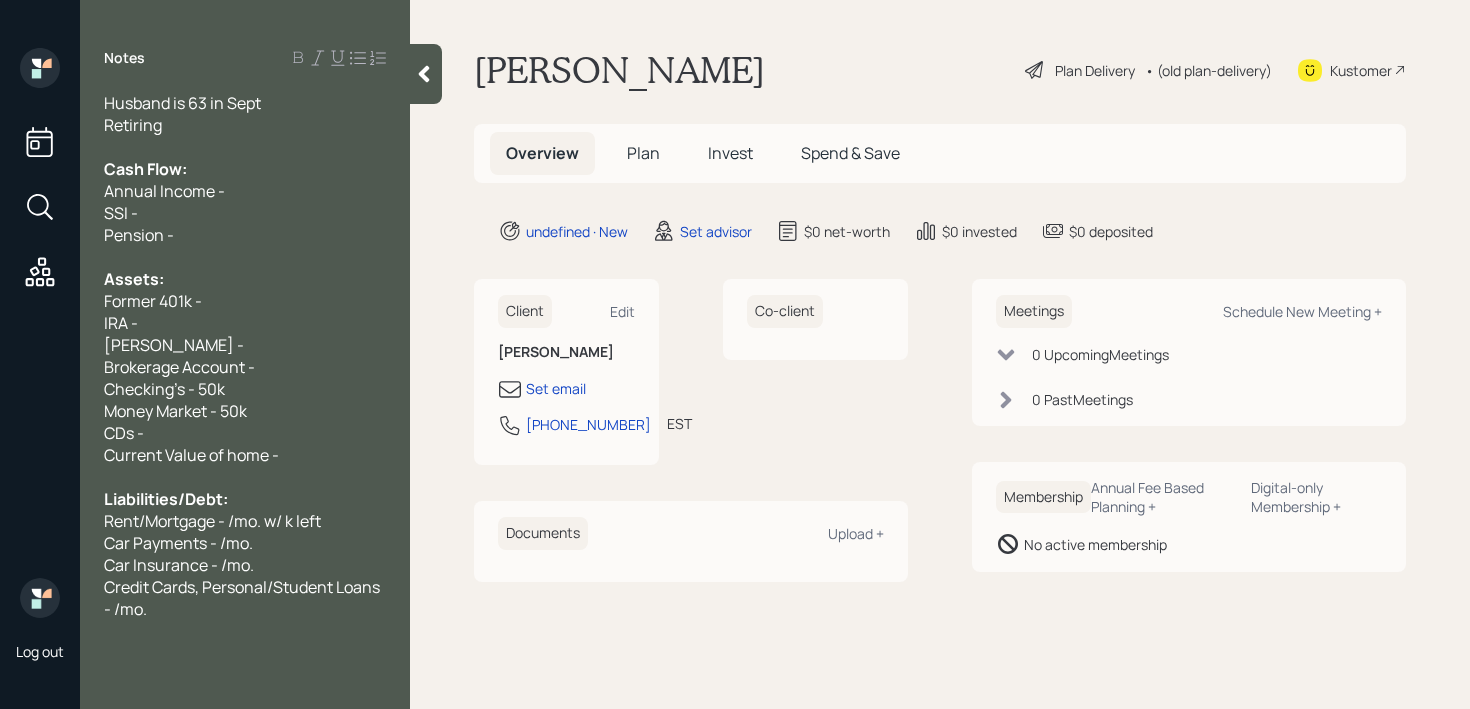 click on "Retiring" at bounding box center [245, 125] 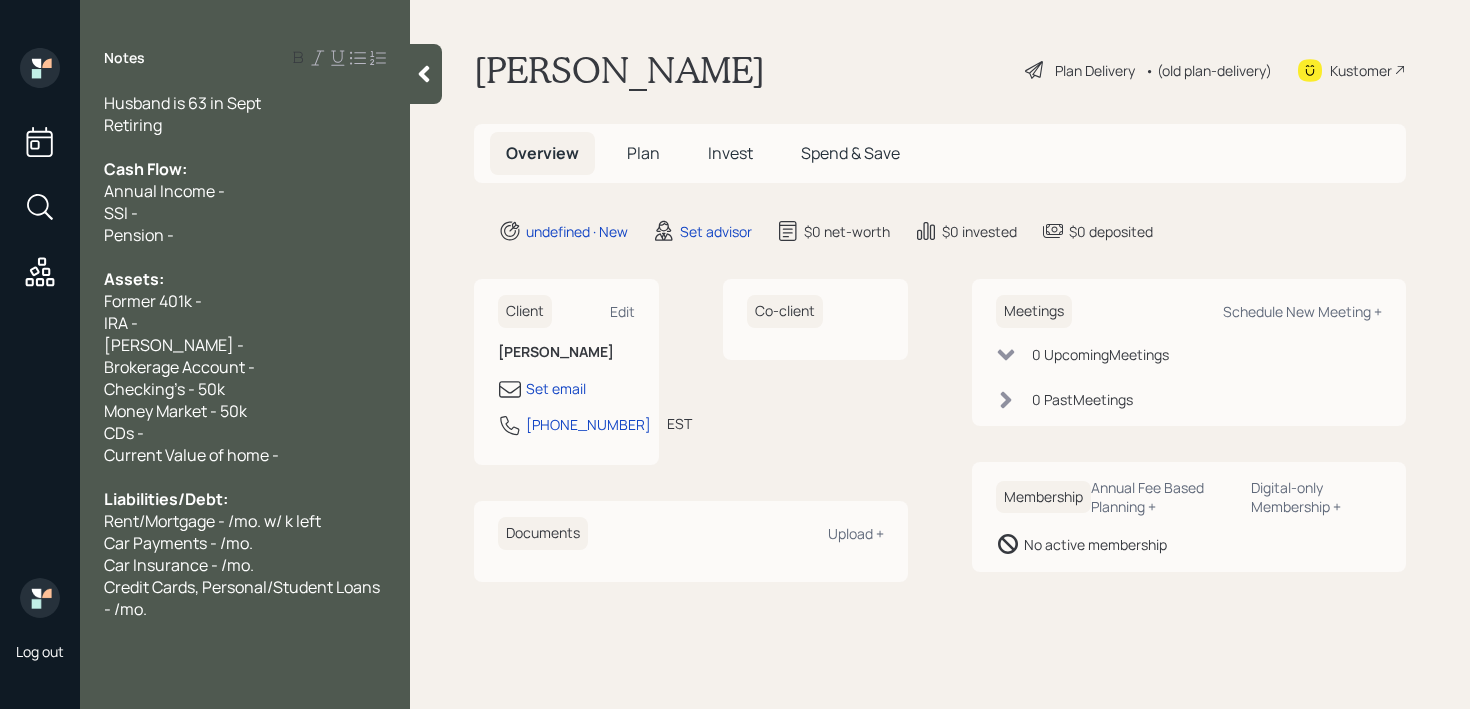 click at bounding box center (245, 147) 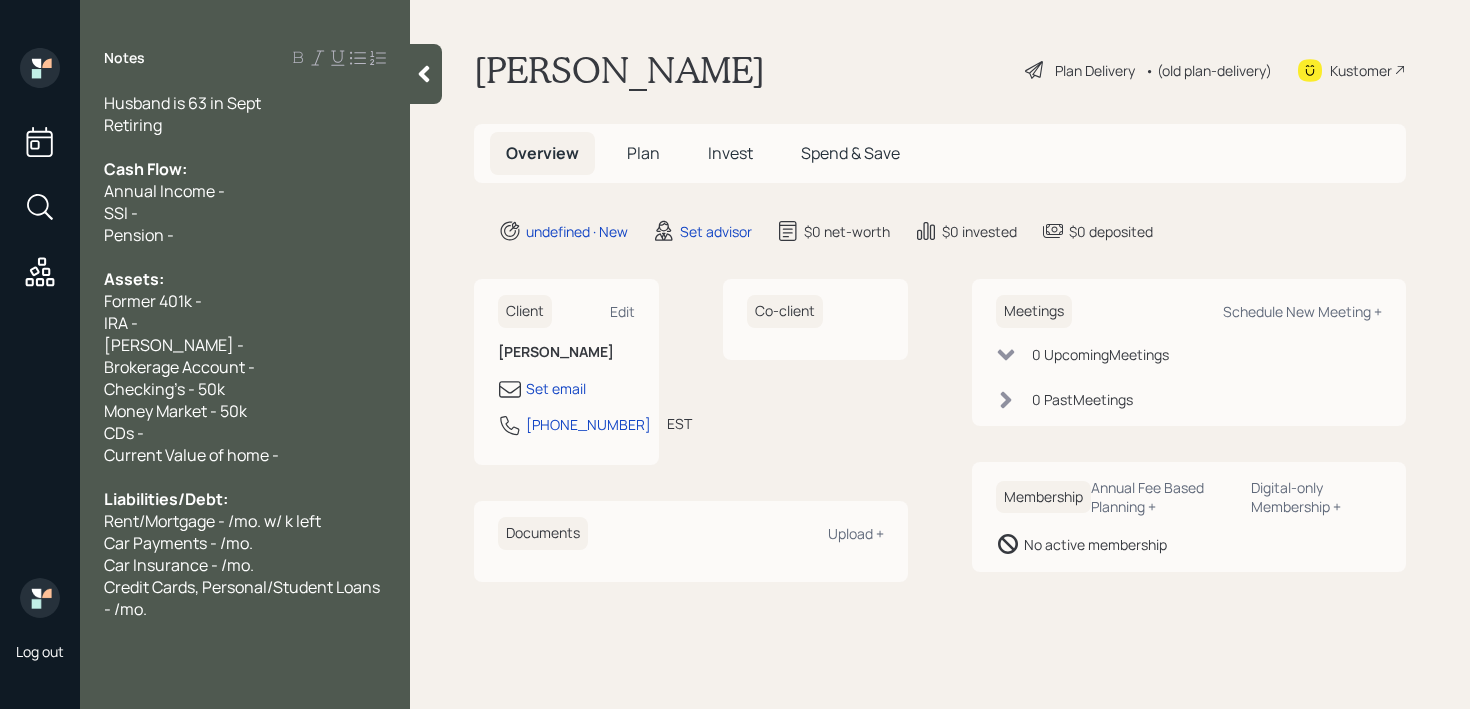click on "SSI -" at bounding box center [245, 213] 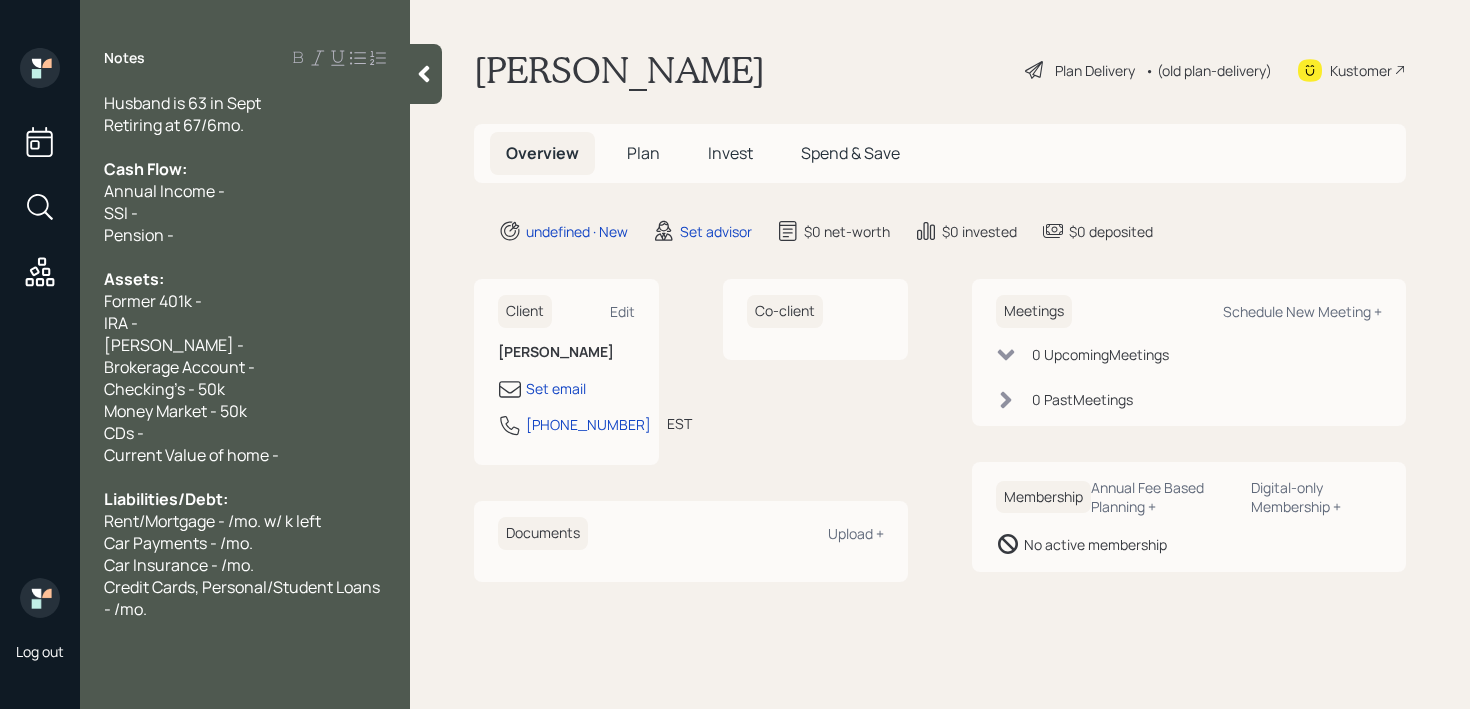 click on "Pension -" at bounding box center [245, 235] 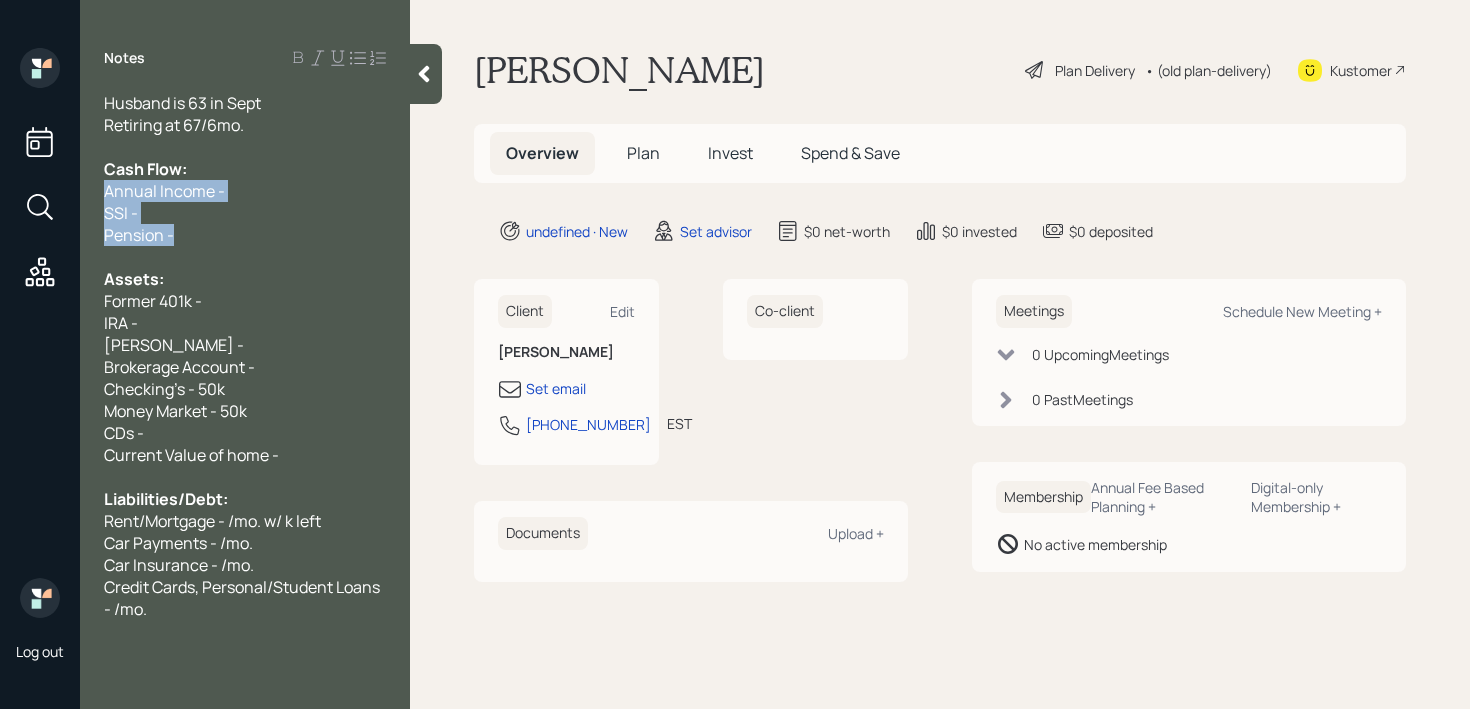 drag, startPoint x: 215, startPoint y: 244, endPoint x: 98, endPoint y: 197, distance: 126.08727 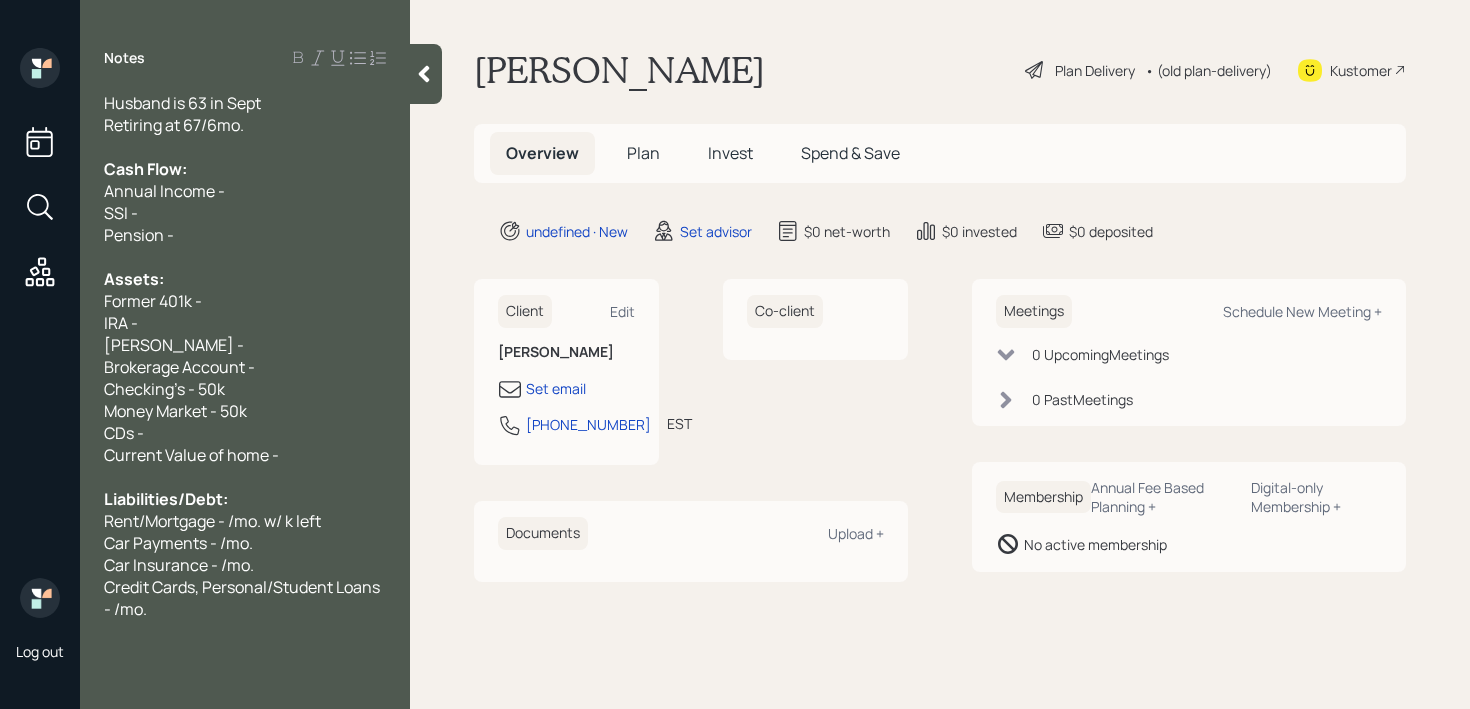 click at bounding box center [245, 257] 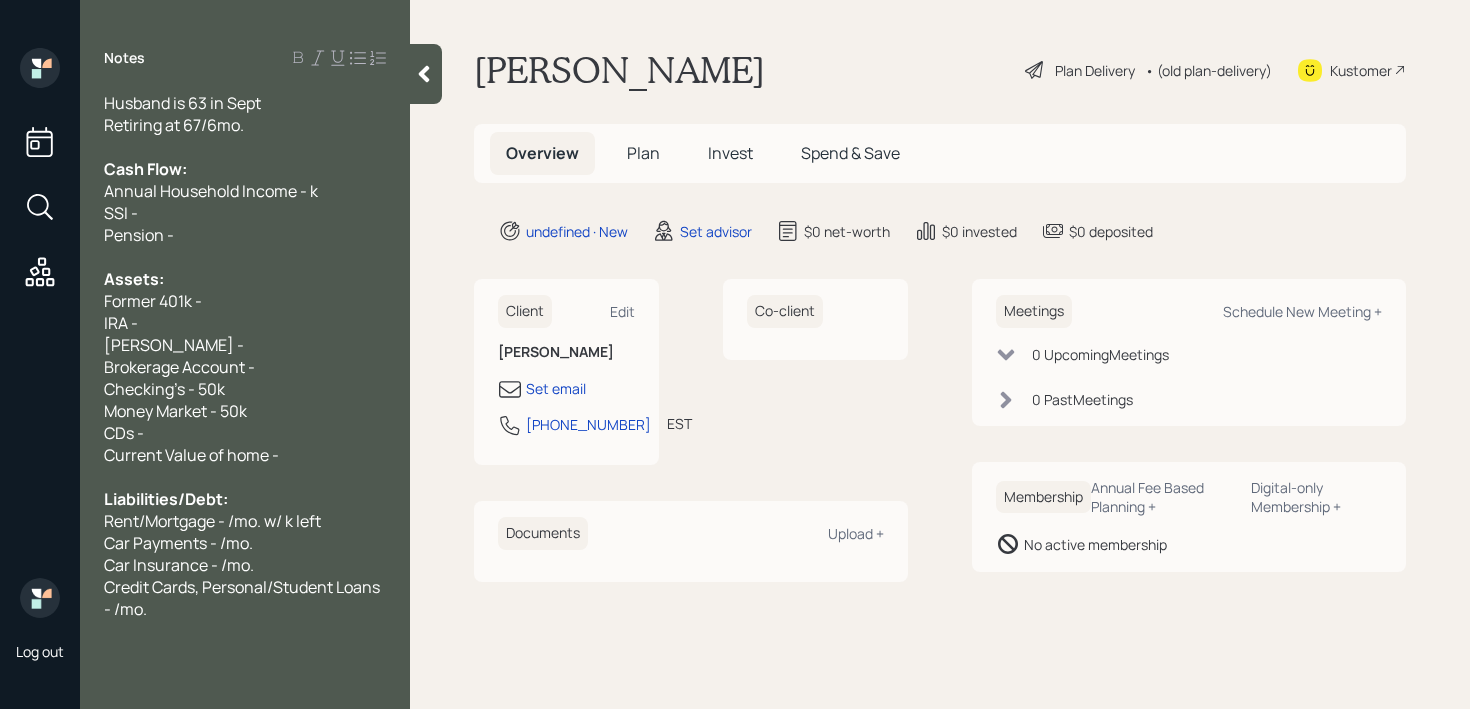 drag, startPoint x: 305, startPoint y: 196, endPoint x: 399, endPoint y: 147, distance: 106.004715 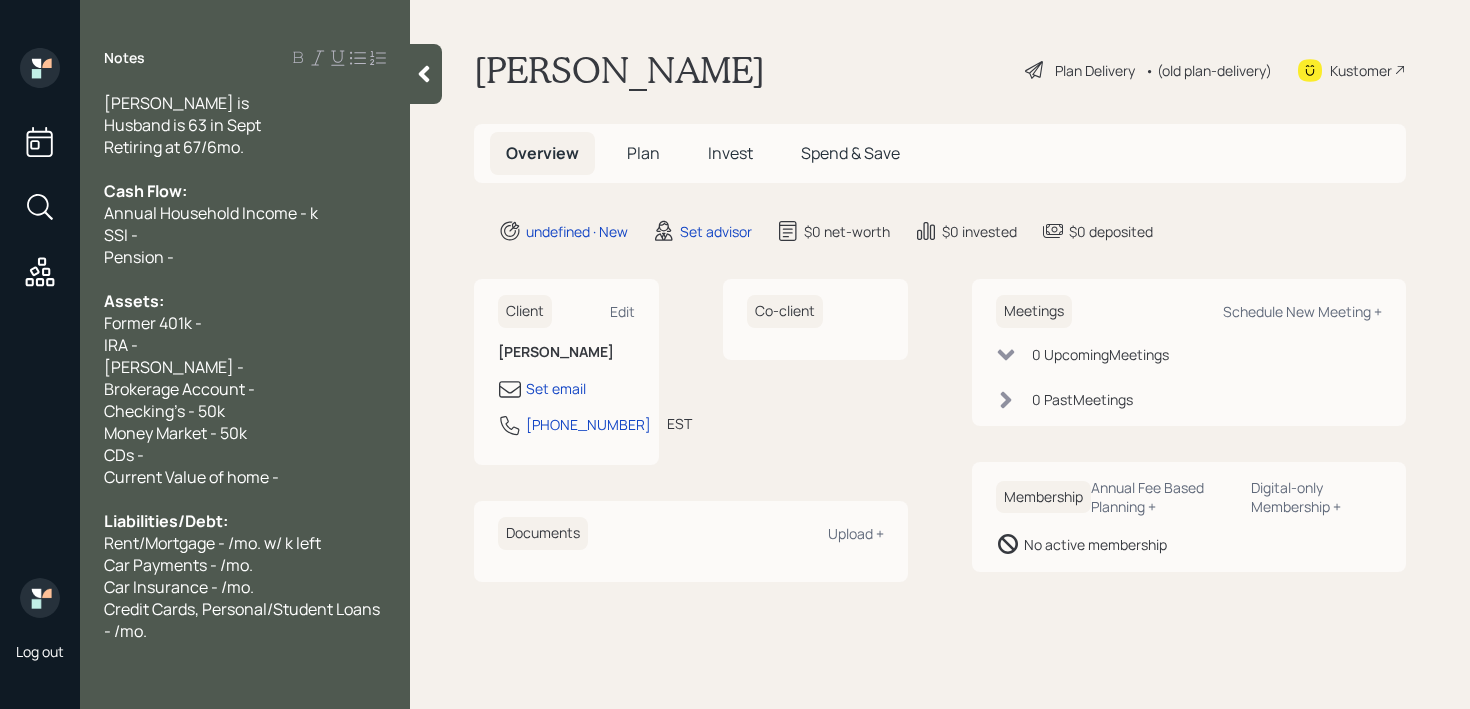 drag, startPoint x: 306, startPoint y: 215, endPoint x: 427, endPoint y: 95, distance: 170.4142 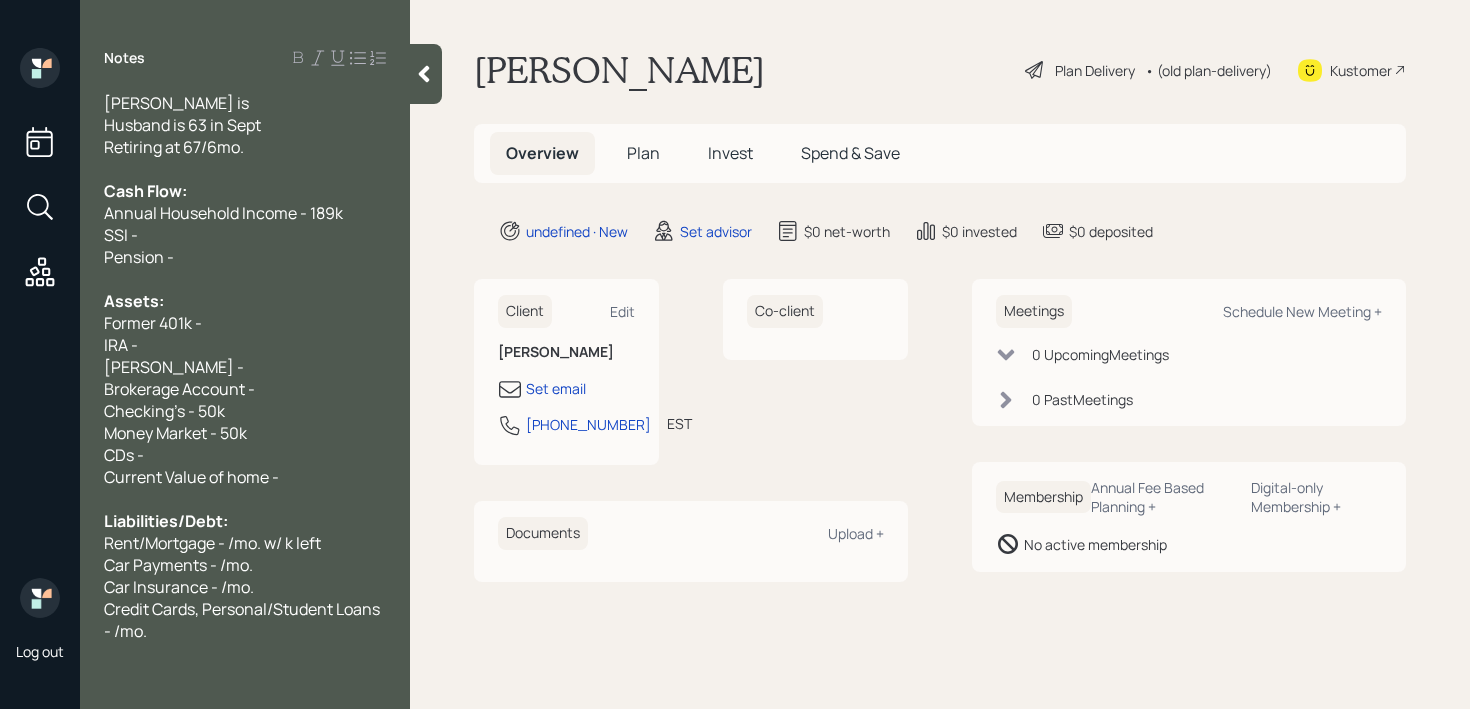 click on "Notes [PERSON_NAME] is  Husband is 63 in Sept Retiring at 67/6mo. Cash Flow: Annual Household Income - 189k SSI - Pension - Assets: Former 401k - IRA - [PERSON_NAME] - Brokerage Account - Checking's - 50k Money Market - 50k CDs - Current Value of home - Liabilities/Debt: Rent/Mortgage - /mo. w/ k left Car Payments - /mo. Car Insurance - /mo. Credit Cards, Personal/Student Loans - /mo." at bounding box center (245, 366) 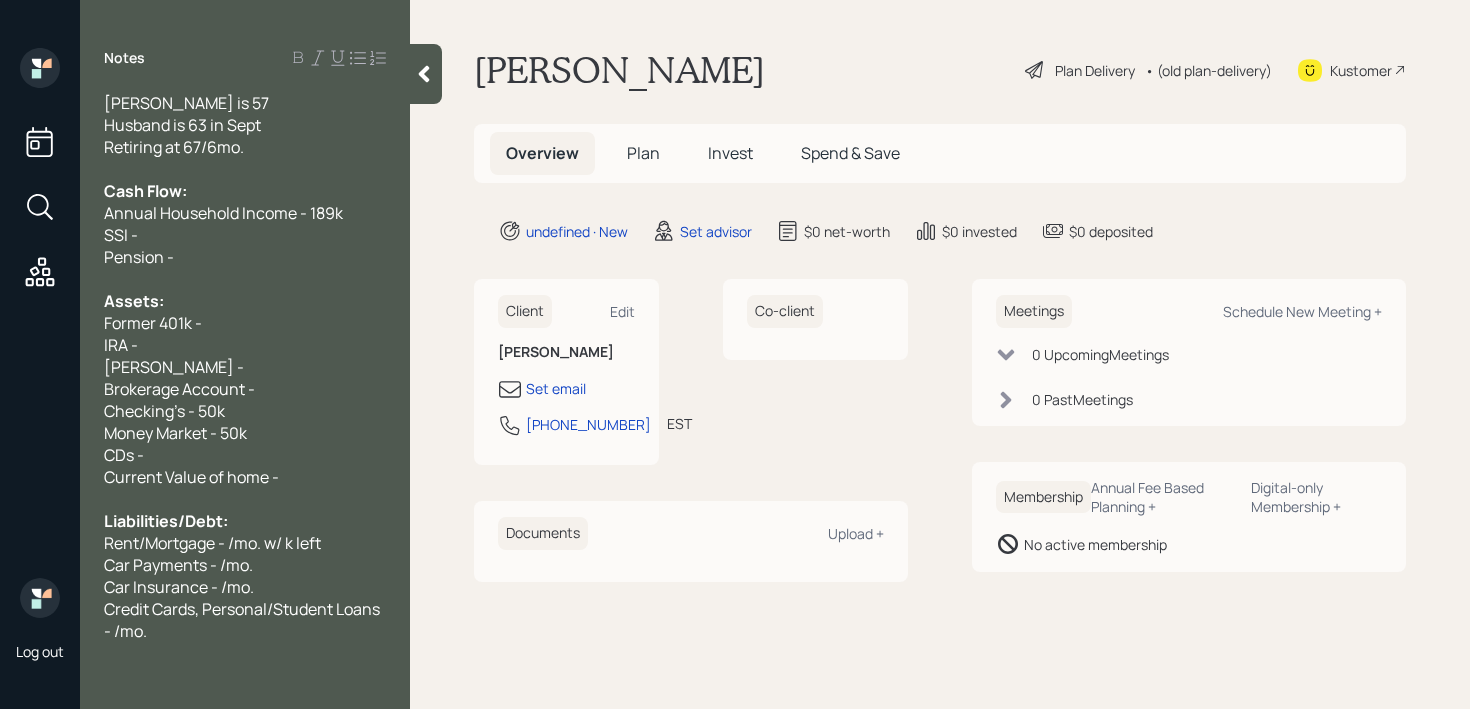 click on "[PERSON_NAME] is 57" at bounding box center [245, 103] 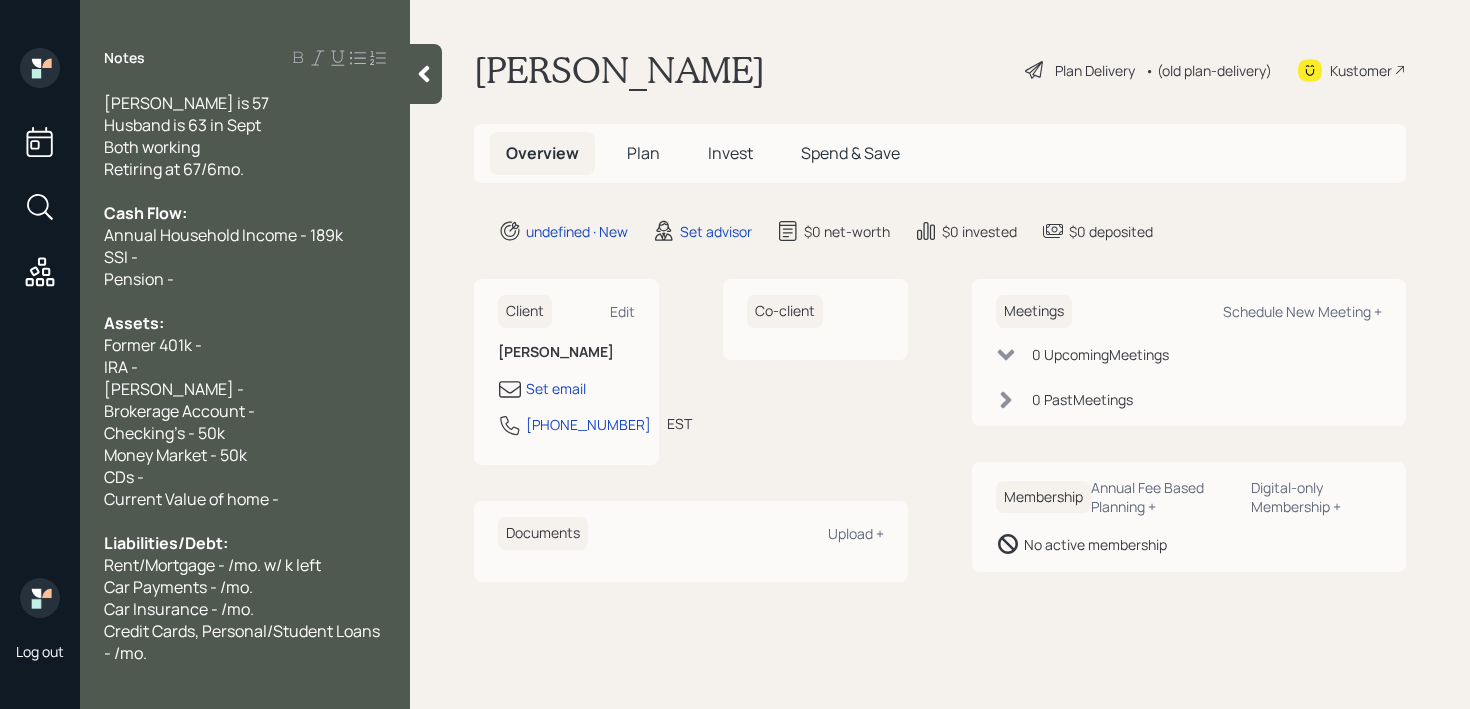 click on "Retiring at 67/6mo." at bounding box center [245, 169] 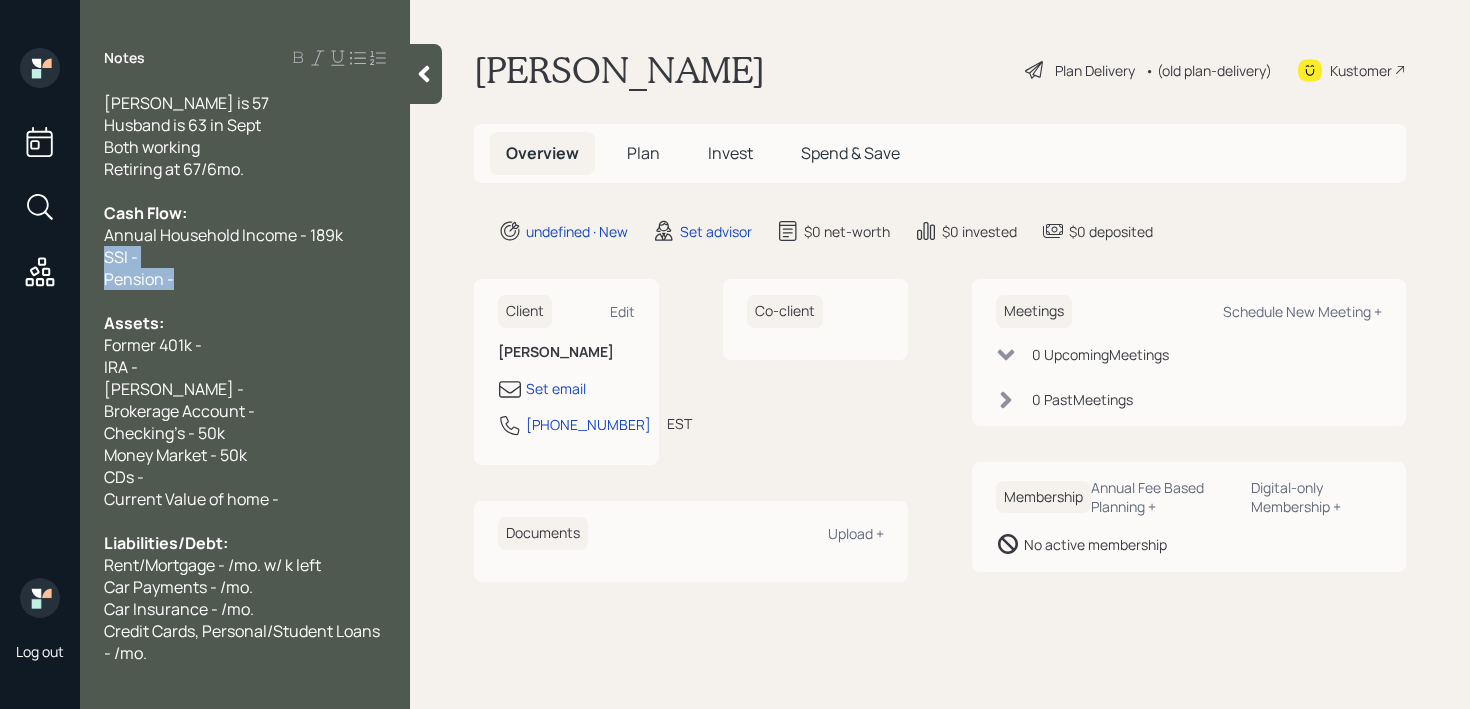 drag, startPoint x: 250, startPoint y: 278, endPoint x: 94, endPoint y: 261, distance: 156.92355 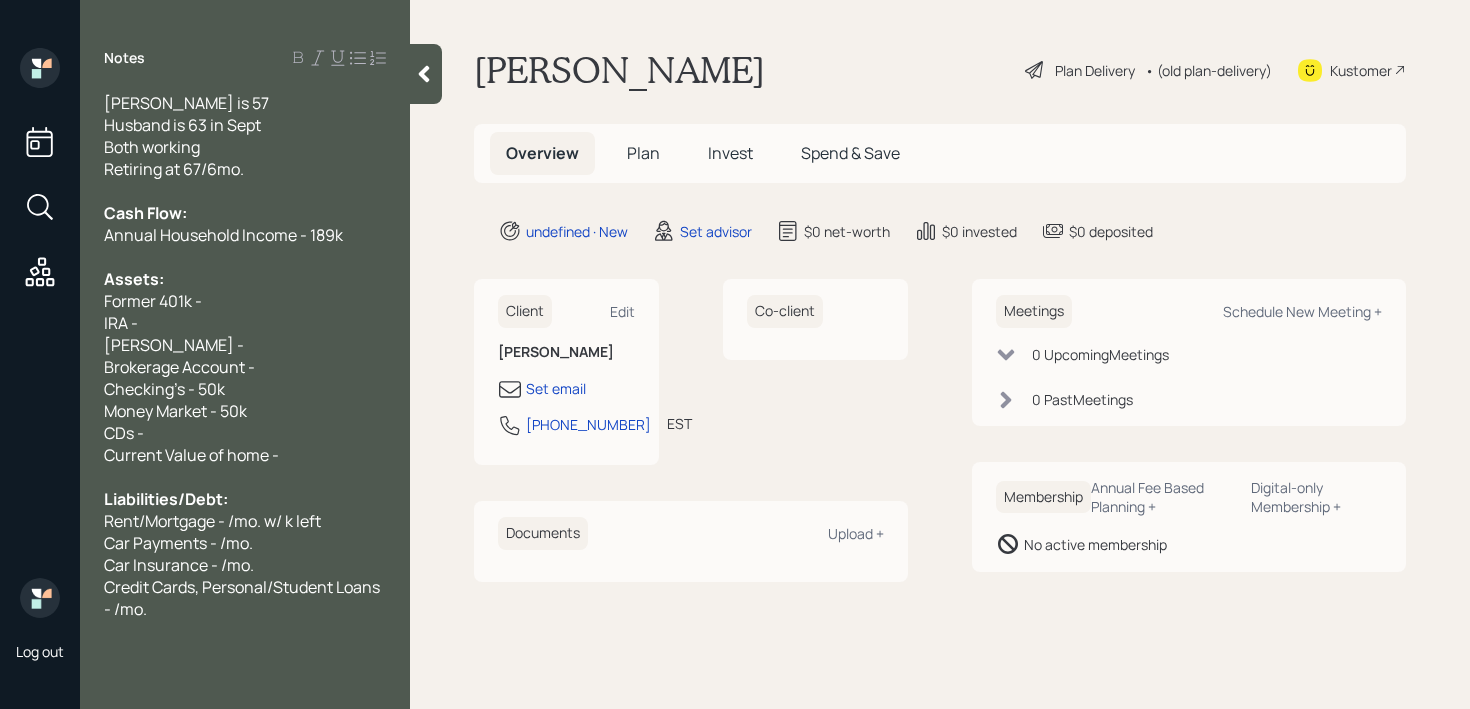 click on "IRA -" at bounding box center (245, 323) 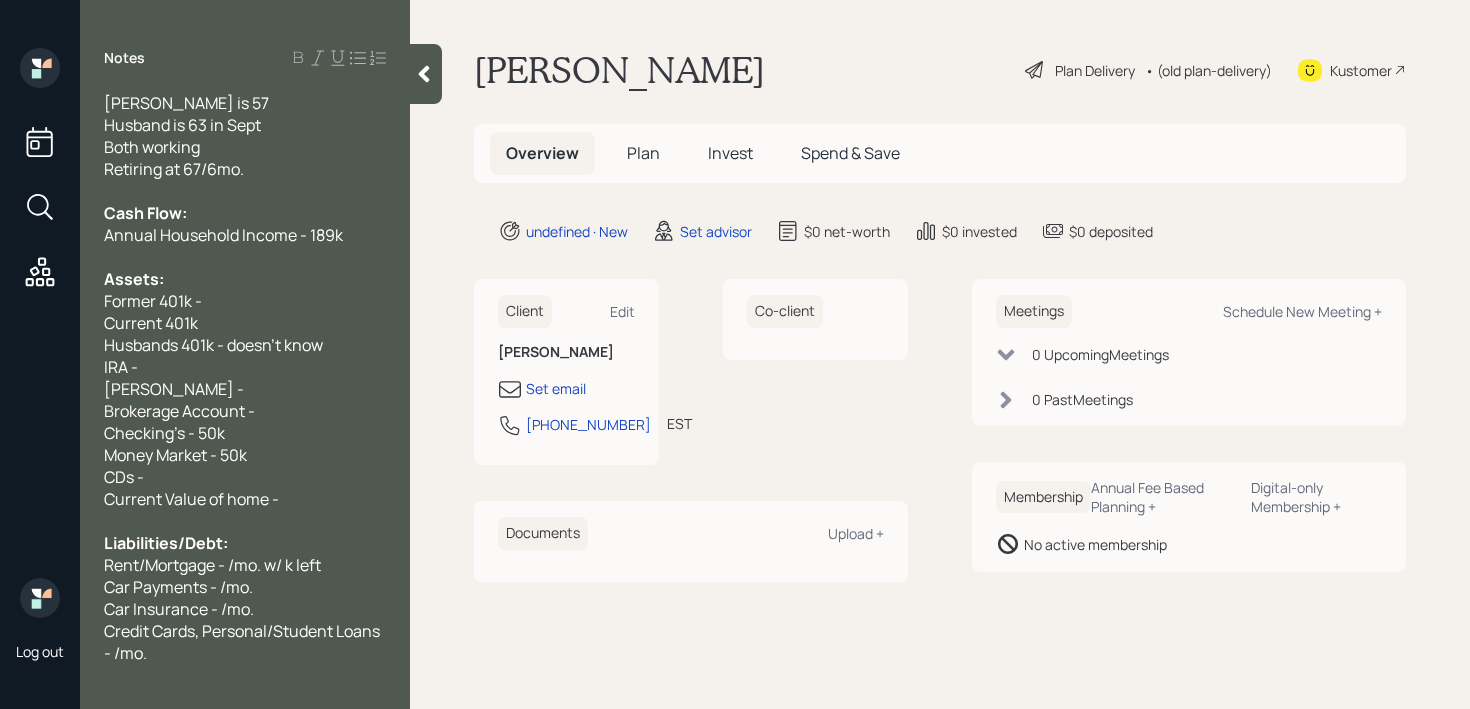 click on "Former 401k -" at bounding box center [245, 301] 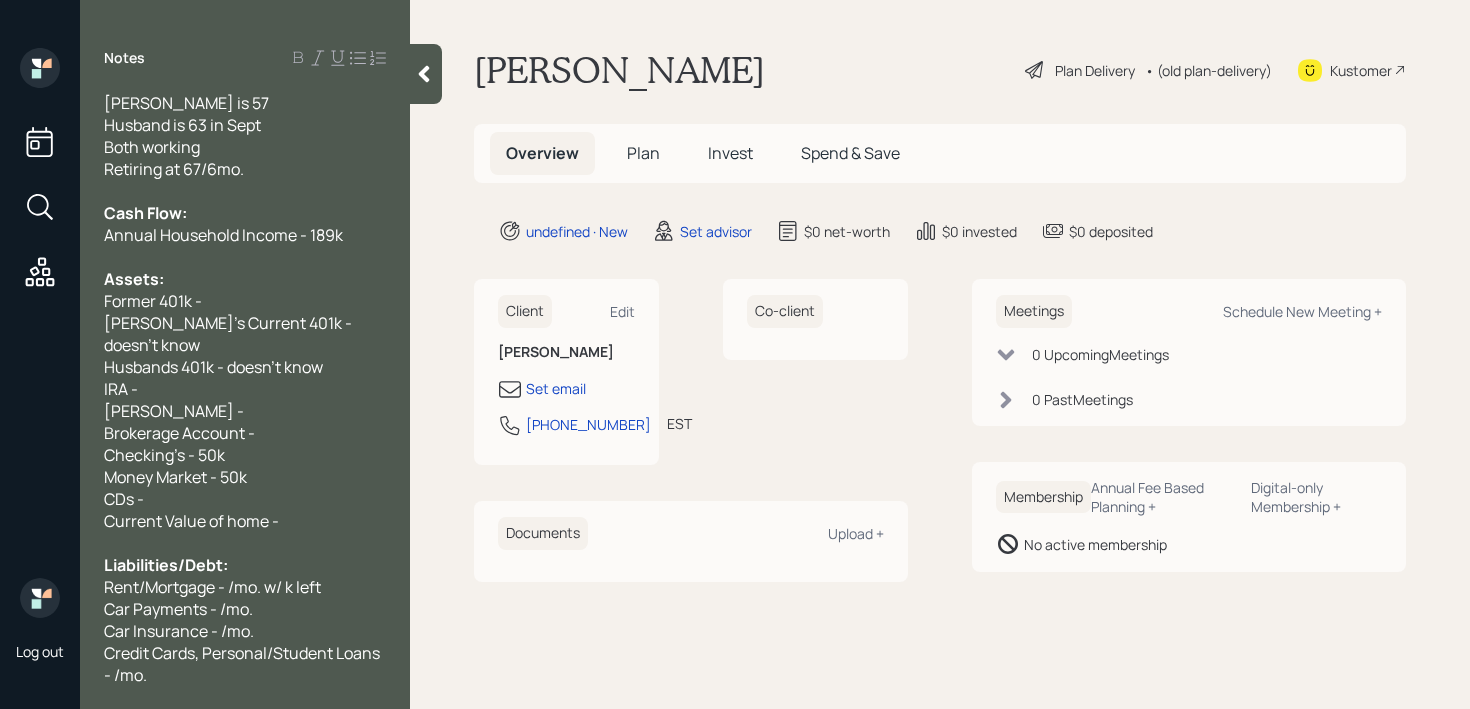 click on "[PERSON_NAME] -" at bounding box center (174, 411) 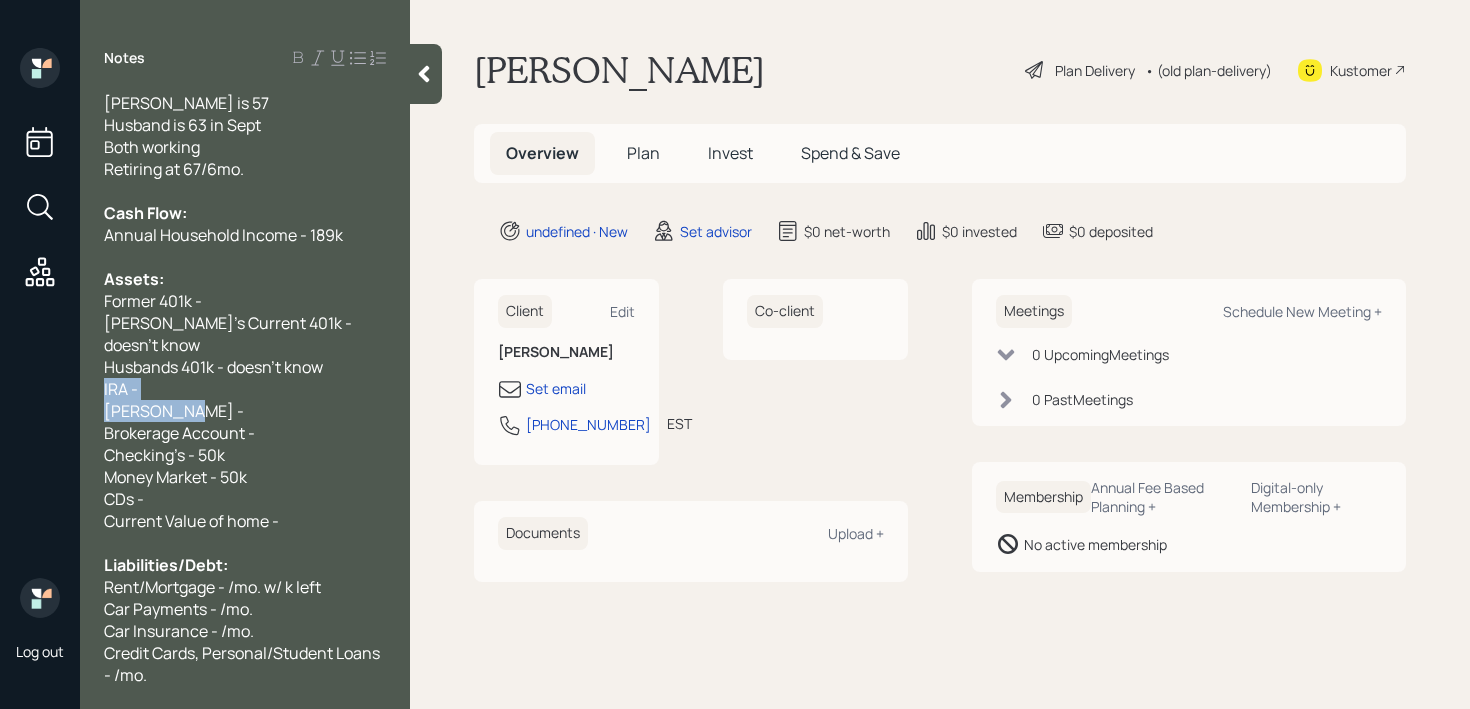 drag, startPoint x: 200, startPoint y: 390, endPoint x: 78, endPoint y: 362, distance: 125.17188 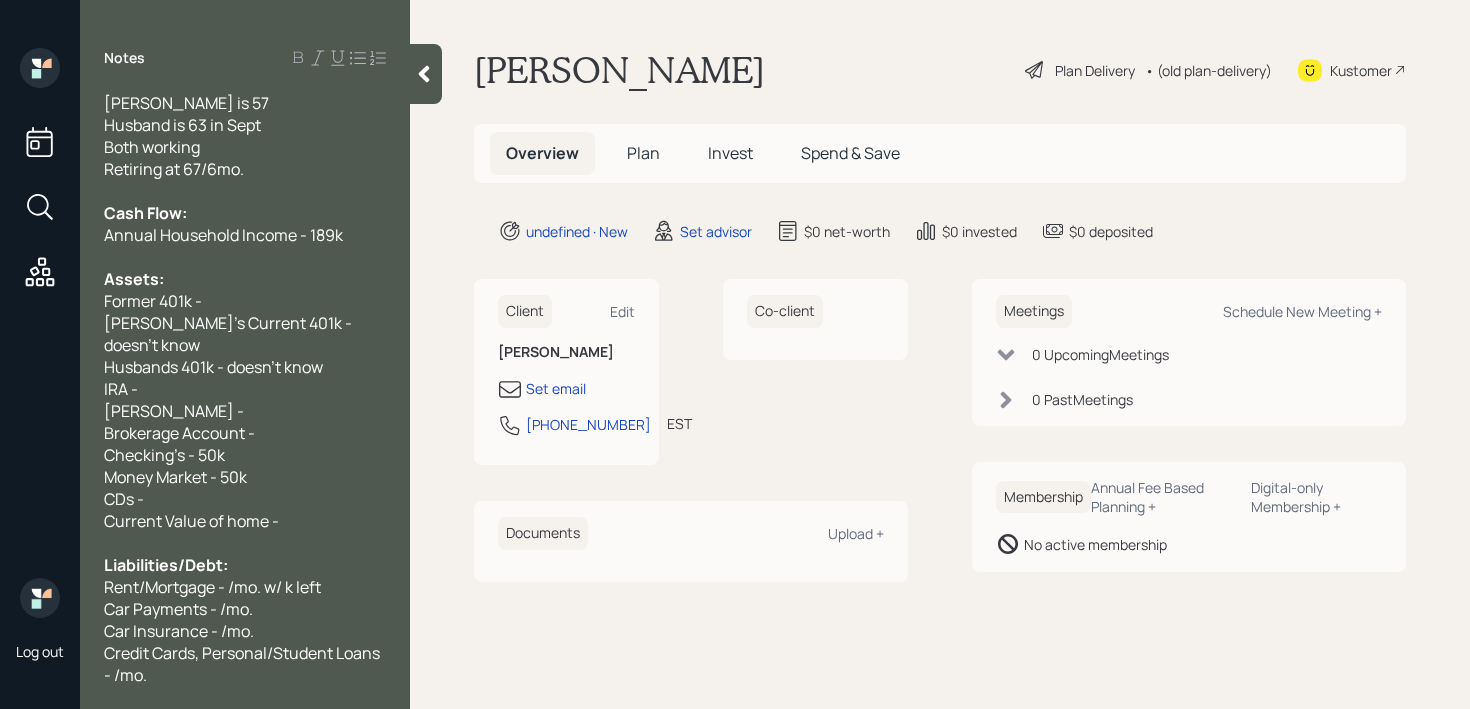 click on "CDs -" at bounding box center [245, 499] 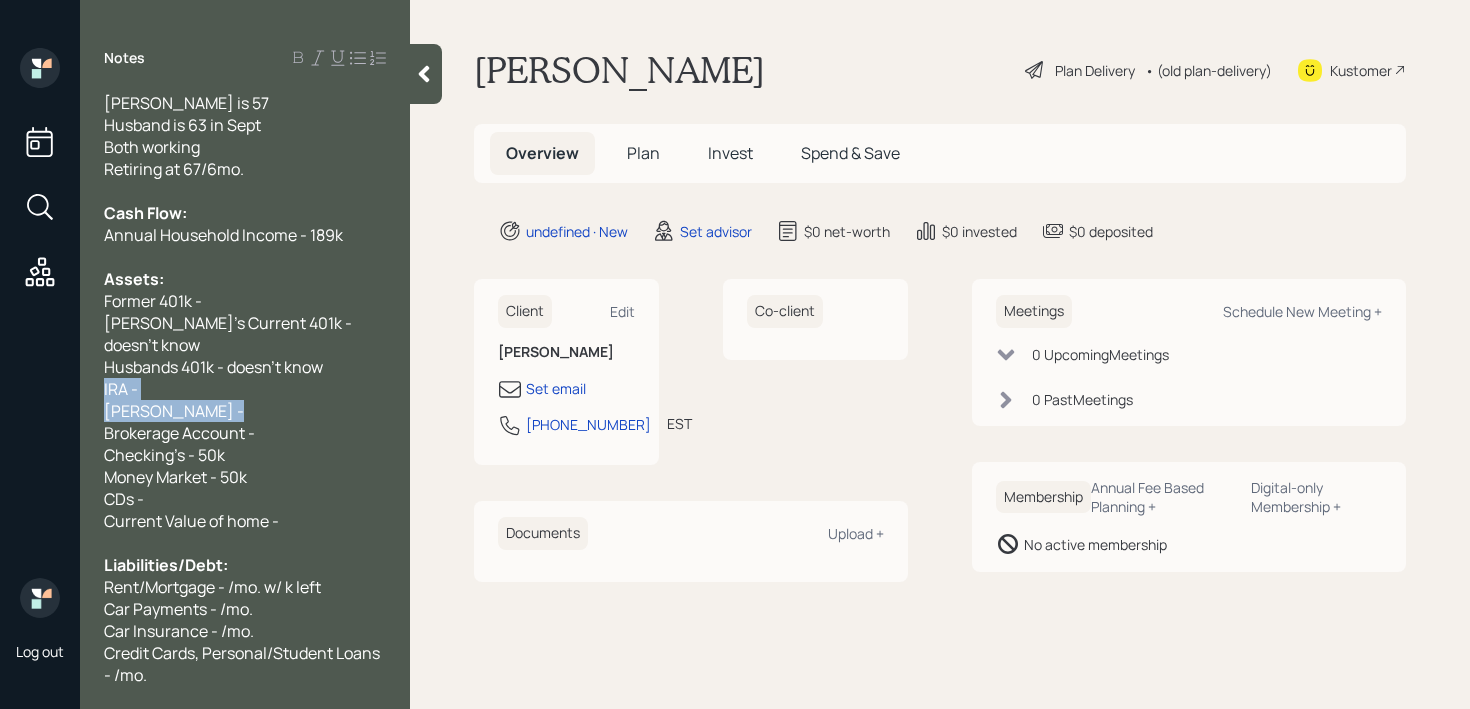 drag, startPoint x: 292, startPoint y: 383, endPoint x: 40, endPoint y: 370, distance: 252.3351 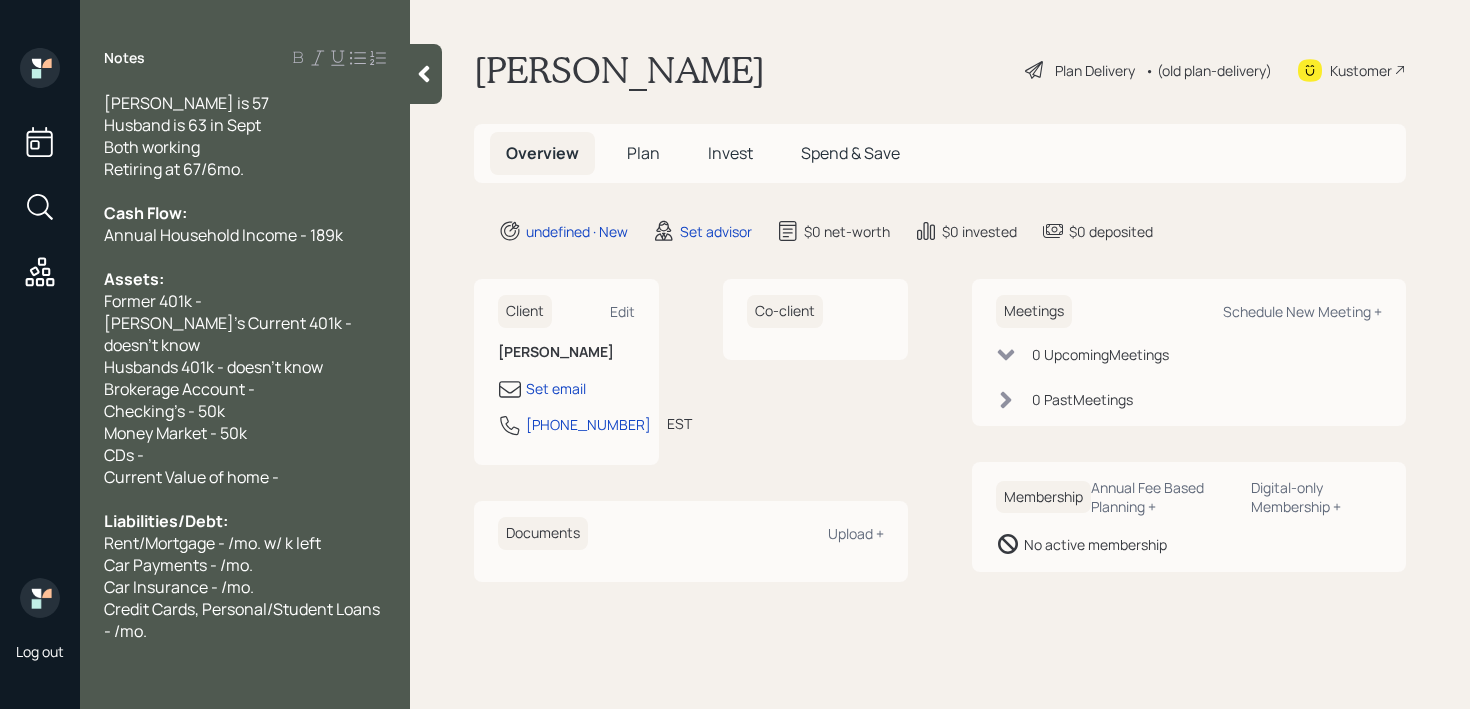click on "Checking's - 50k" at bounding box center [245, 411] 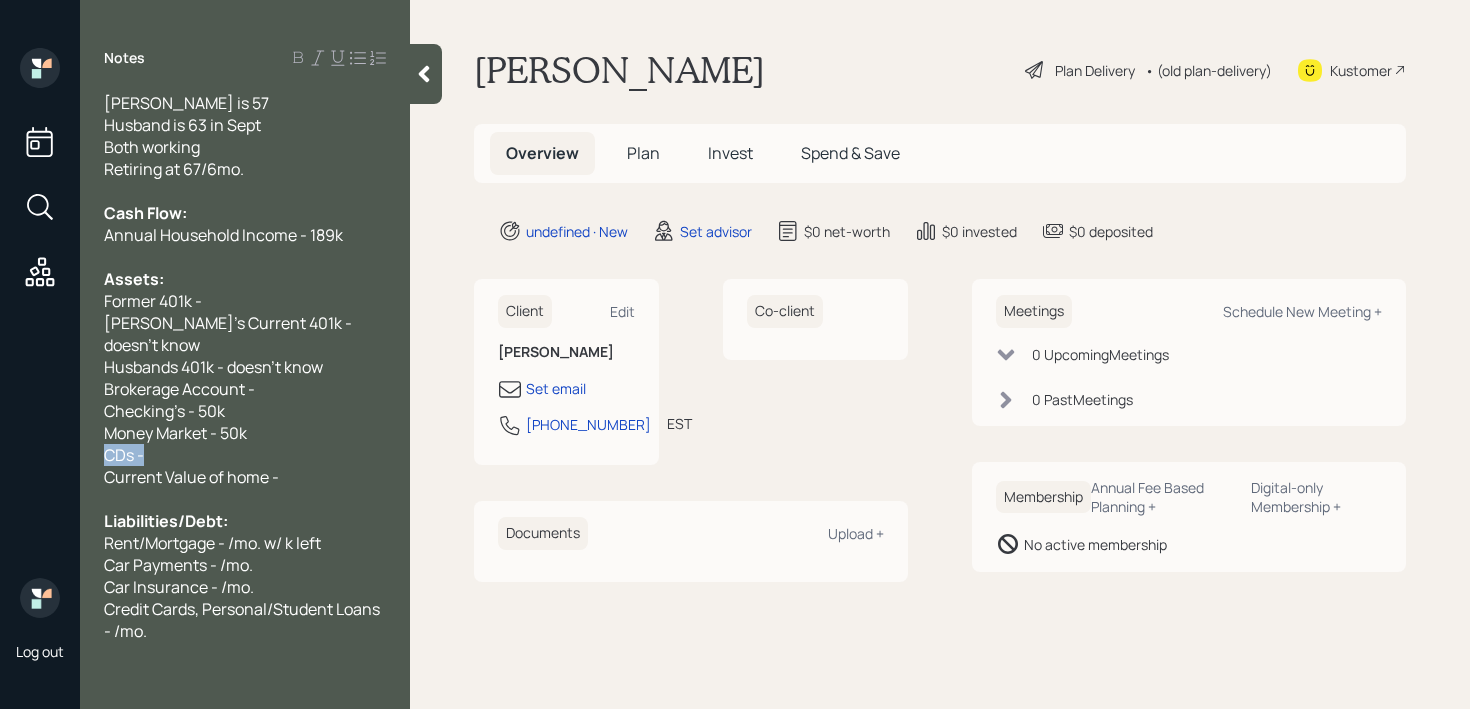 drag, startPoint x: 214, startPoint y: 430, endPoint x: 0, endPoint y: 430, distance: 214 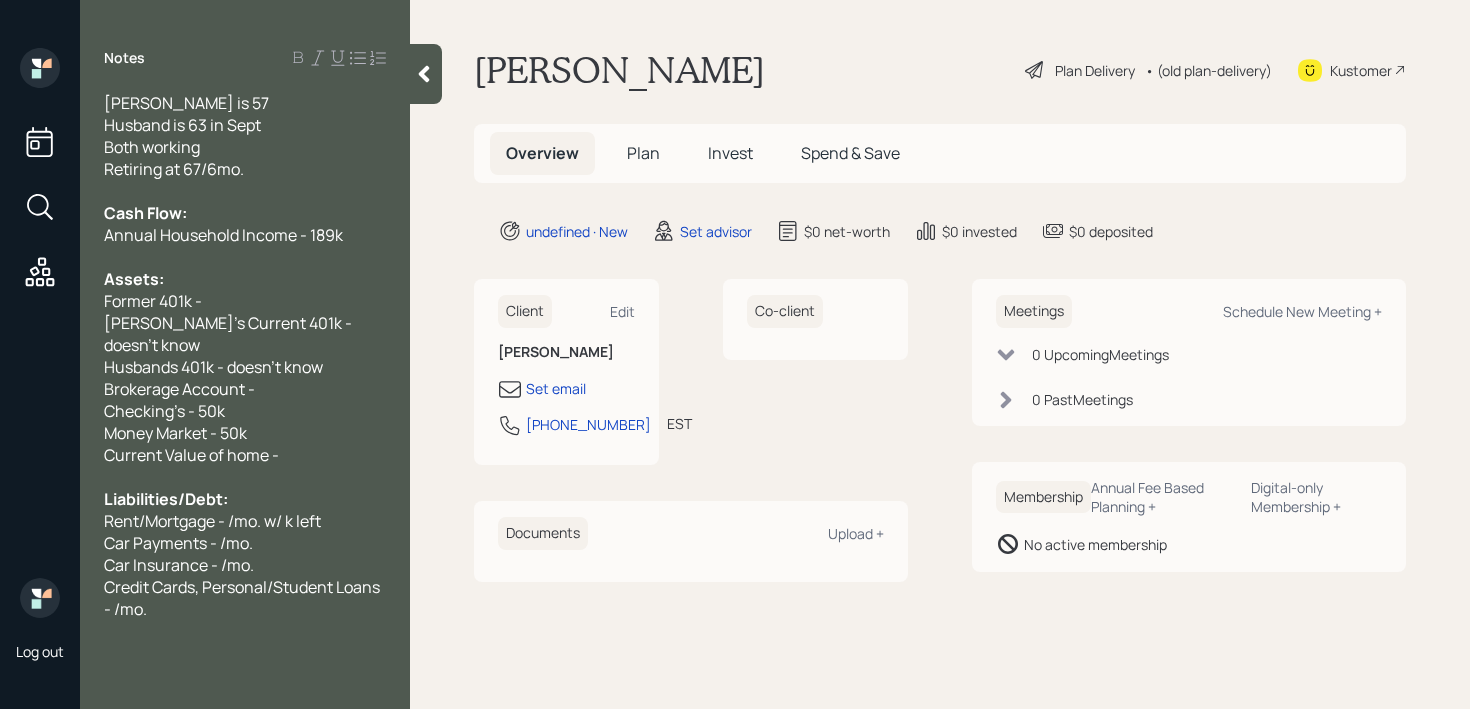 click at bounding box center [245, 477] 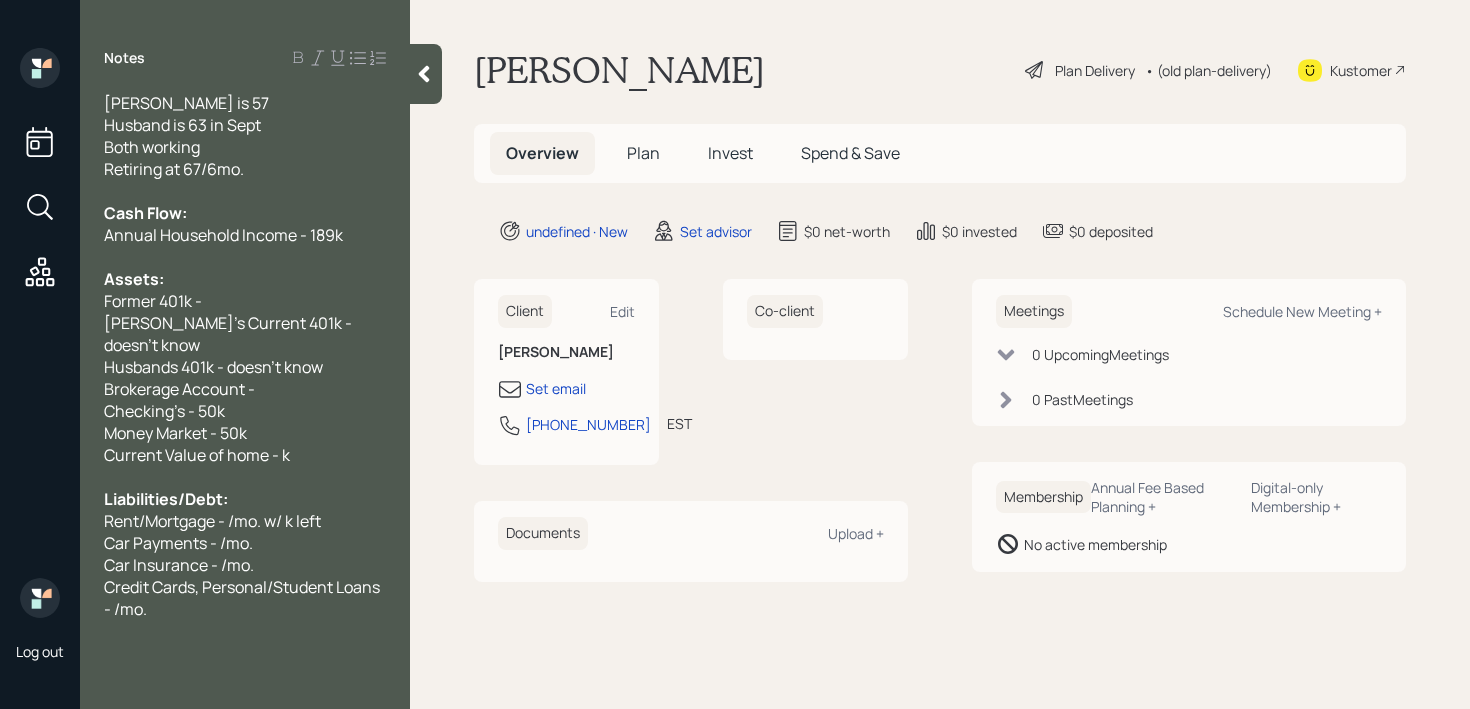 click on "Liabilities/Debt:" at bounding box center (245, 499) 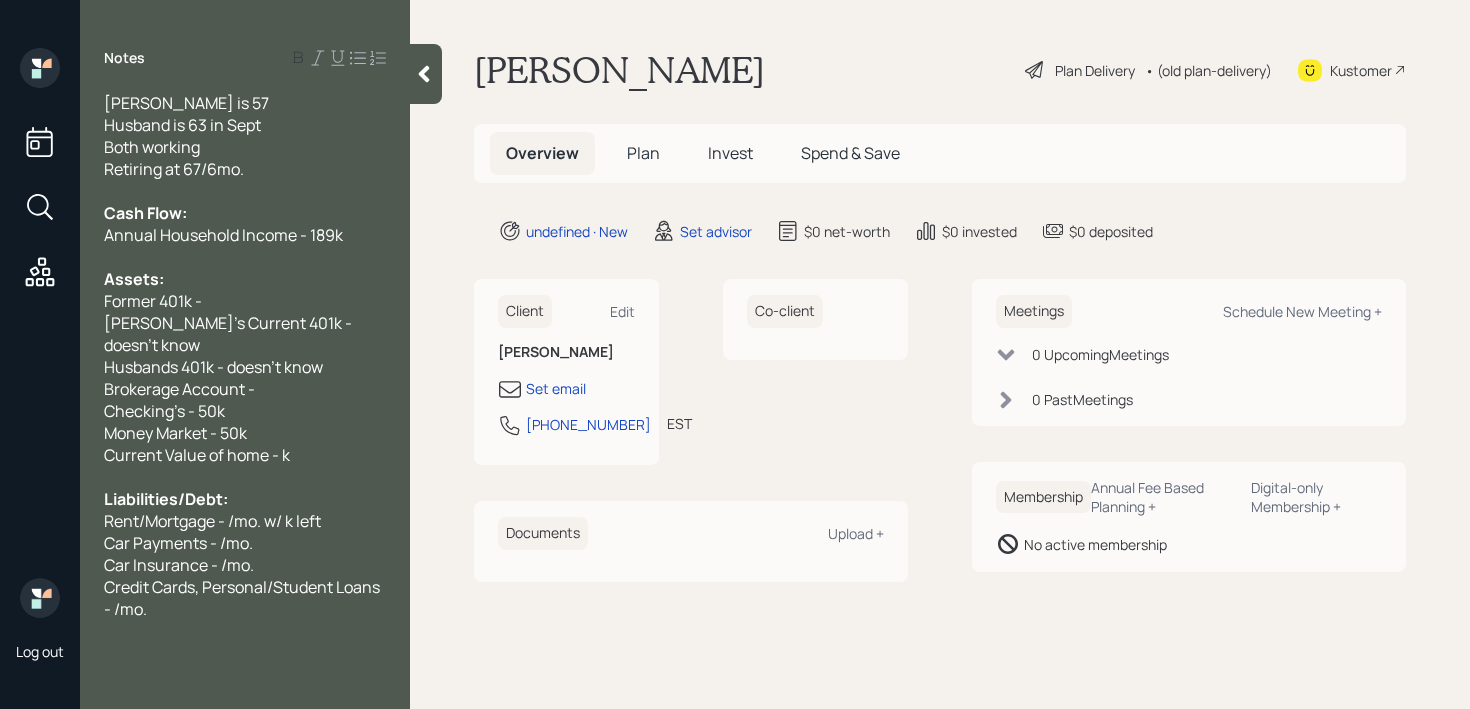 click on "Money Market - 50k" at bounding box center [245, 433] 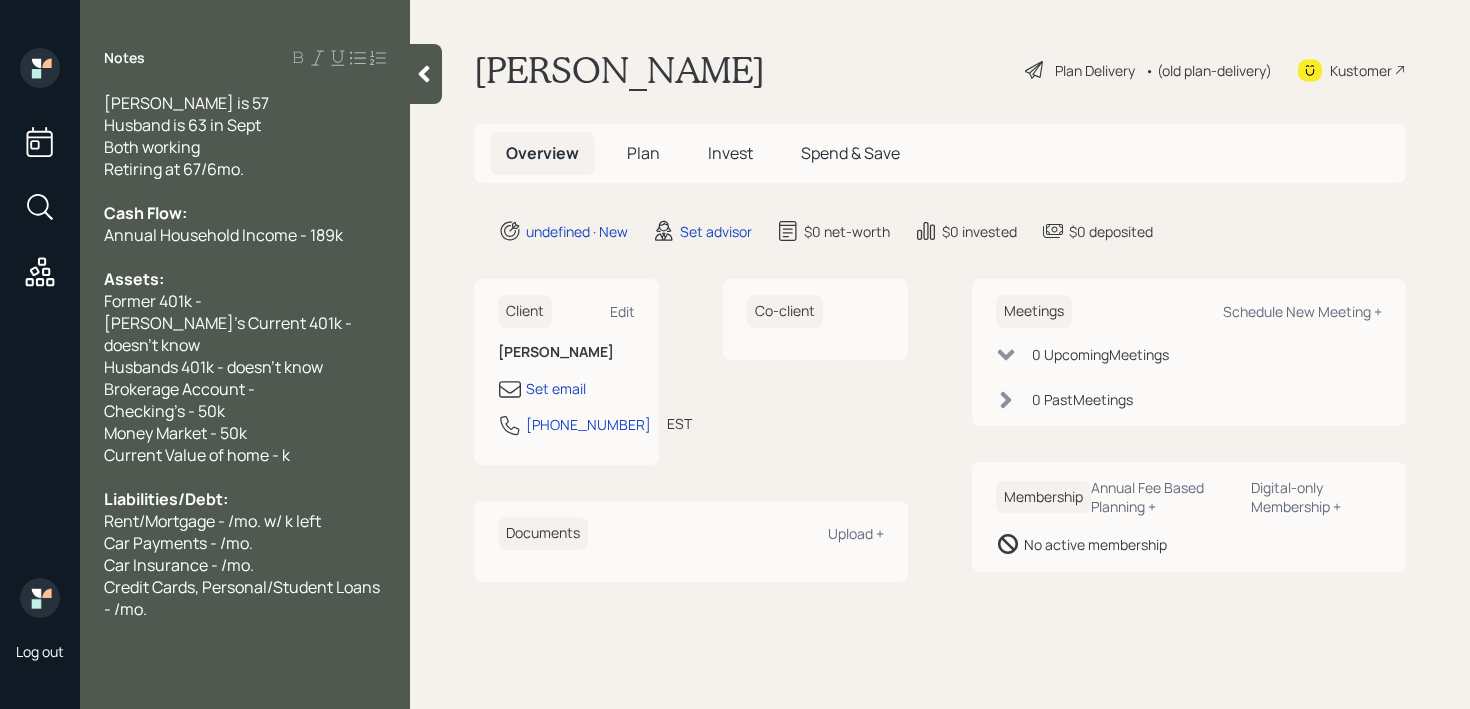click on "Money Market - 50k" at bounding box center (175, 433) 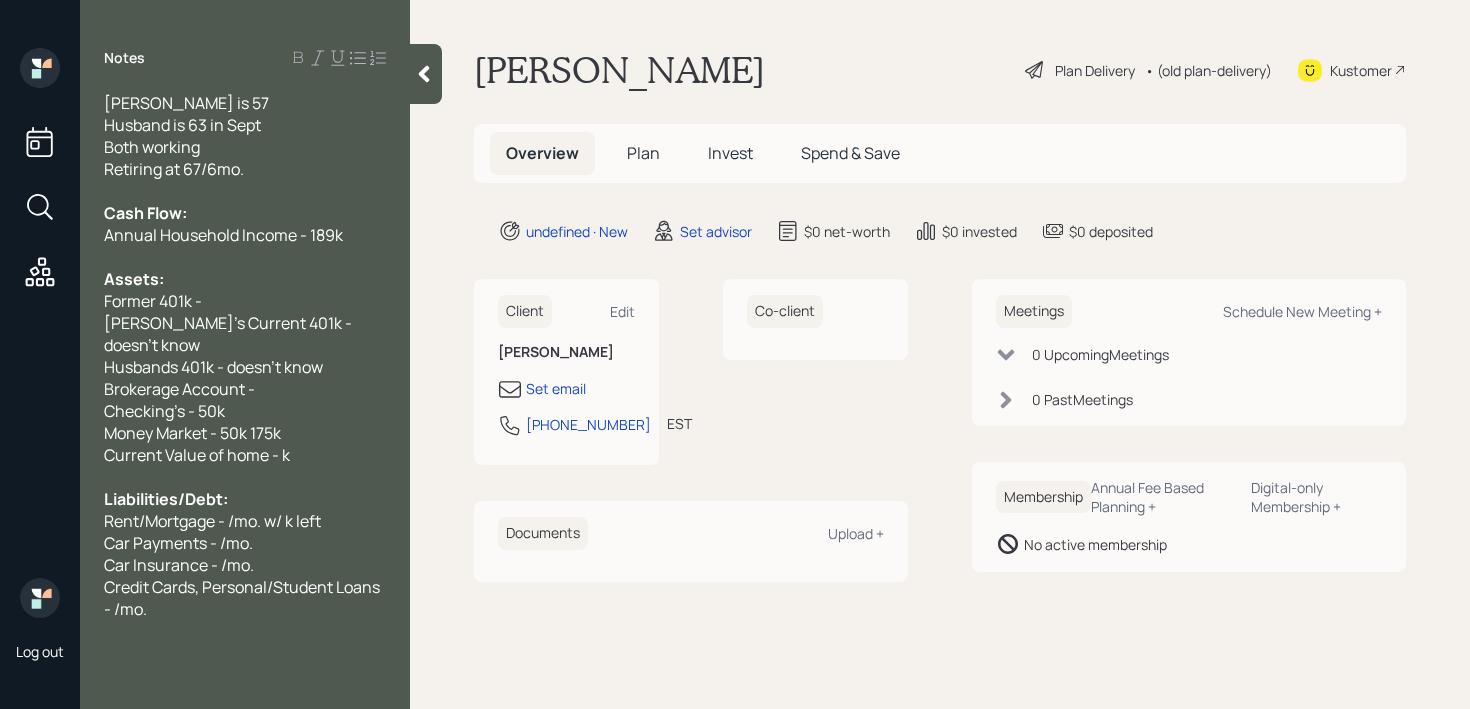 click on "Current Value of home - k" at bounding box center [245, 455] 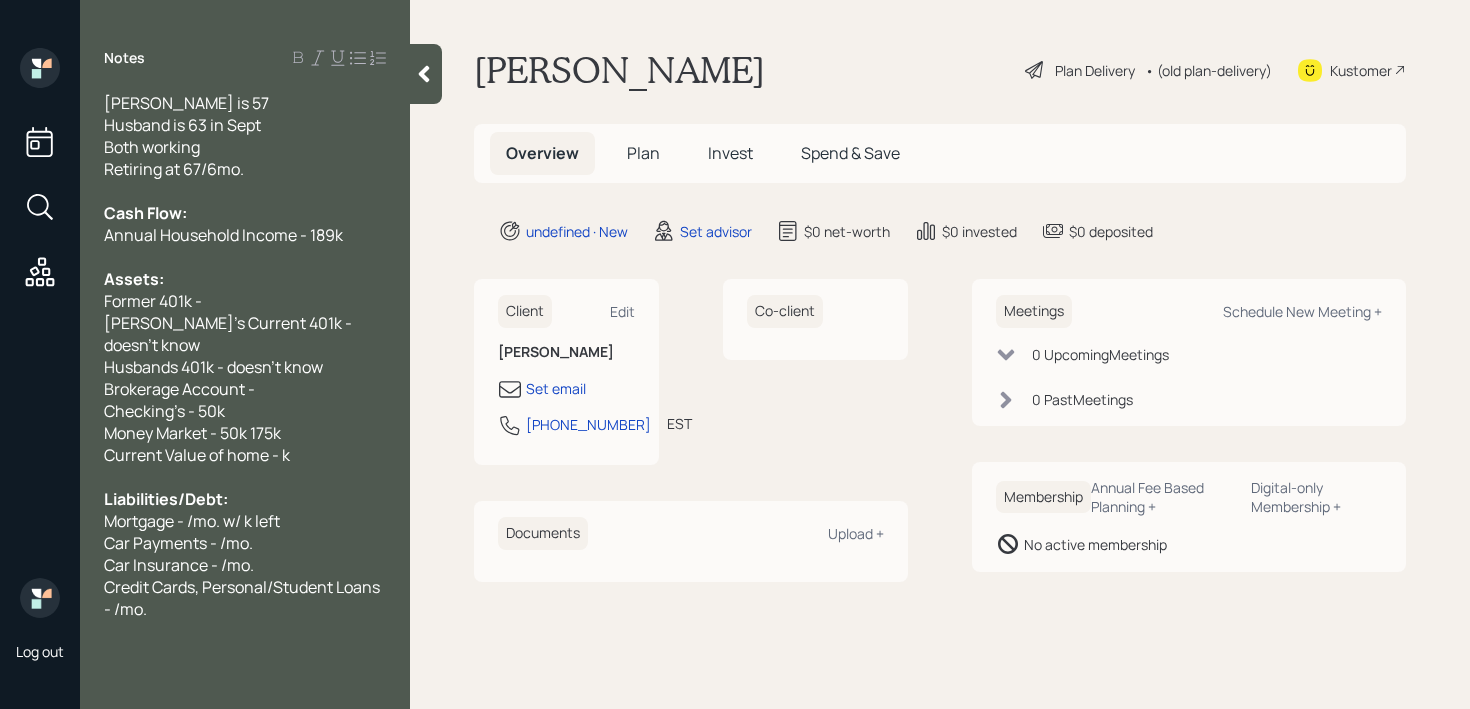 click on "Mortgage - /mo. w/ k left" at bounding box center (192, 521) 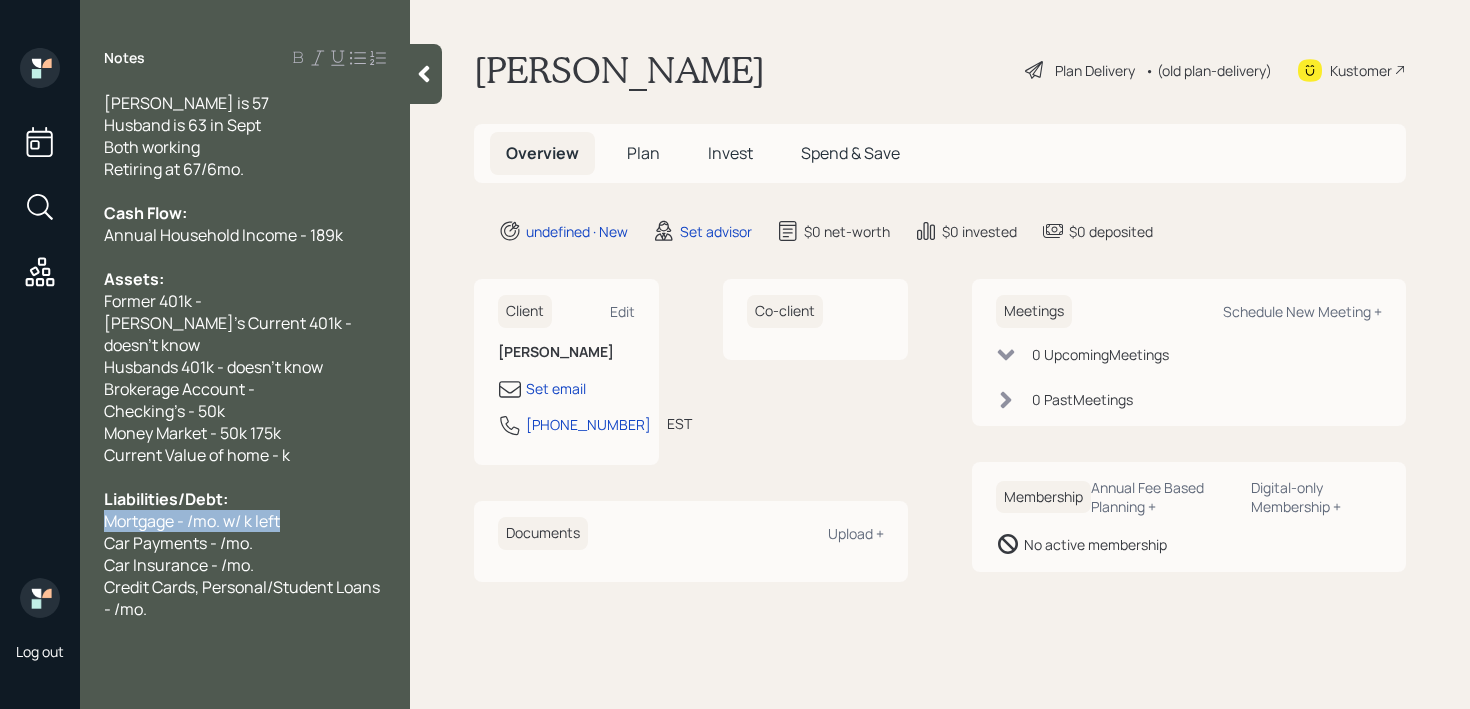 drag, startPoint x: 322, startPoint y: 503, endPoint x: 34, endPoint y: 503, distance: 288 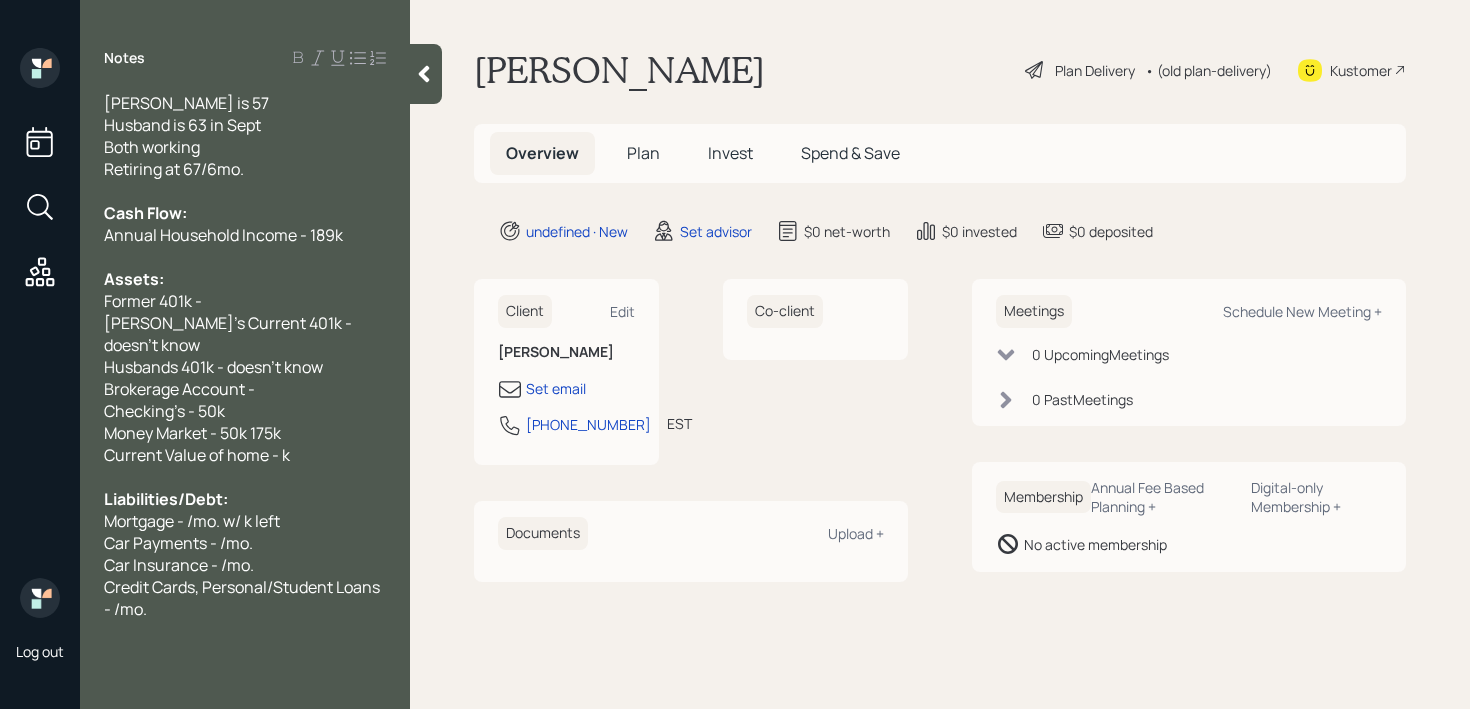 click on "Car Payments - /mo." at bounding box center (178, 543) 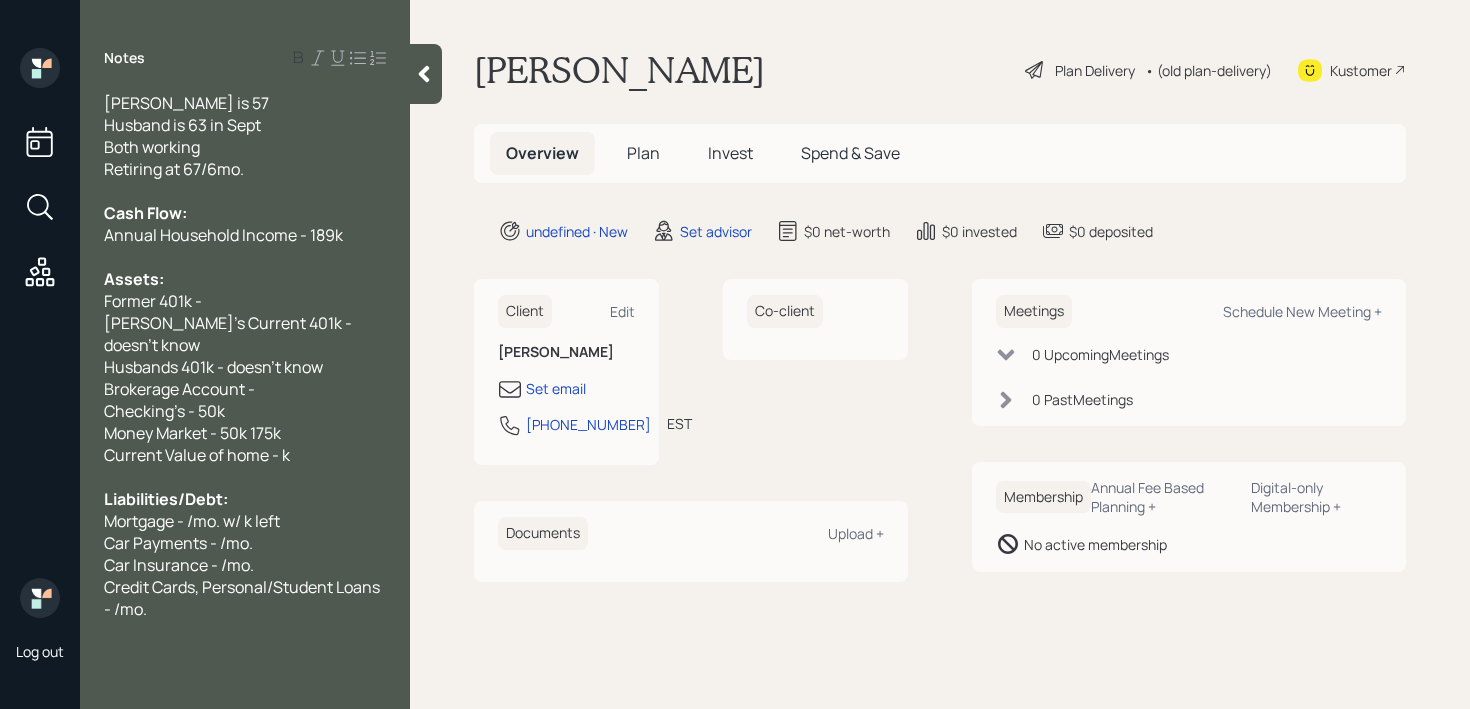 click on "Mortgage - /mo. w/ k left" at bounding box center (245, 521) 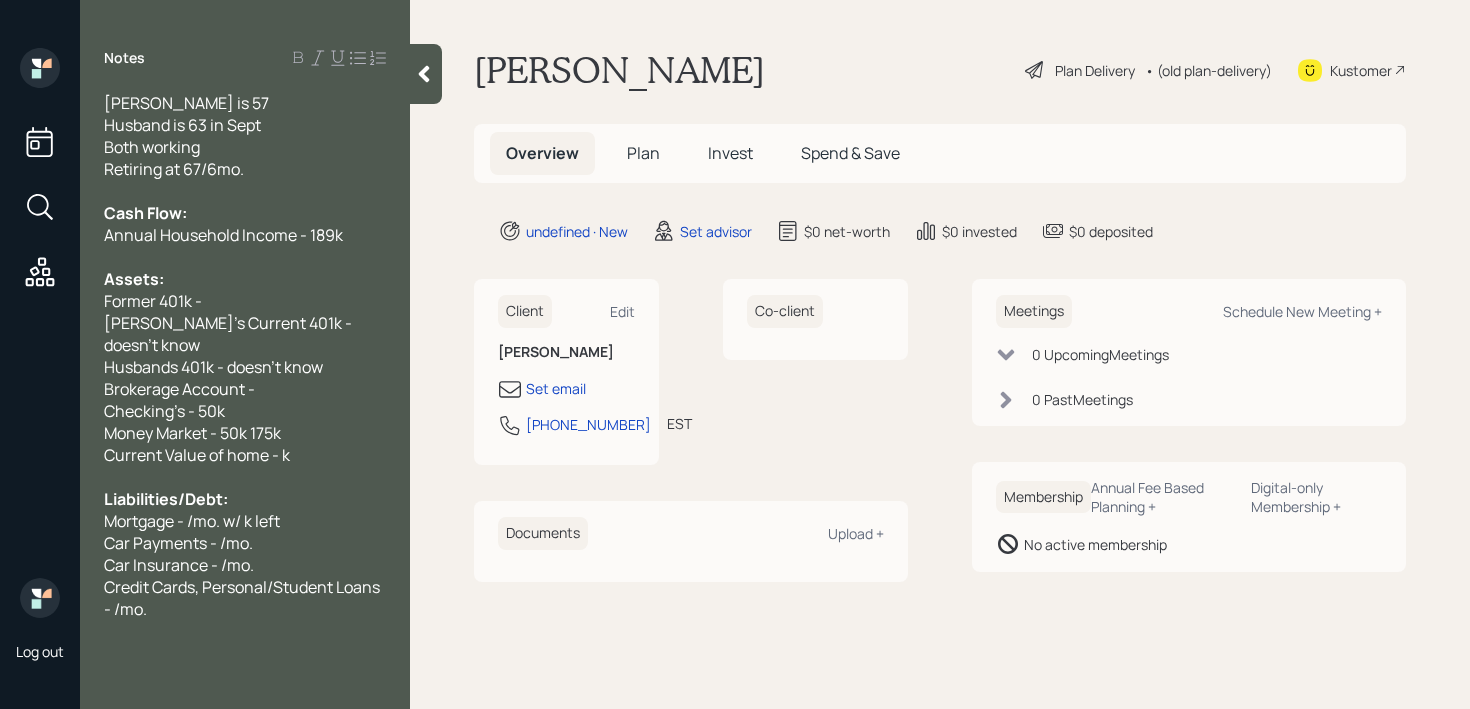 click on "Credit Cards, Personal/Student Loans - /mo." at bounding box center [245, 598] 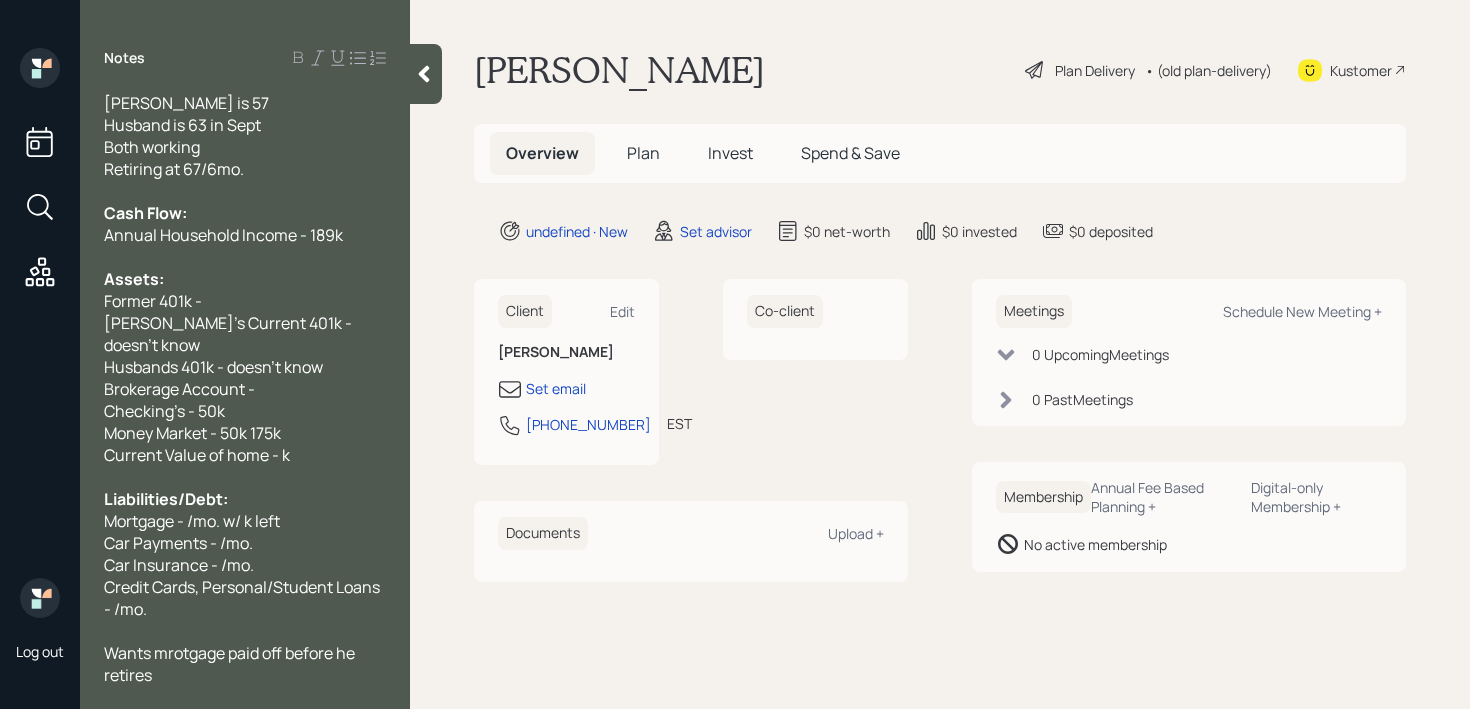click on "Mortgage - /mo. w/ k left" at bounding box center [192, 521] 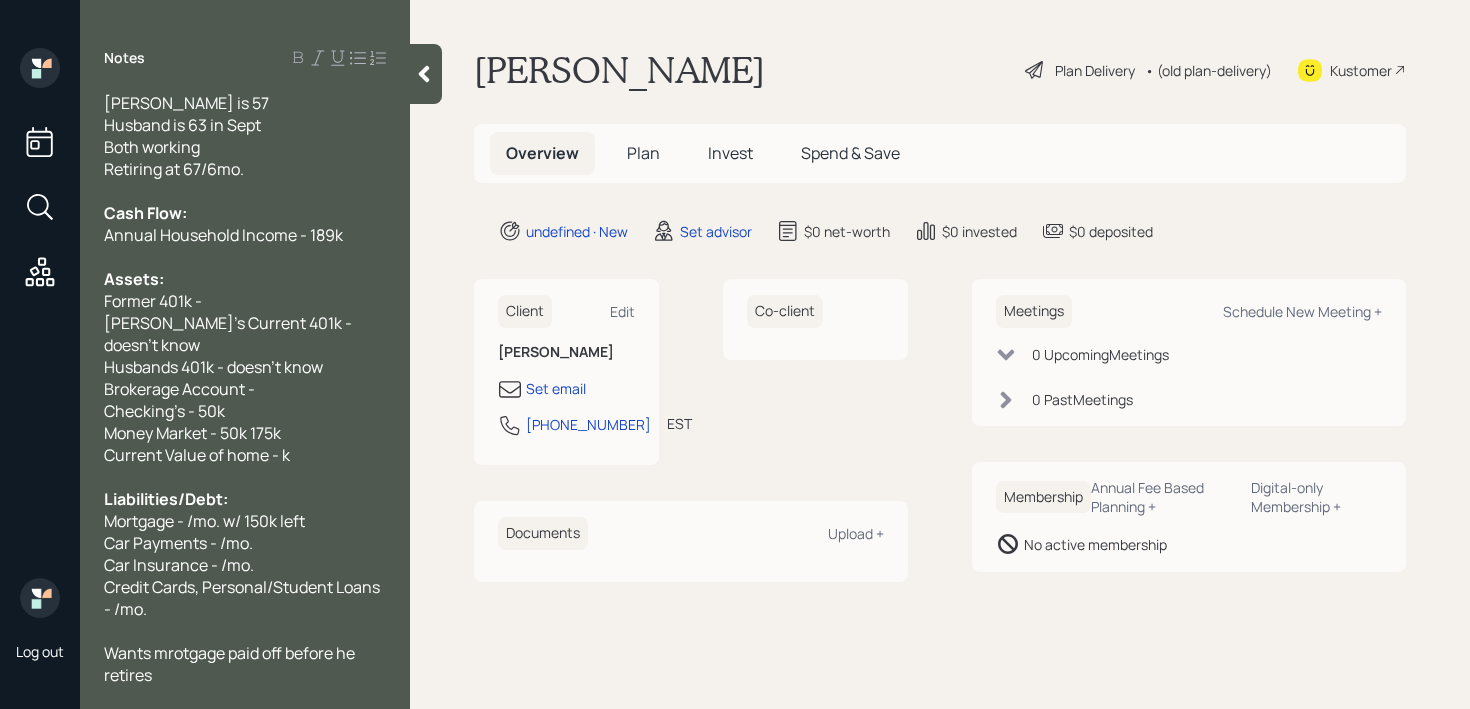 click on "Wants mrotgage paid off before he retires" at bounding box center [231, 664] 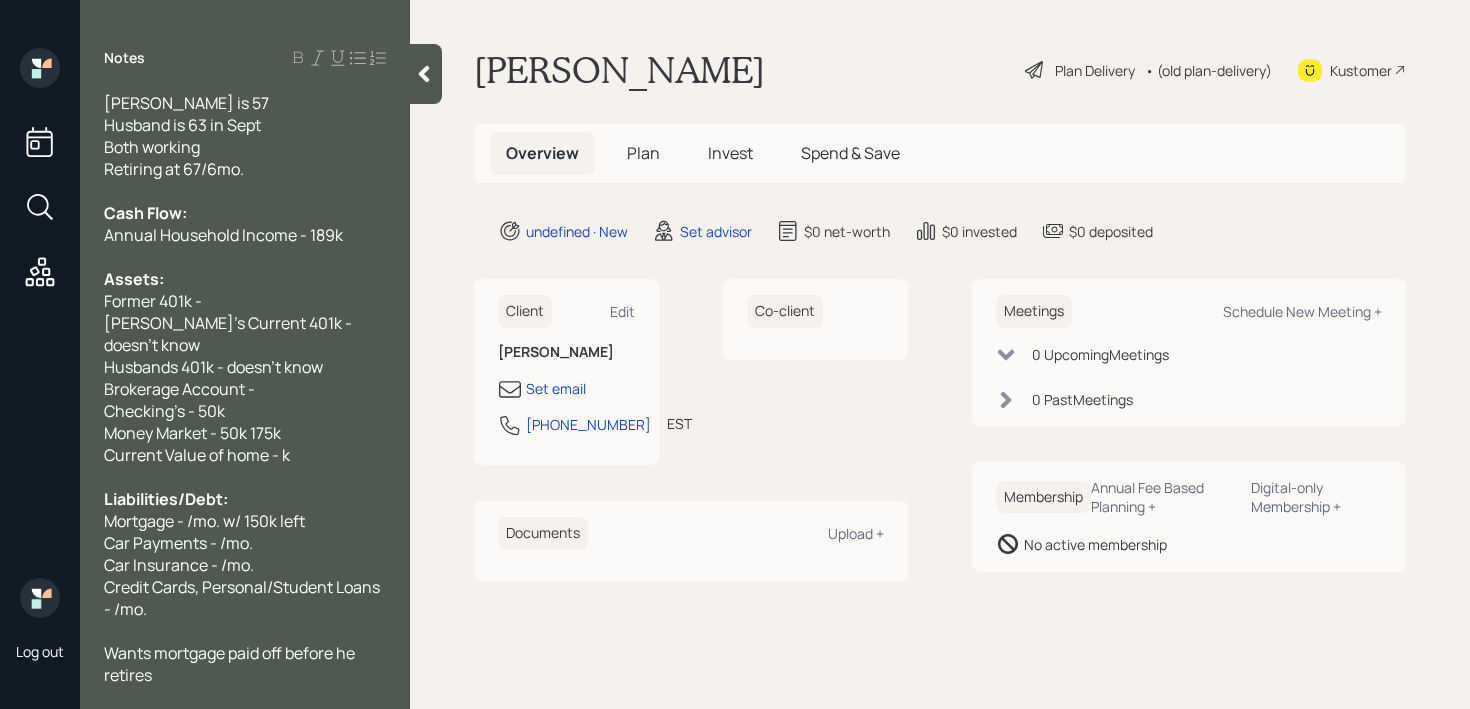 click on "Mortgage - /mo. w/ 150k left" at bounding box center (245, 521) 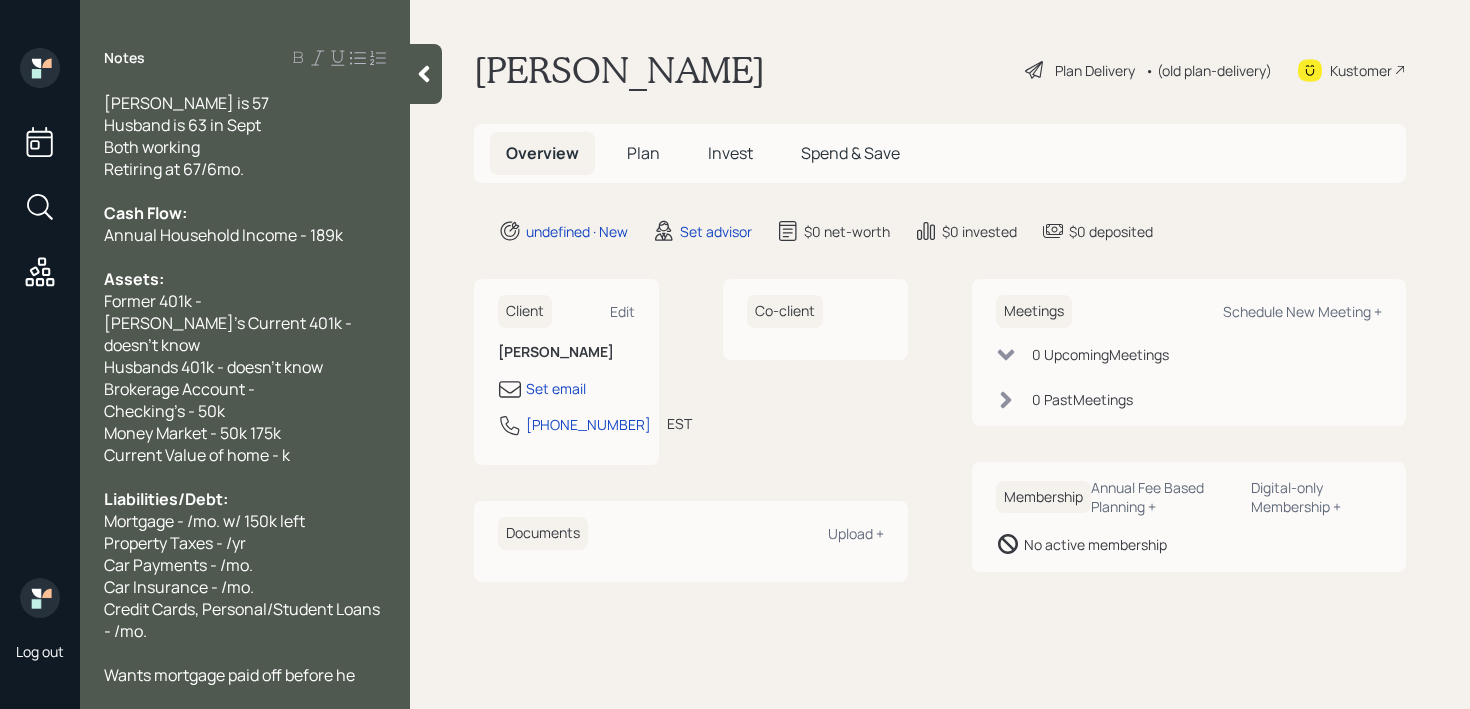 click on "Mortgage - /mo. w/ 150k left" at bounding box center [204, 521] 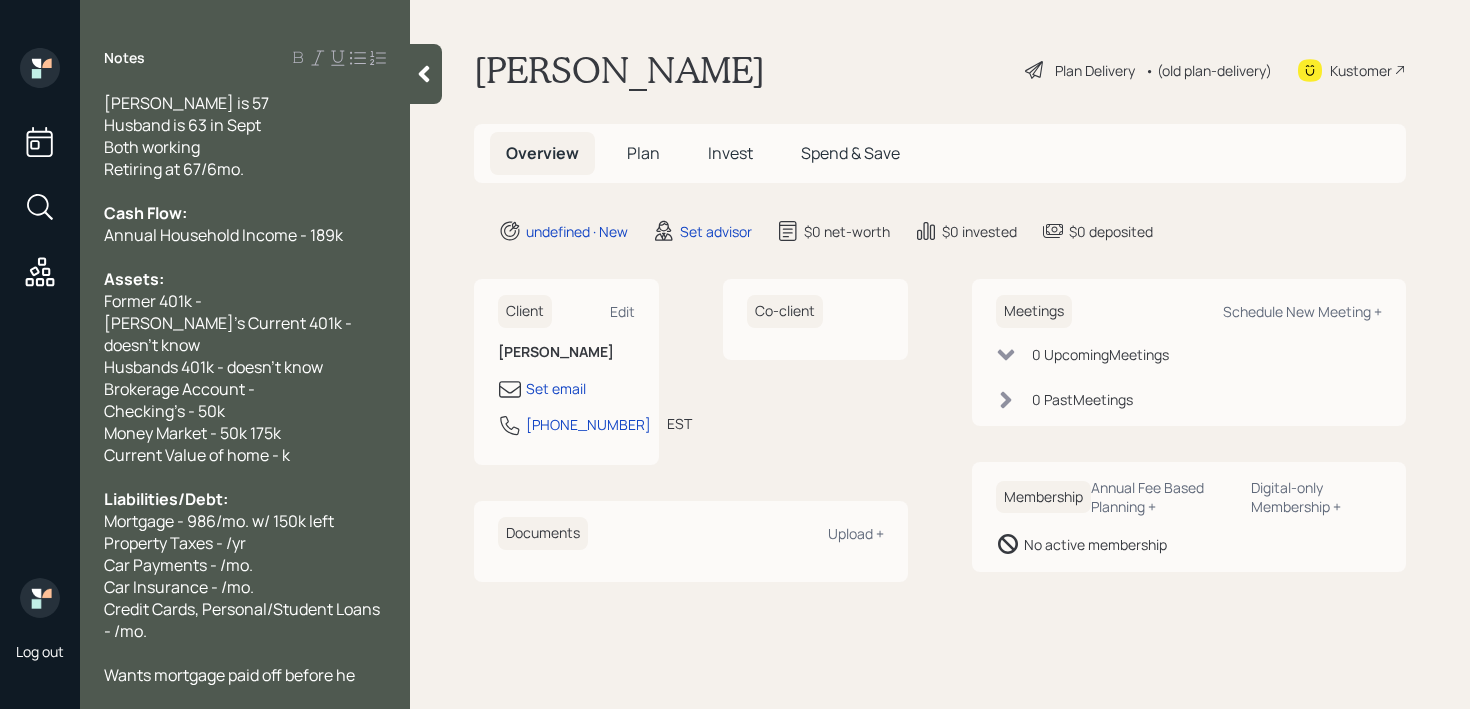 click on "Property Taxes - /yr" at bounding box center [245, 543] 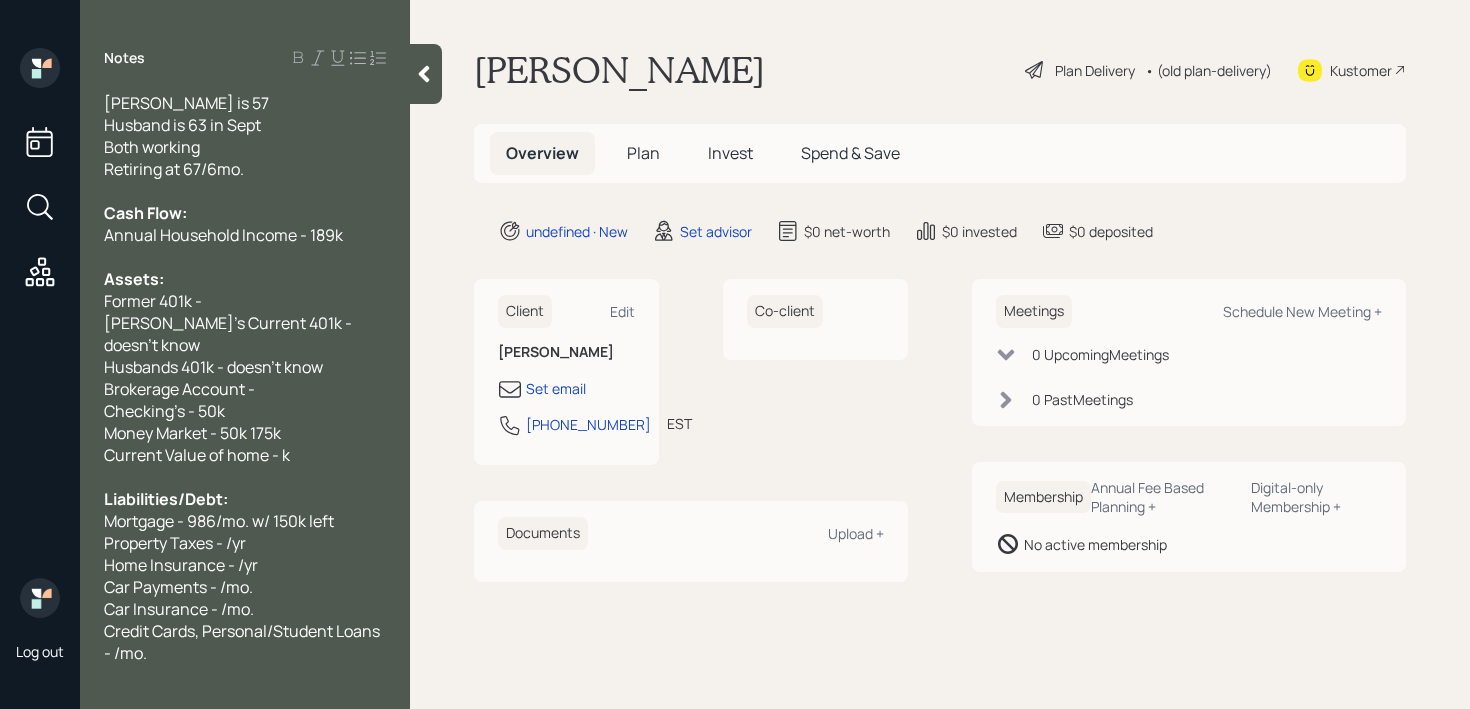click on "Mortgage - 986/mo. w/ 150k left" at bounding box center (245, 521) 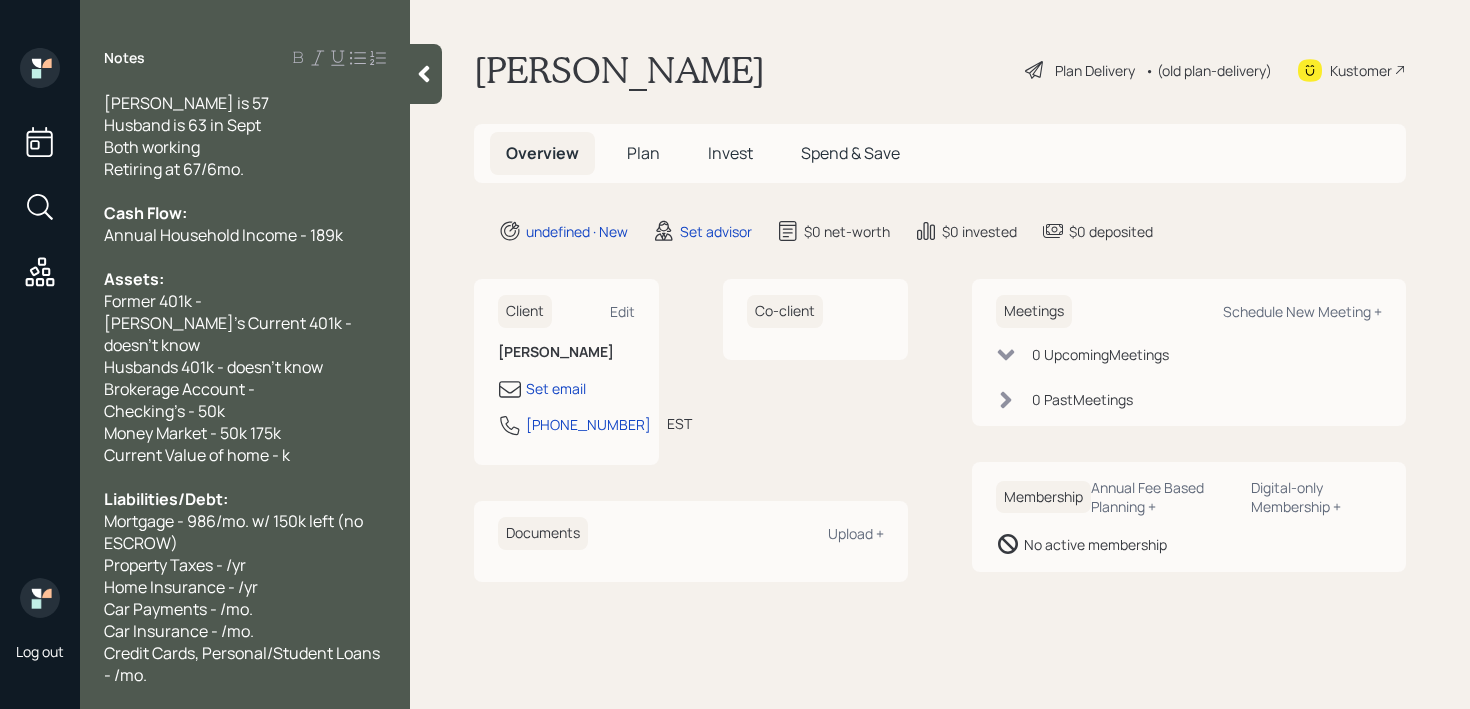 click on "Property Taxes - /yr" at bounding box center [245, 565] 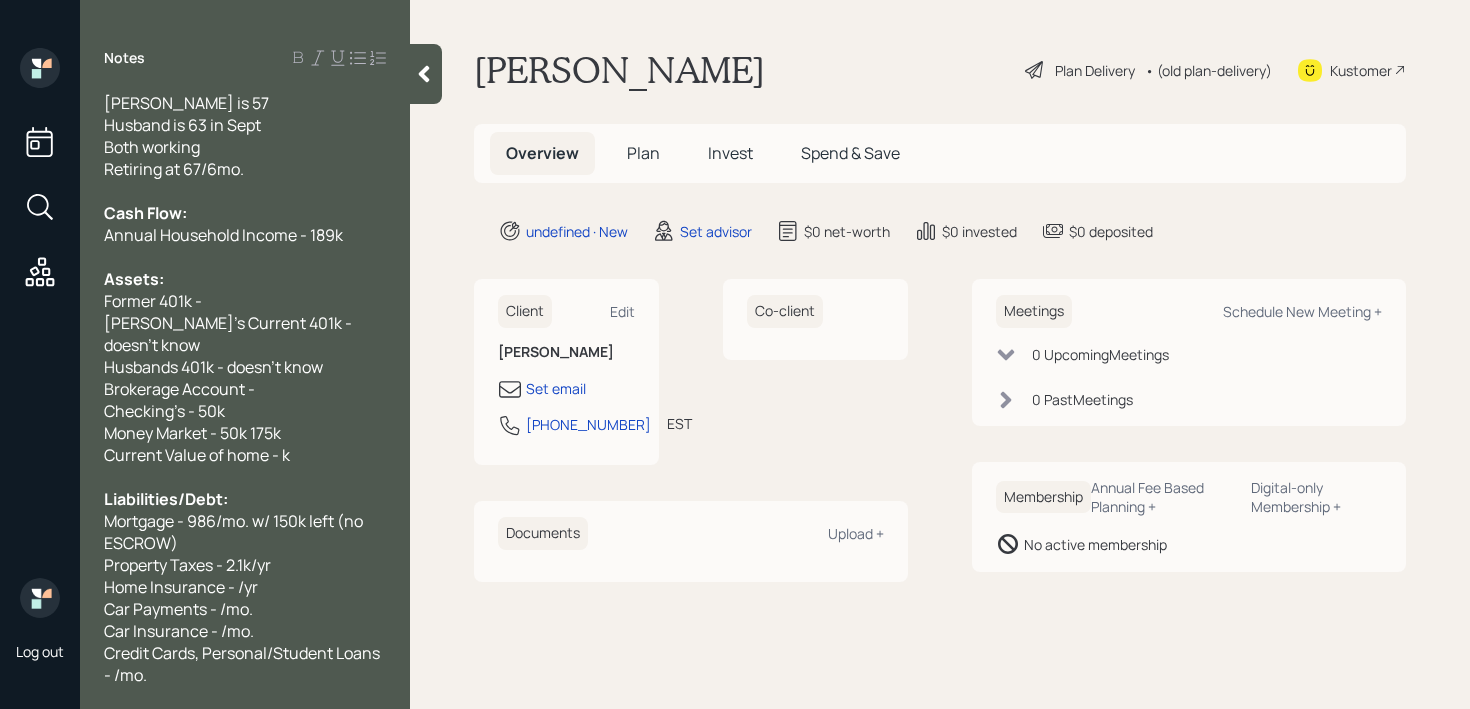 click on "Home Insurance - /yr" at bounding box center [181, 587] 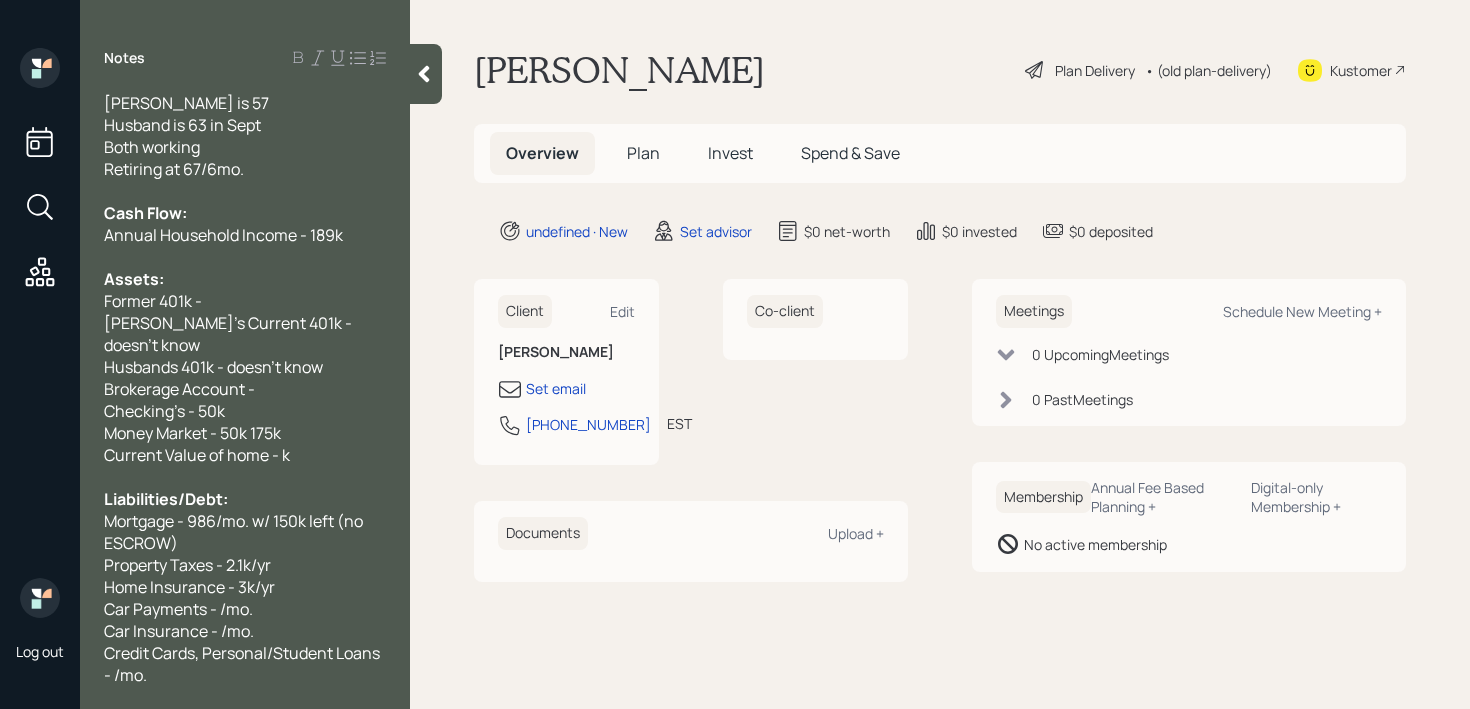drag, startPoint x: 282, startPoint y: 548, endPoint x: 103, endPoint y: 556, distance: 179.17868 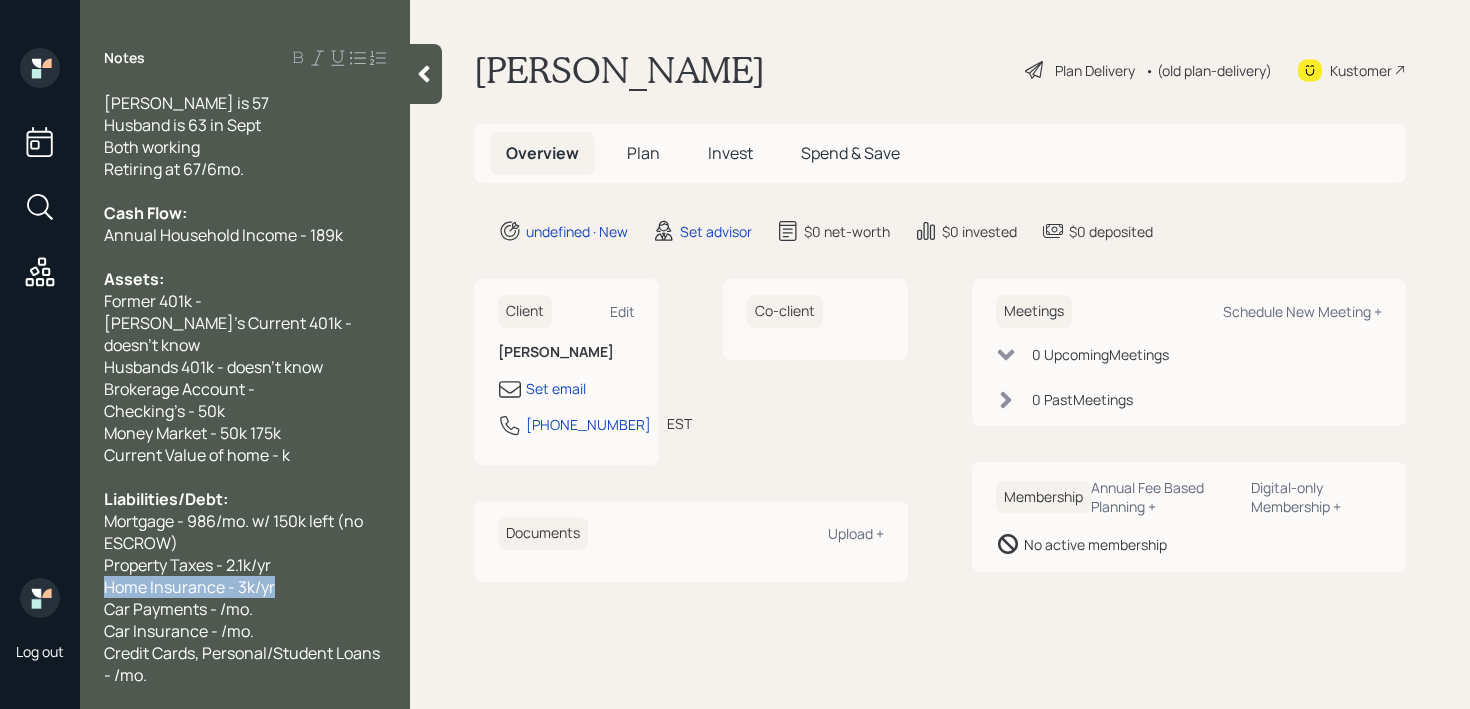 drag, startPoint x: 295, startPoint y: 562, endPoint x: 0, endPoint y: 562, distance: 295 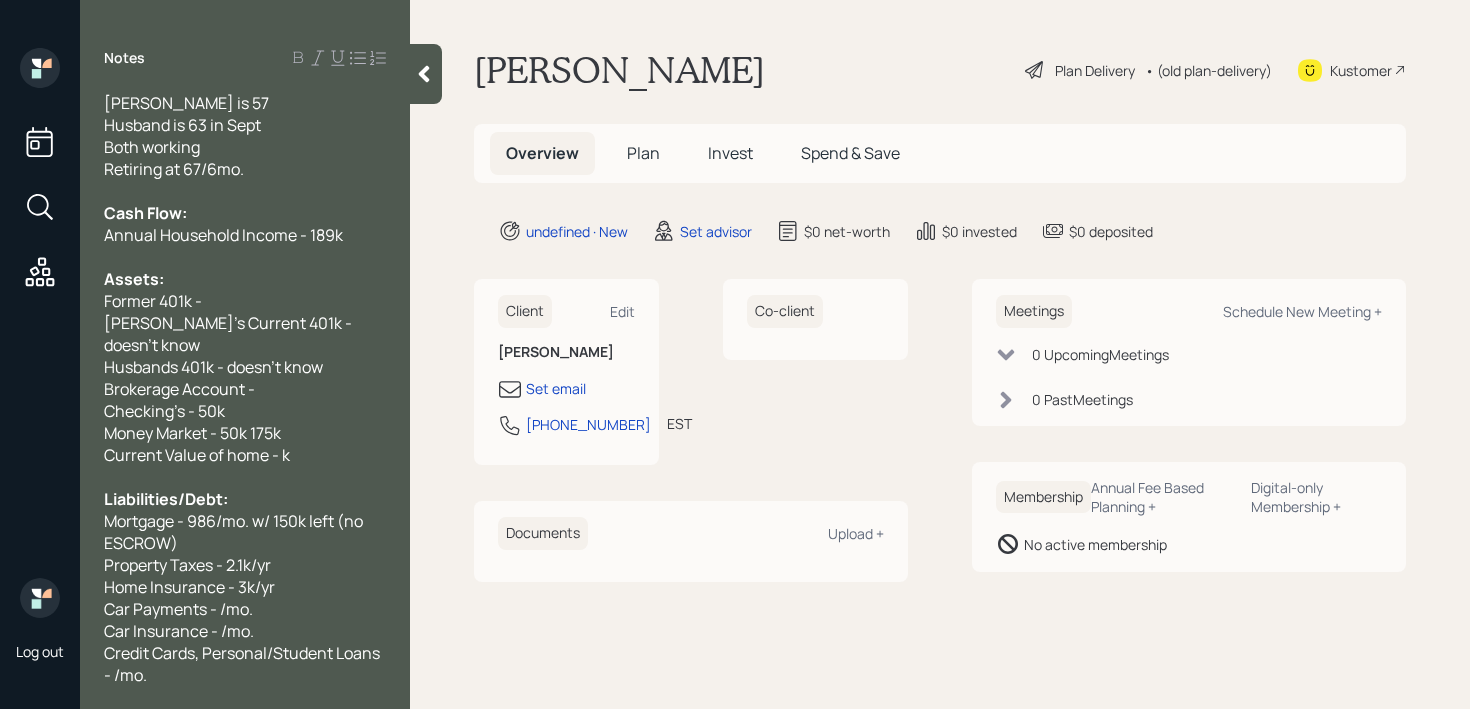 click on "Home Insurance - 3k/yr" at bounding box center [189, 587] 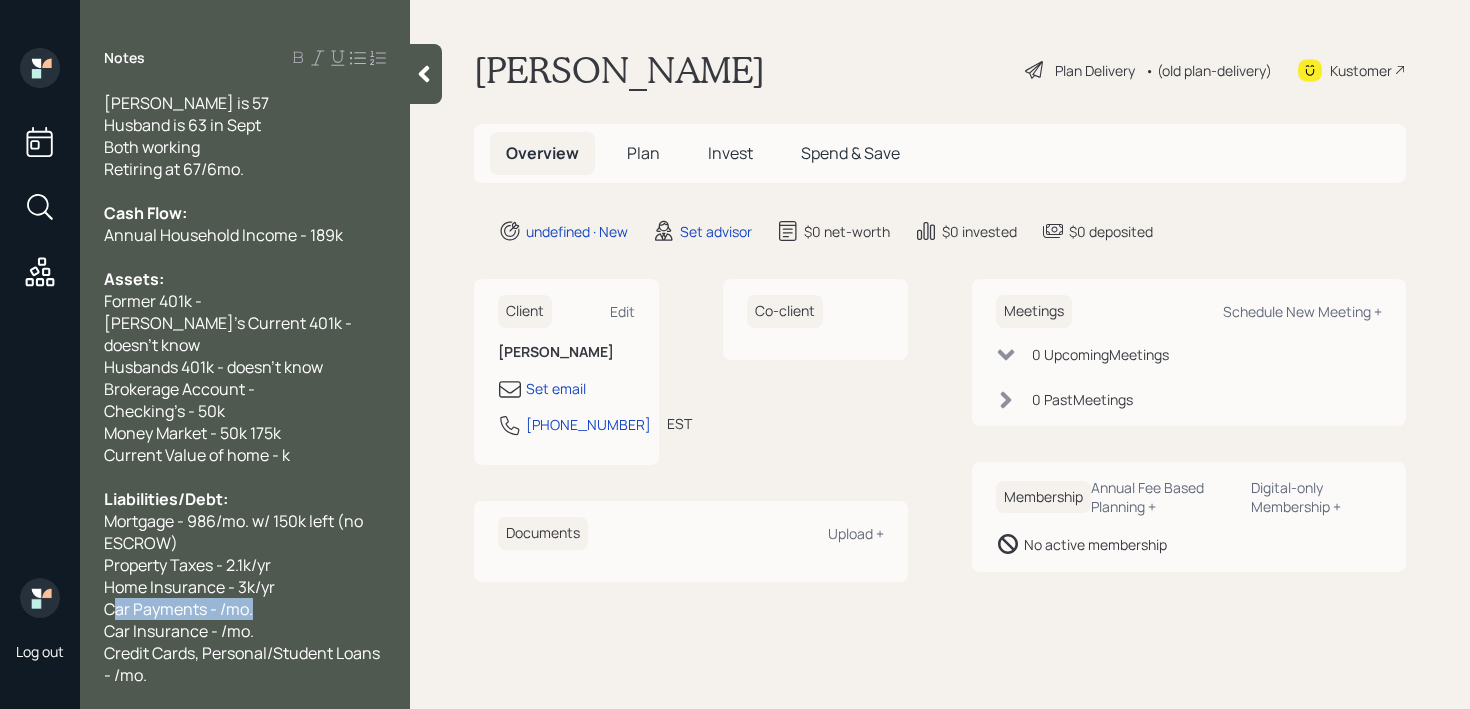 drag, startPoint x: 245, startPoint y: 582, endPoint x: 39, endPoint y: 582, distance: 206 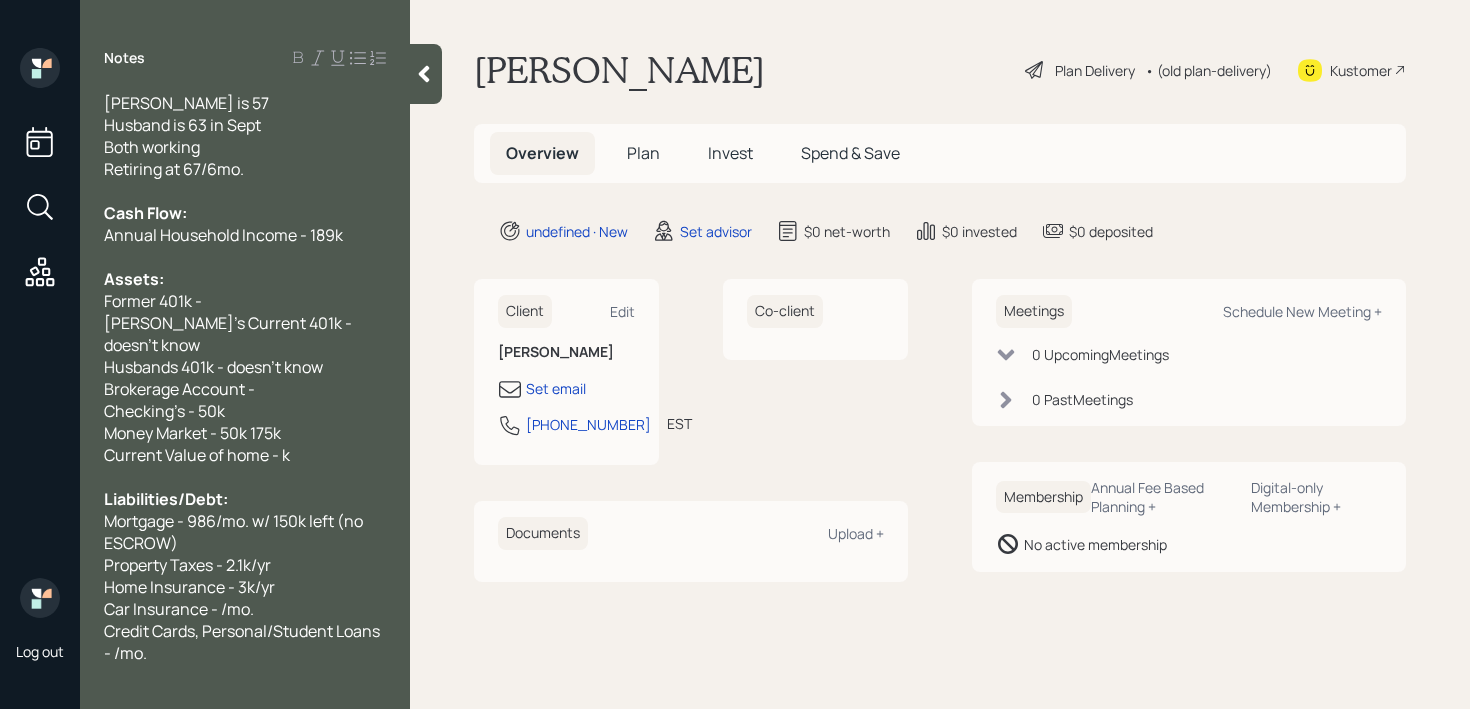 click on "Car Insurance - /mo." at bounding box center (245, 609) 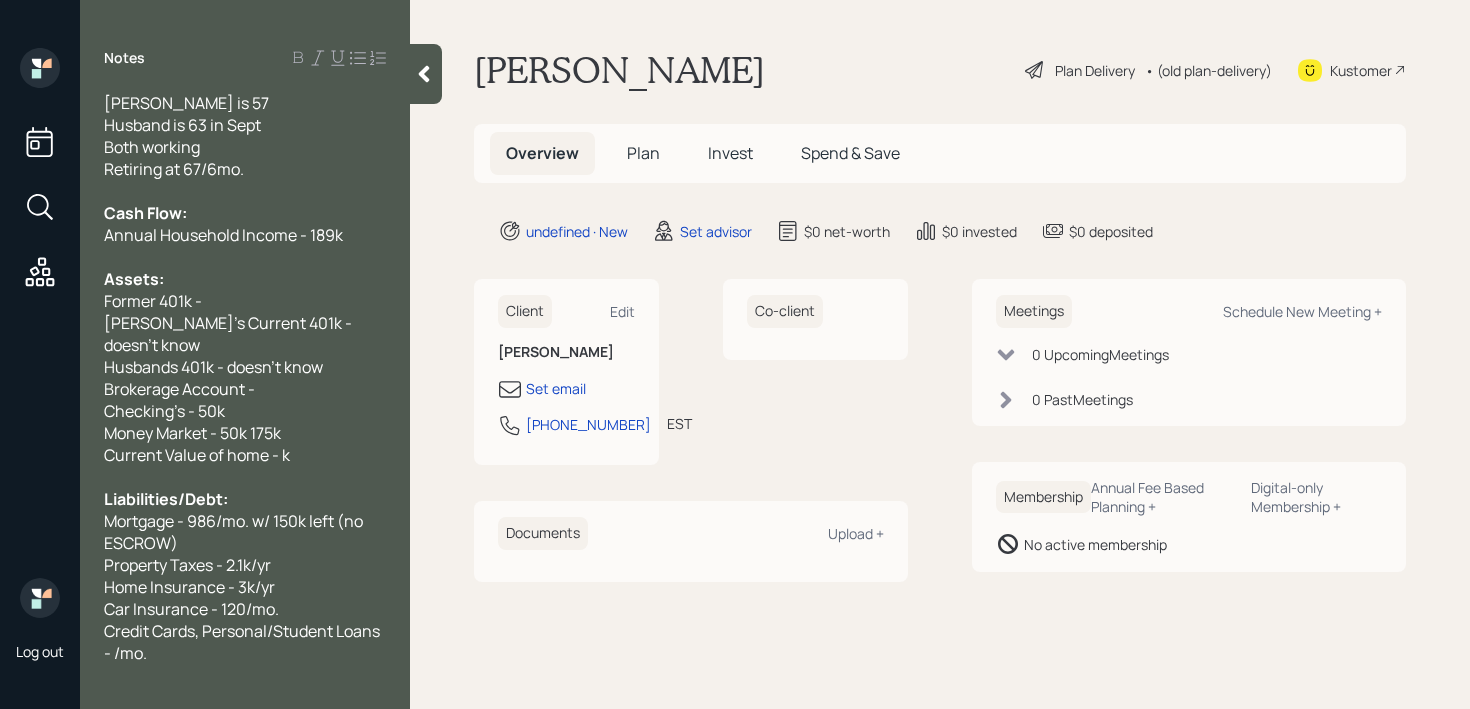 scroll, scrollTop: 22, scrollLeft: 0, axis: vertical 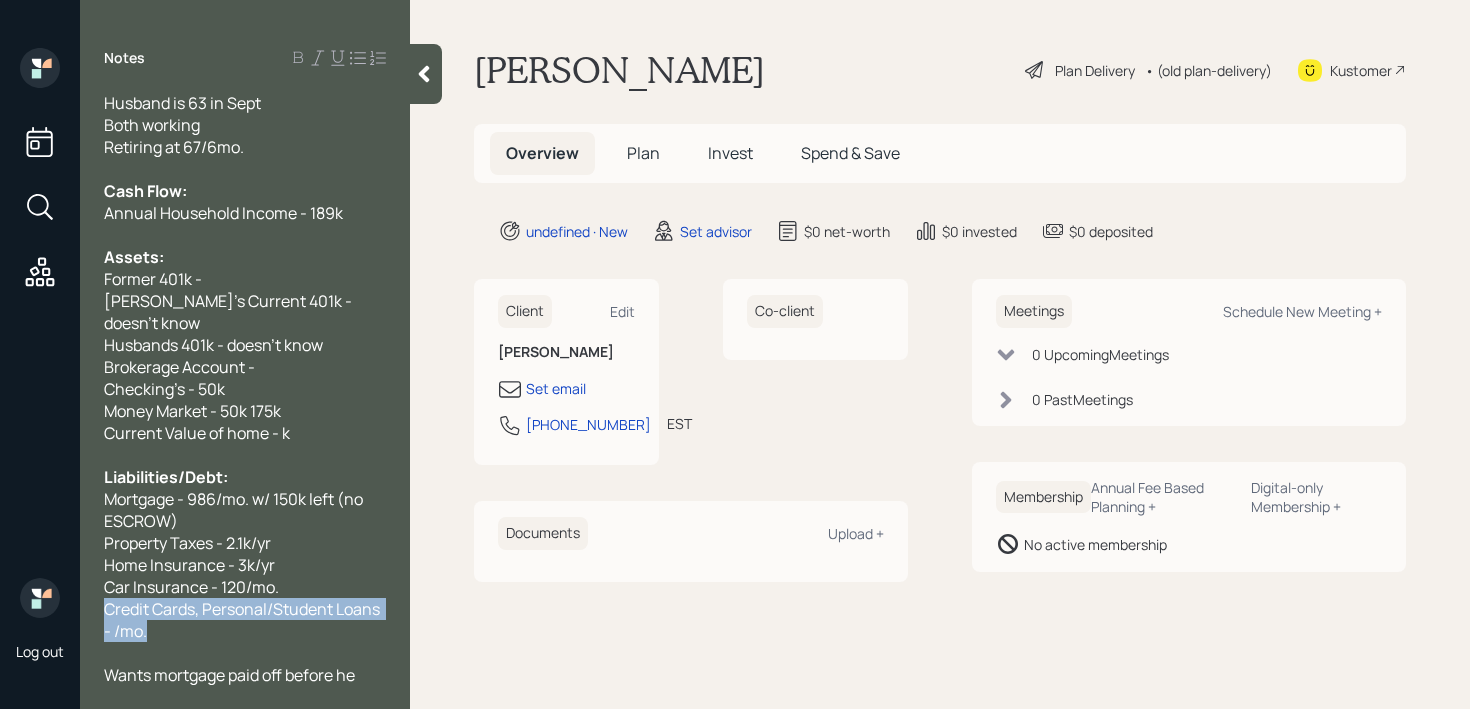 drag, startPoint x: 251, startPoint y: 608, endPoint x: 14, endPoint y: 594, distance: 237.41315 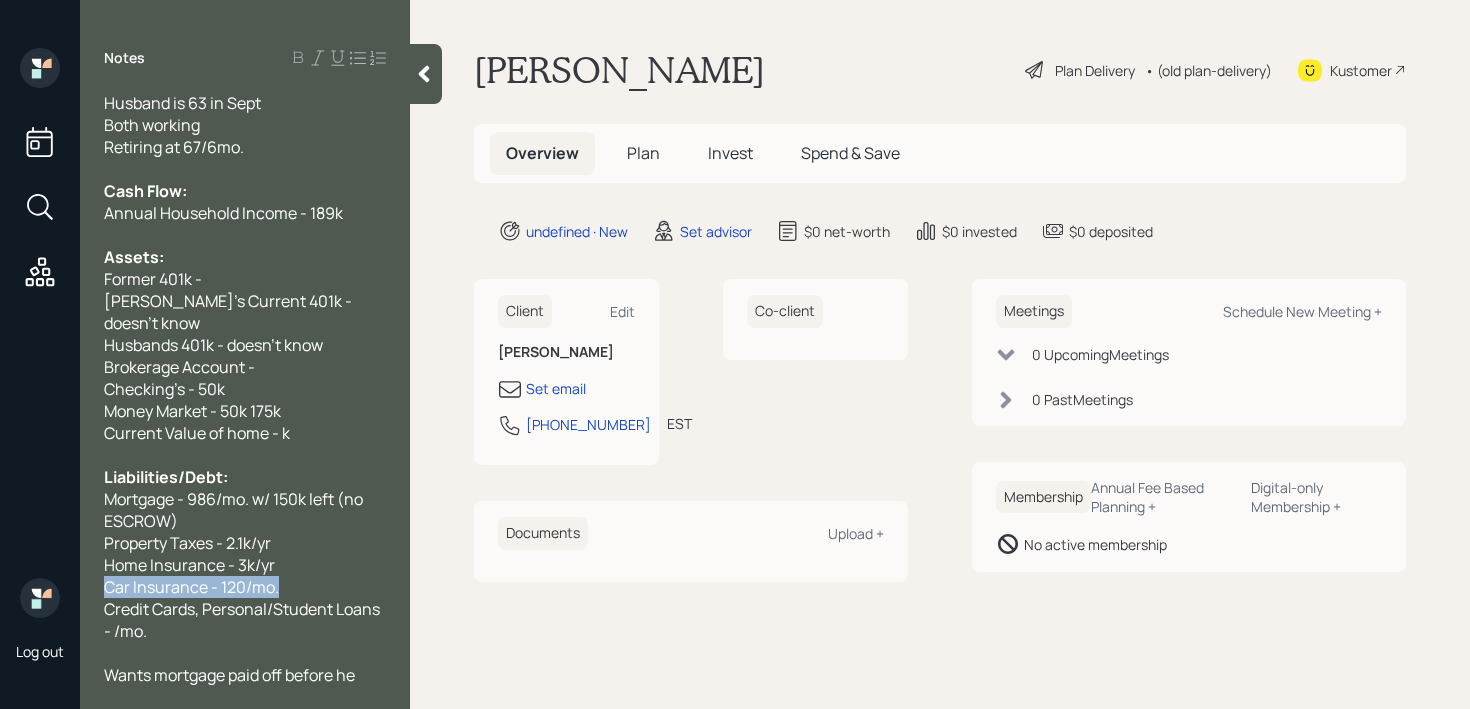 drag, startPoint x: 324, startPoint y: 574, endPoint x: 6, endPoint y: 574, distance: 318 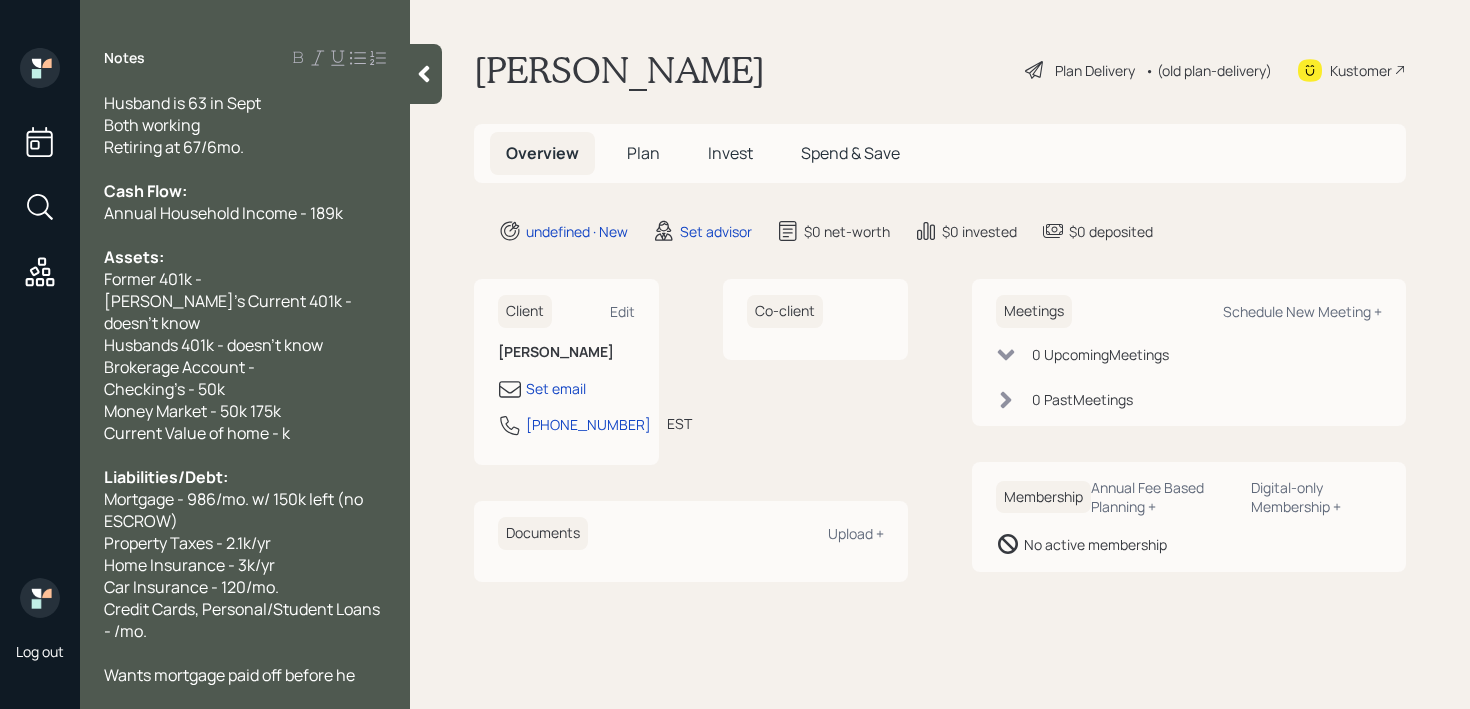 click on "Credit Cards, Personal/Student Loans - /mo." at bounding box center (243, 620) 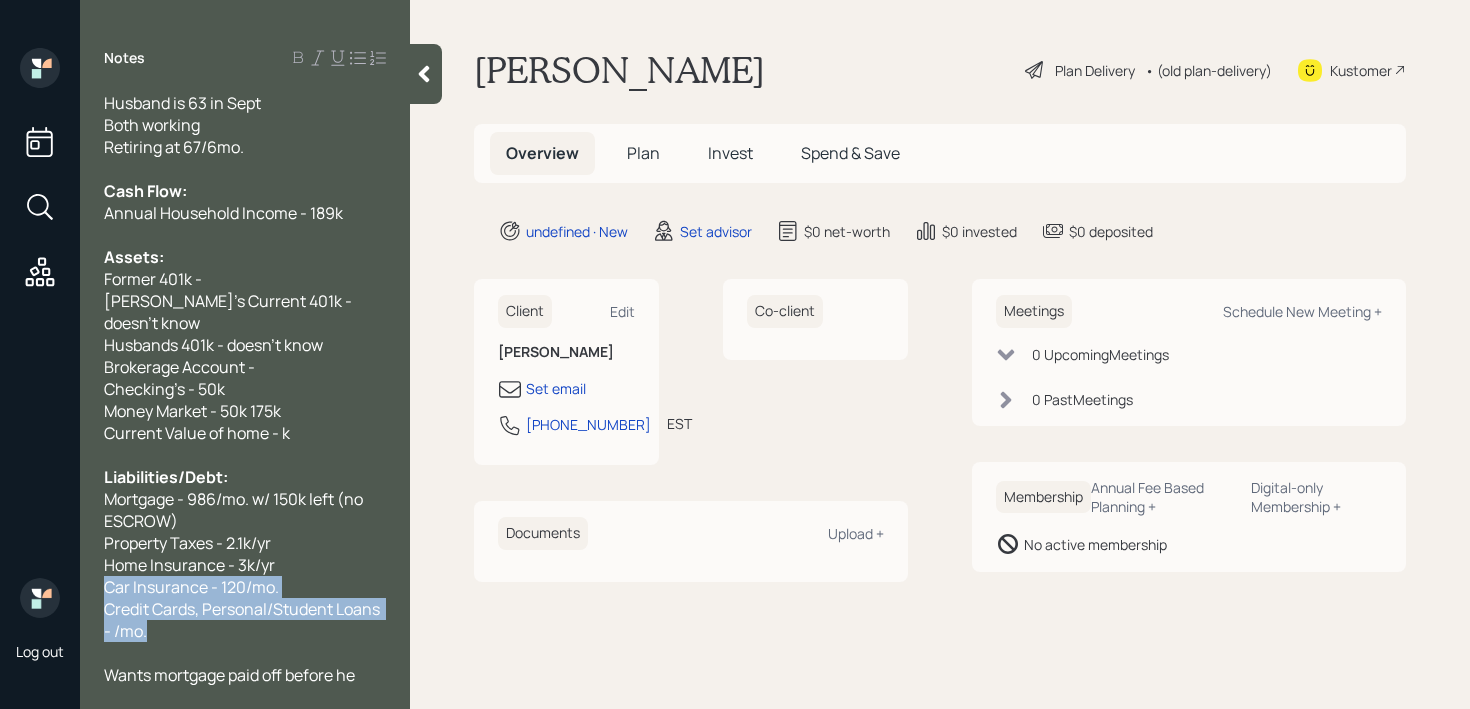 drag, startPoint x: 171, startPoint y: 609, endPoint x: 47, endPoint y: 554, distance: 135.65028 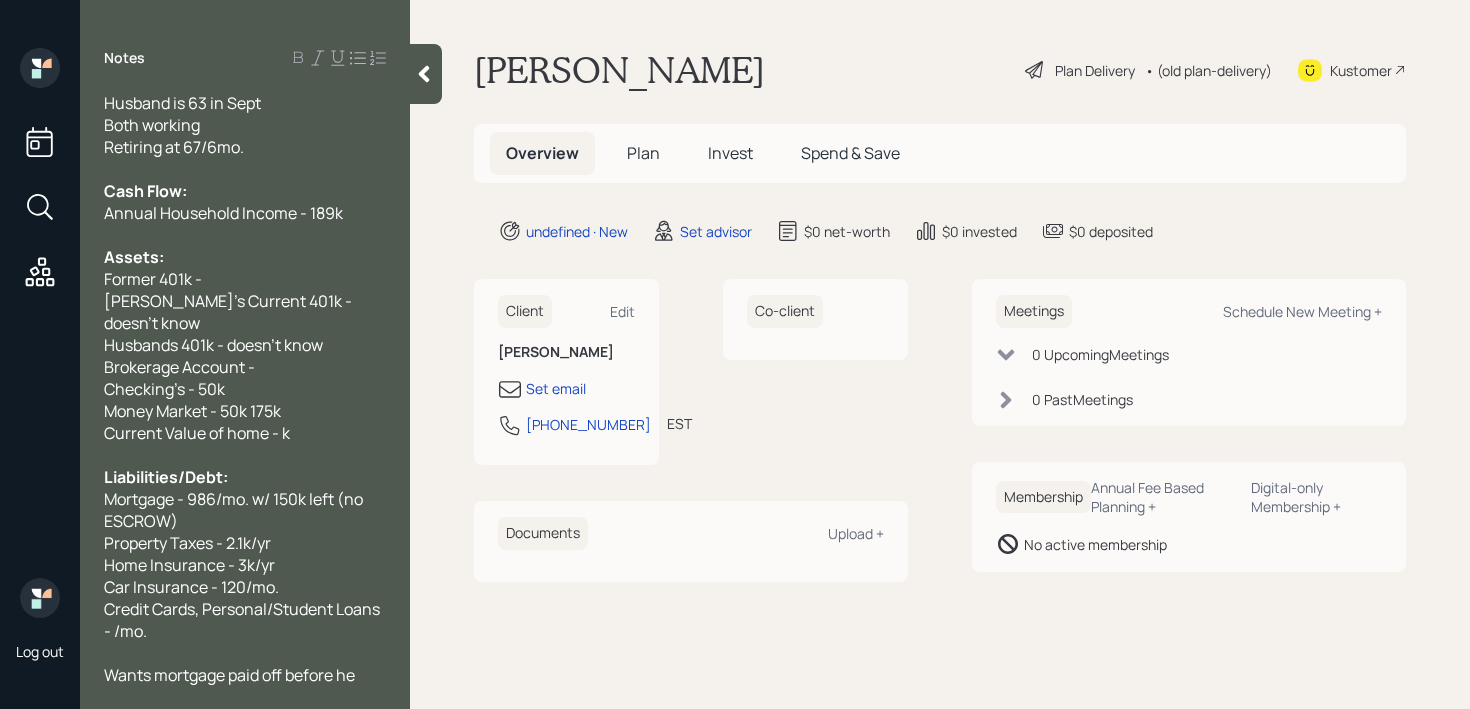 click on "Credit Cards, Personal/Student Loans - /mo." at bounding box center (243, 620) 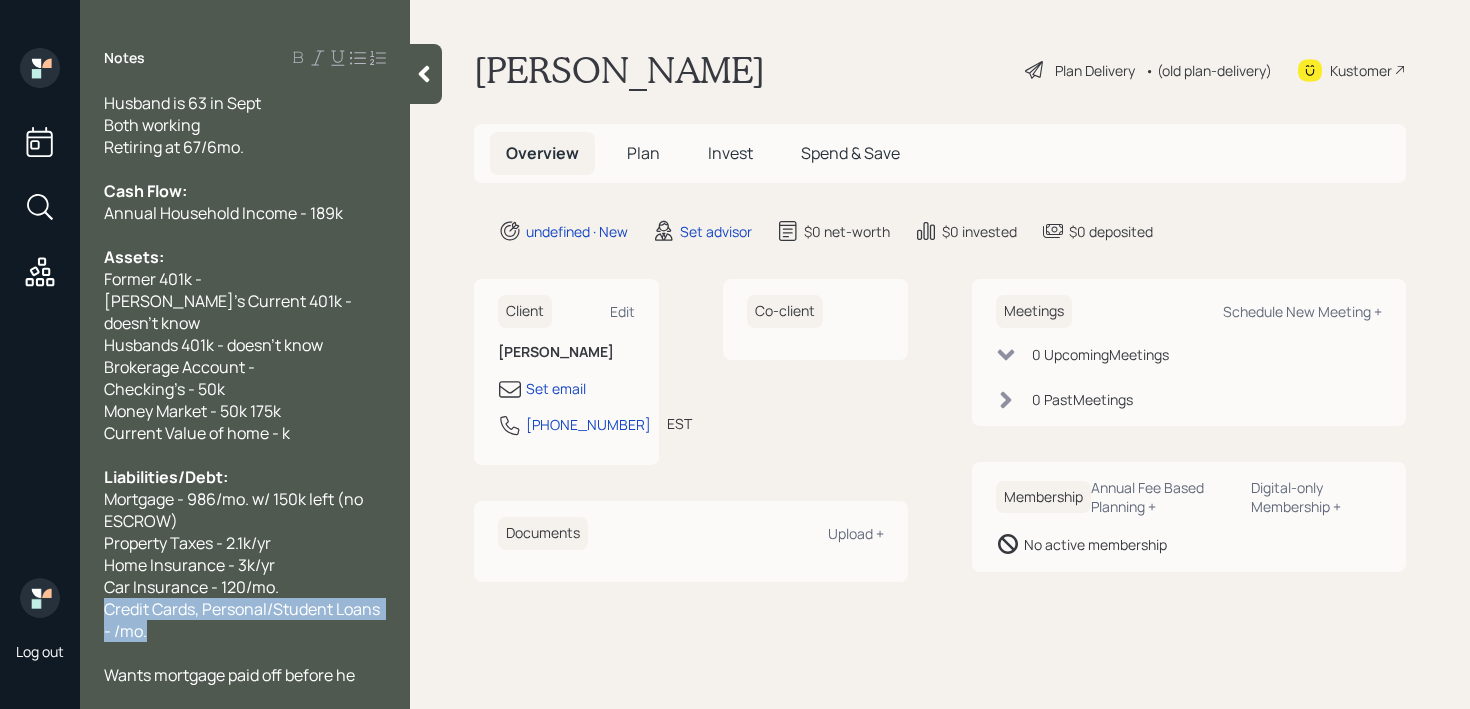 drag, startPoint x: 171, startPoint y: 605, endPoint x: 86, endPoint y: 589, distance: 86.492775 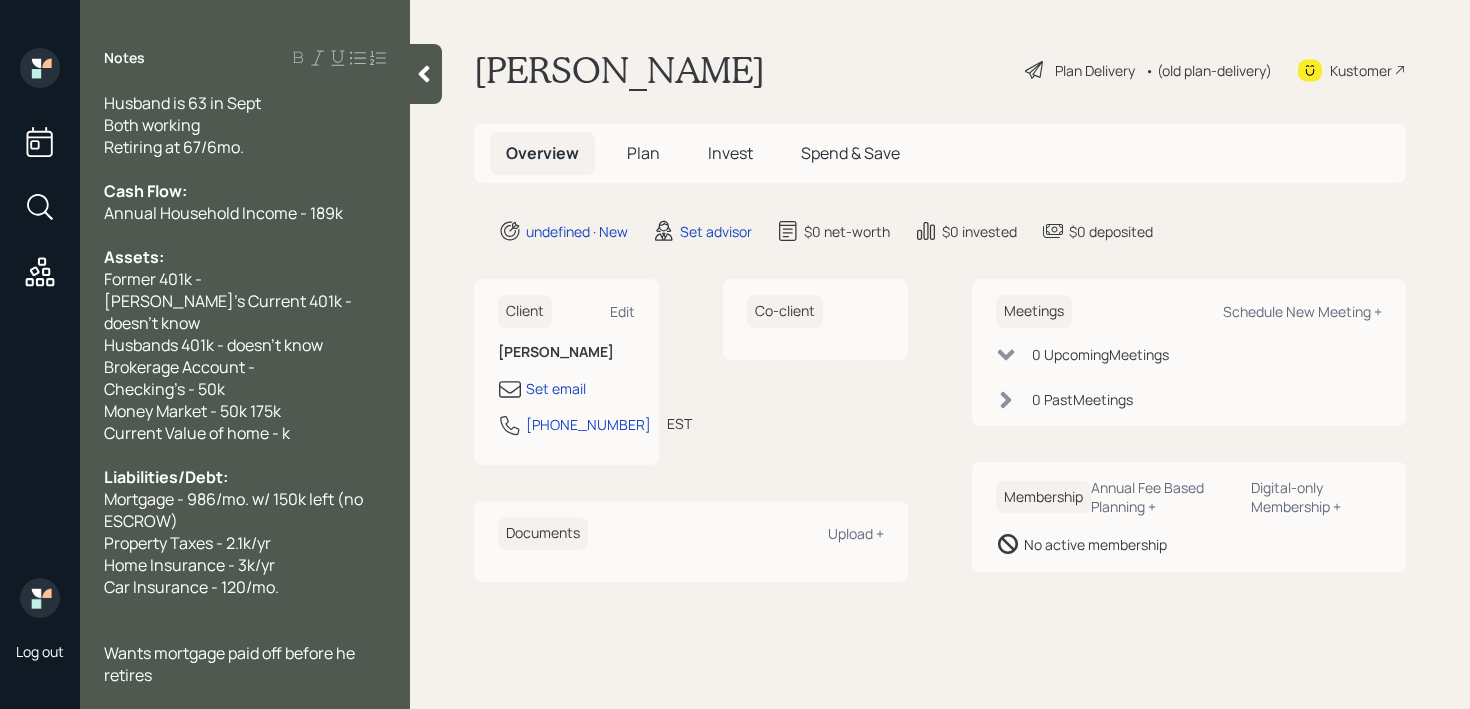 scroll, scrollTop: 0, scrollLeft: 0, axis: both 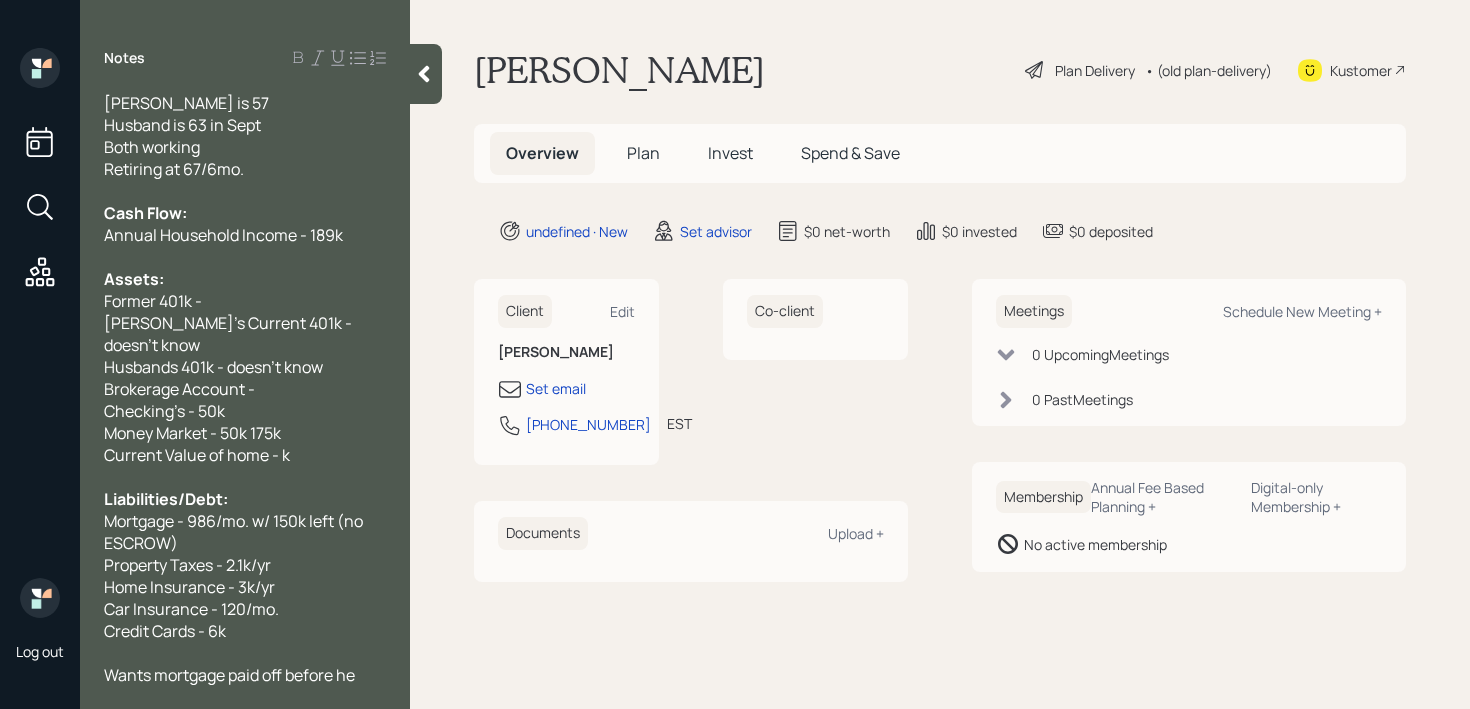 click on "Credit Cards - 6k" at bounding box center [245, 631] 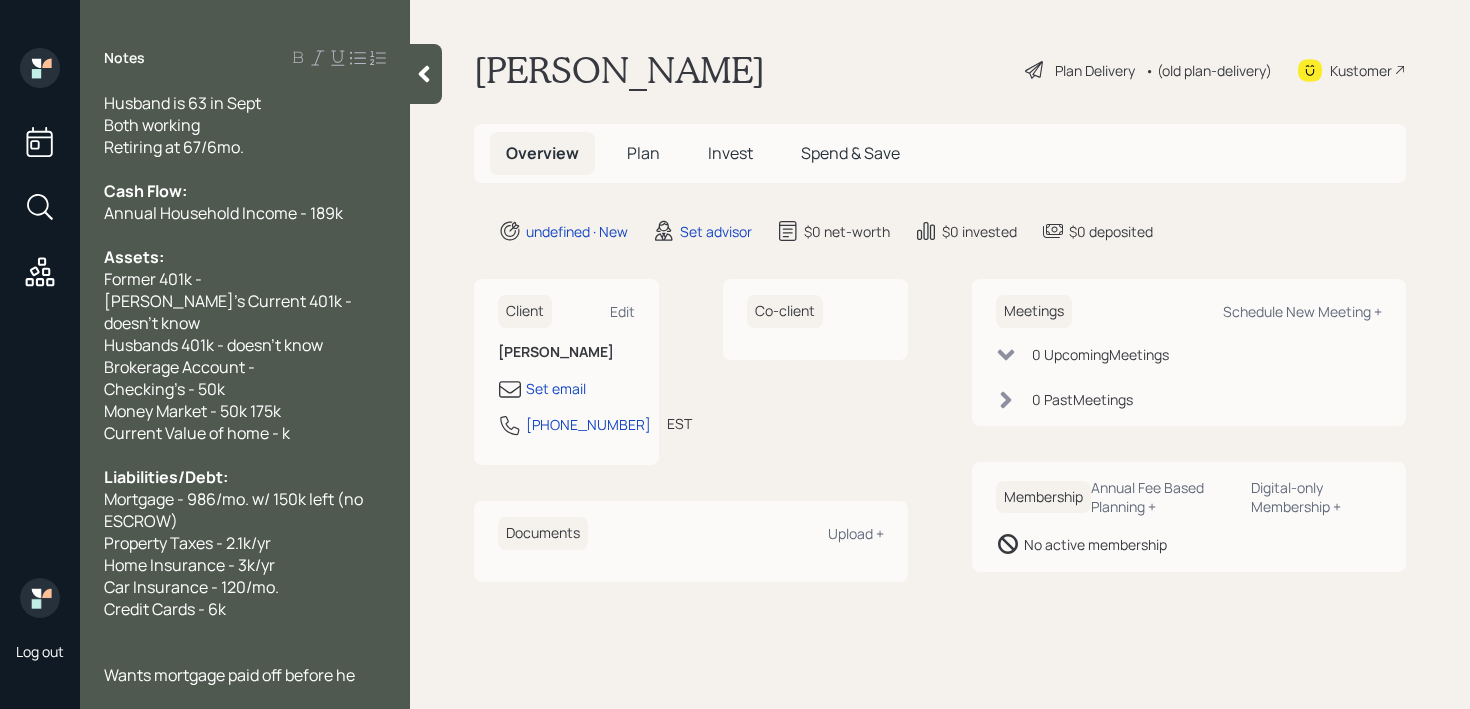scroll, scrollTop: 0, scrollLeft: 0, axis: both 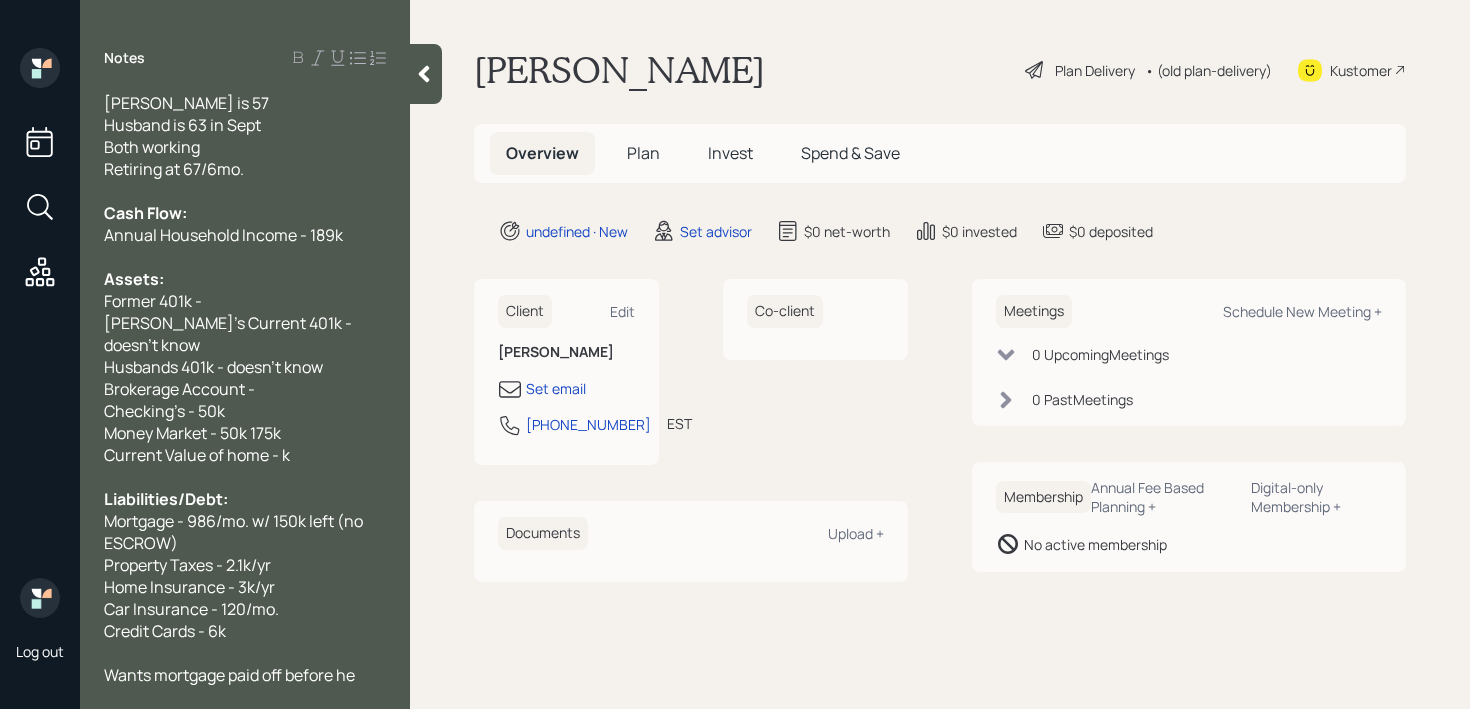 click on "Home Insurance - 3k/yr" at bounding box center (189, 587) 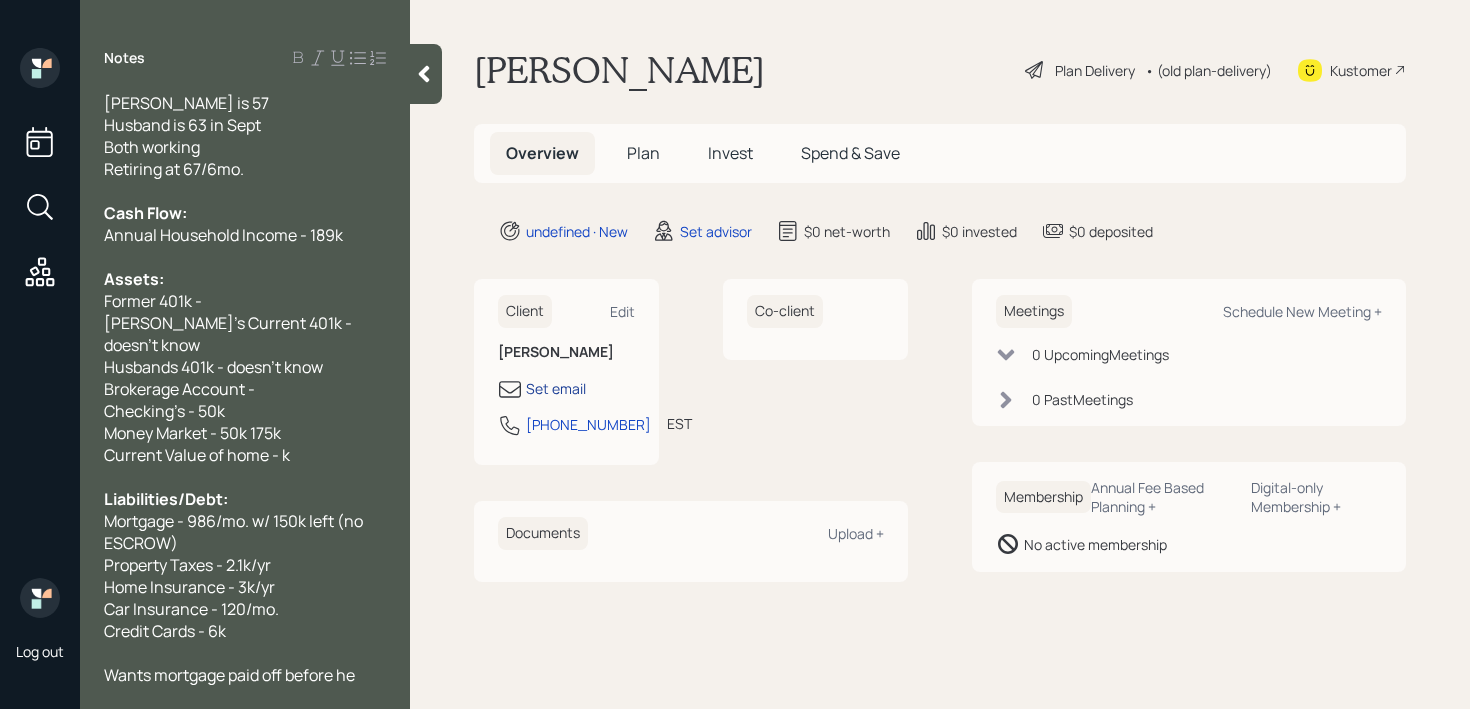 click on "Set email" at bounding box center [556, 388] 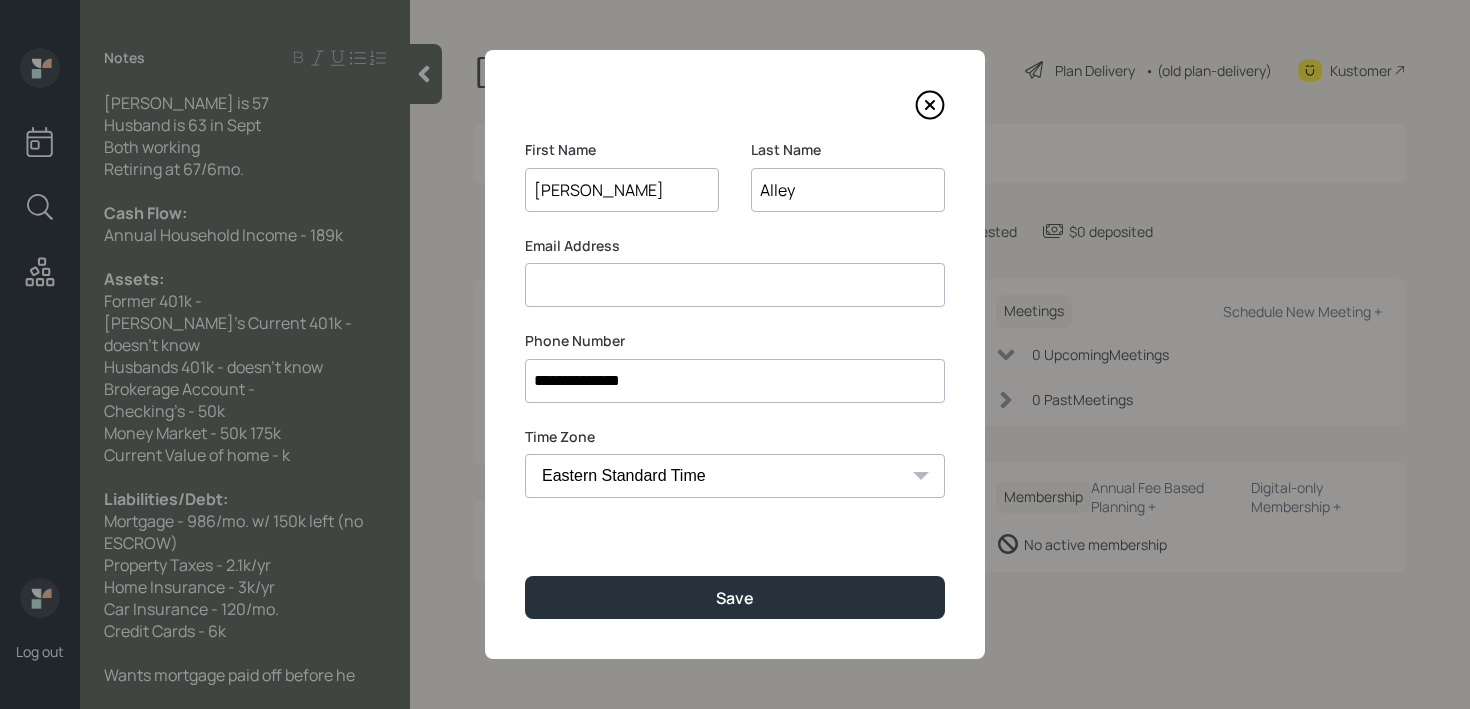 click at bounding box center (735, 285) 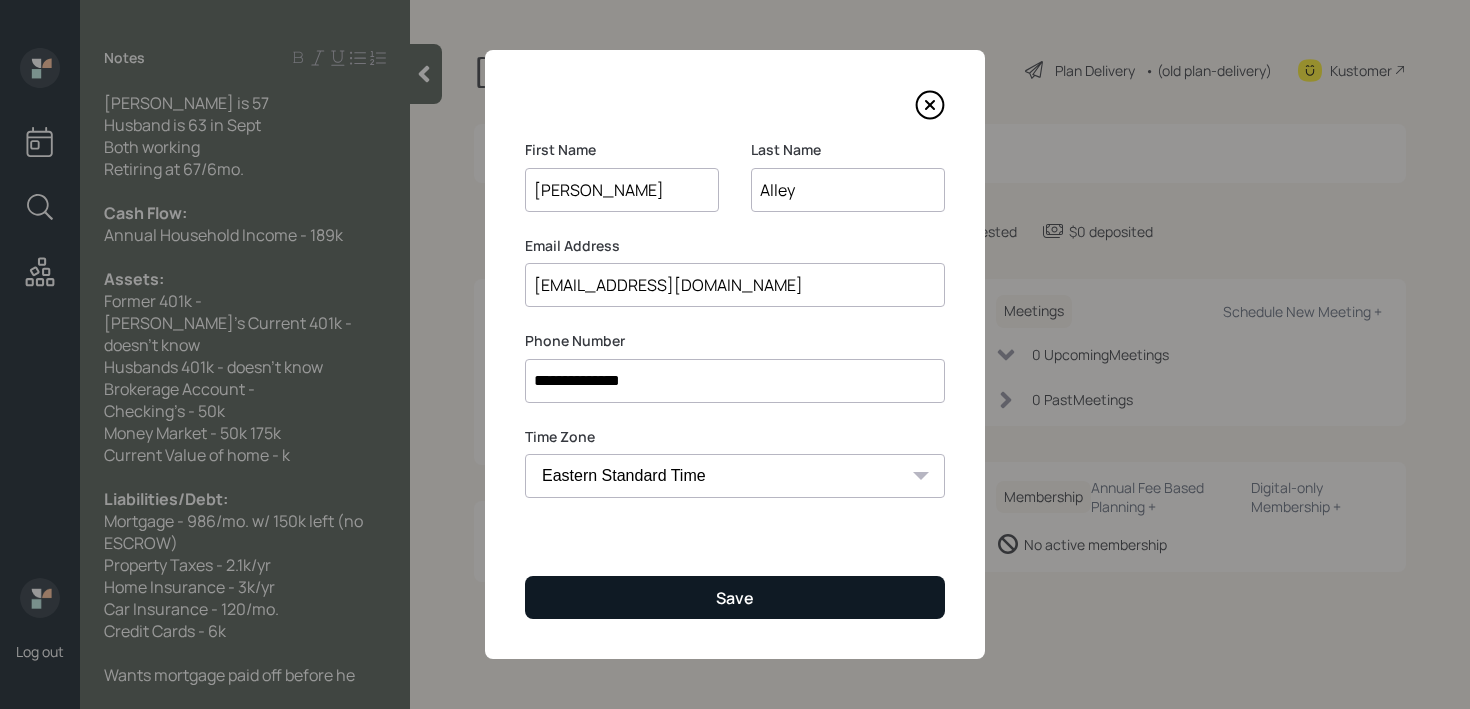type on "[EMAIL_ADDRESS][DOMAIN_NAME]" 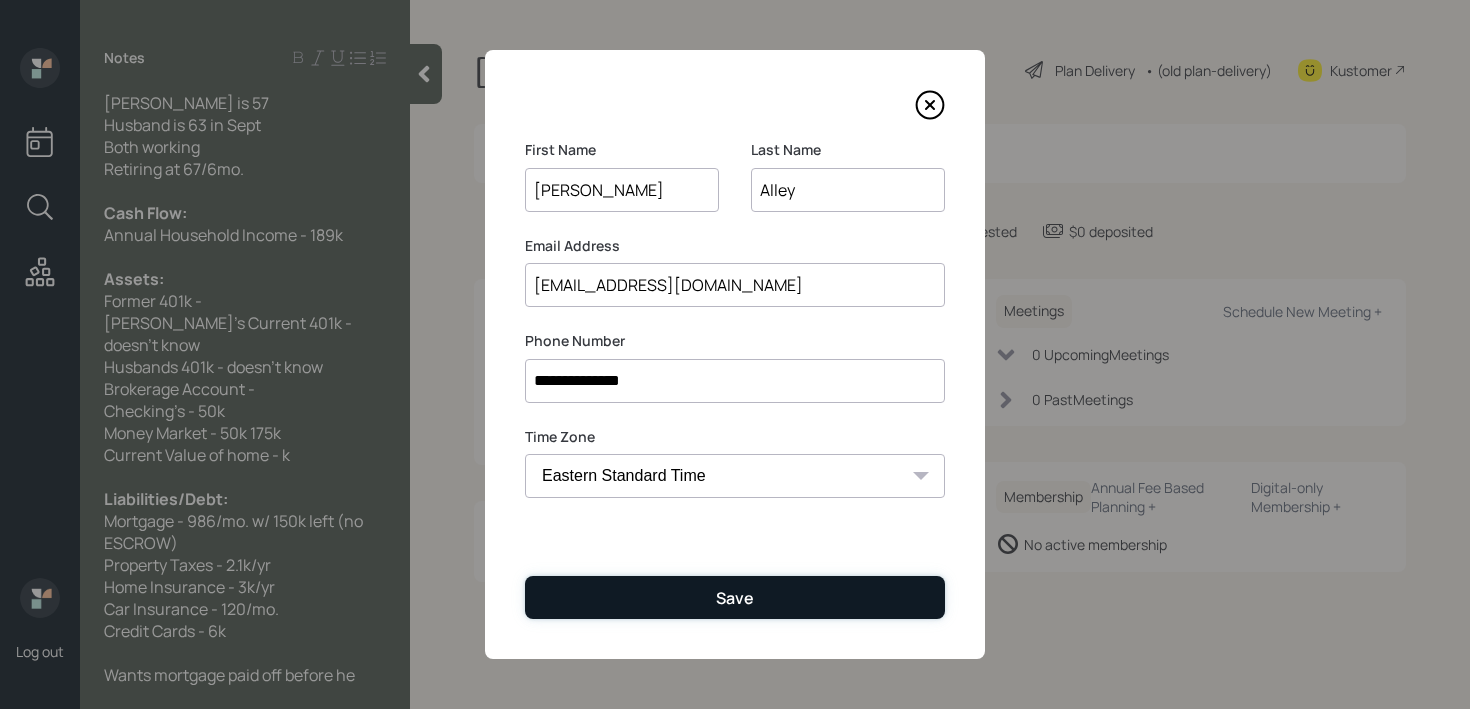 click on "Save" at bounding box center (735, 597) 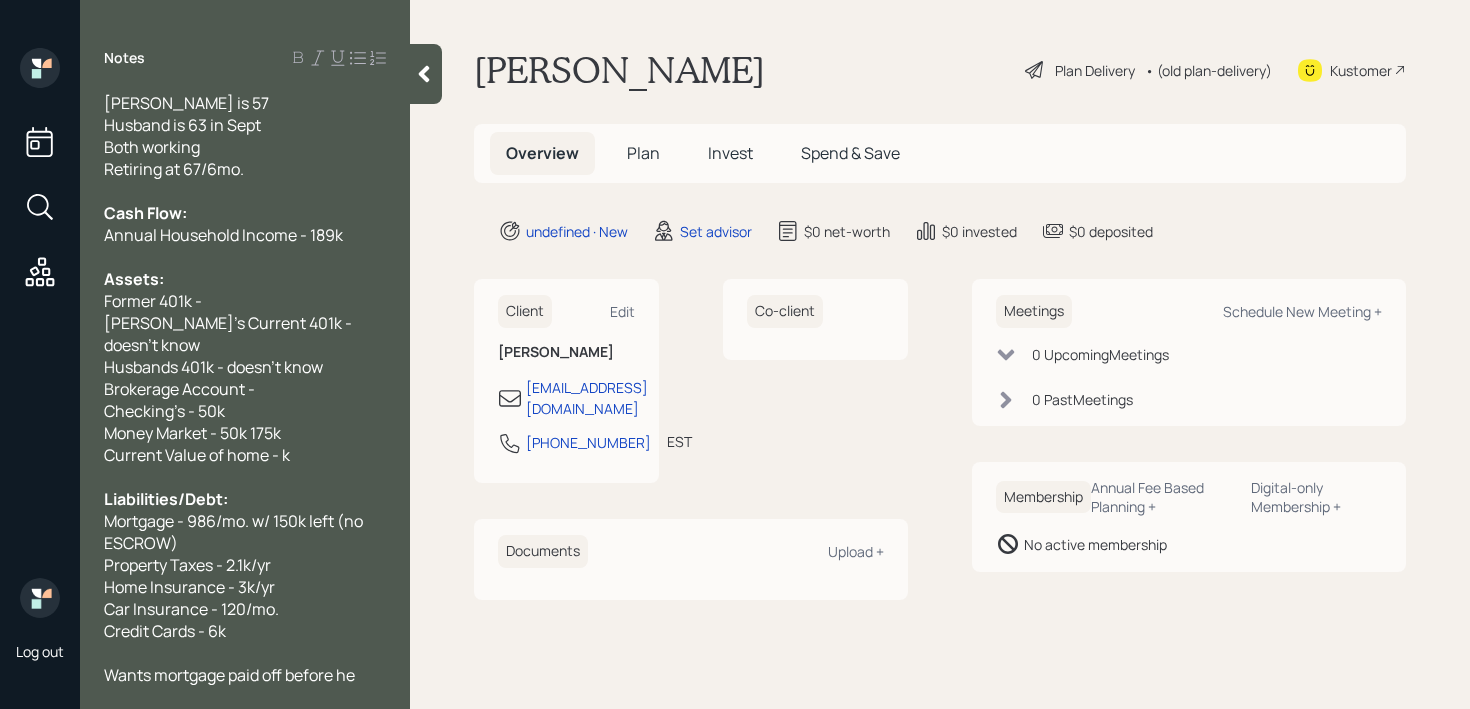 click on "Meetings Schedule New Meeting +" at bounding box center [1189, 311] 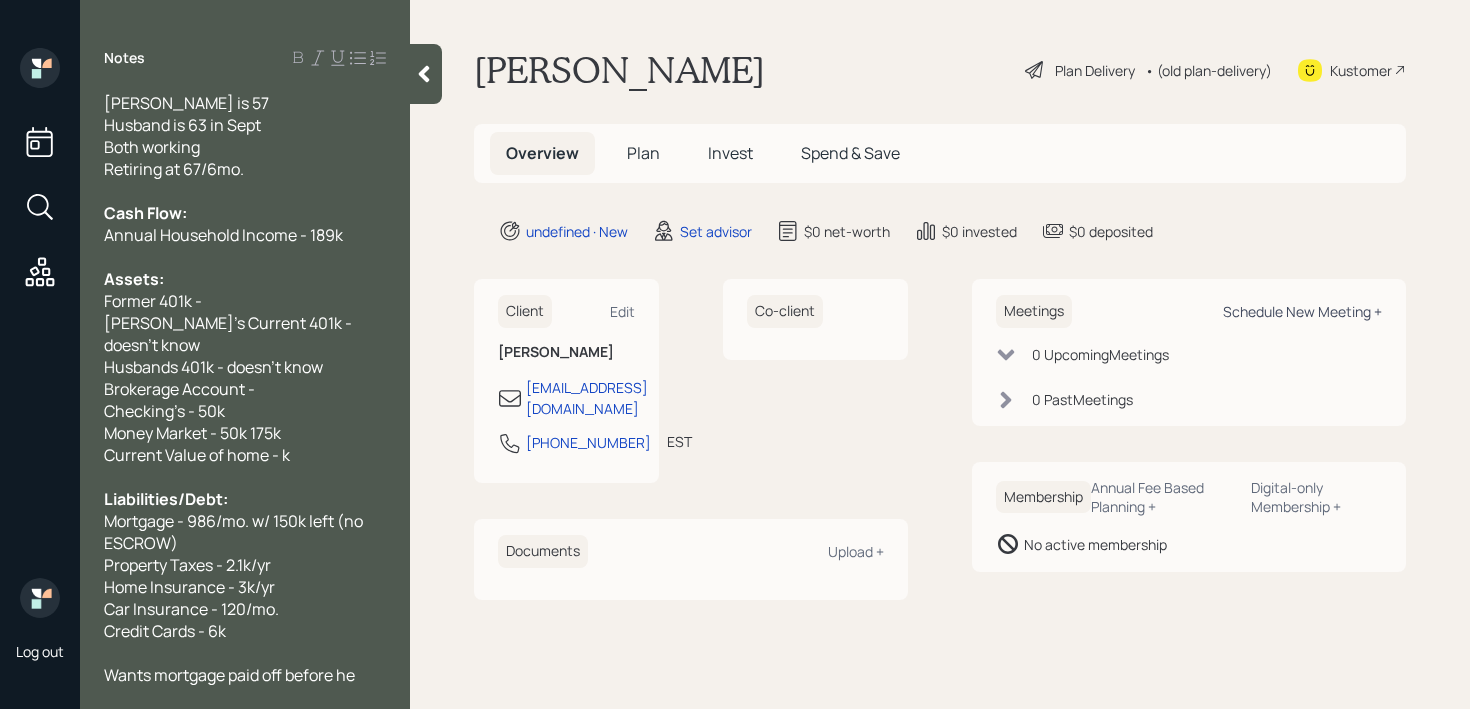 click on "Schedule New Meeting +" at bounding box center [1302, 311] 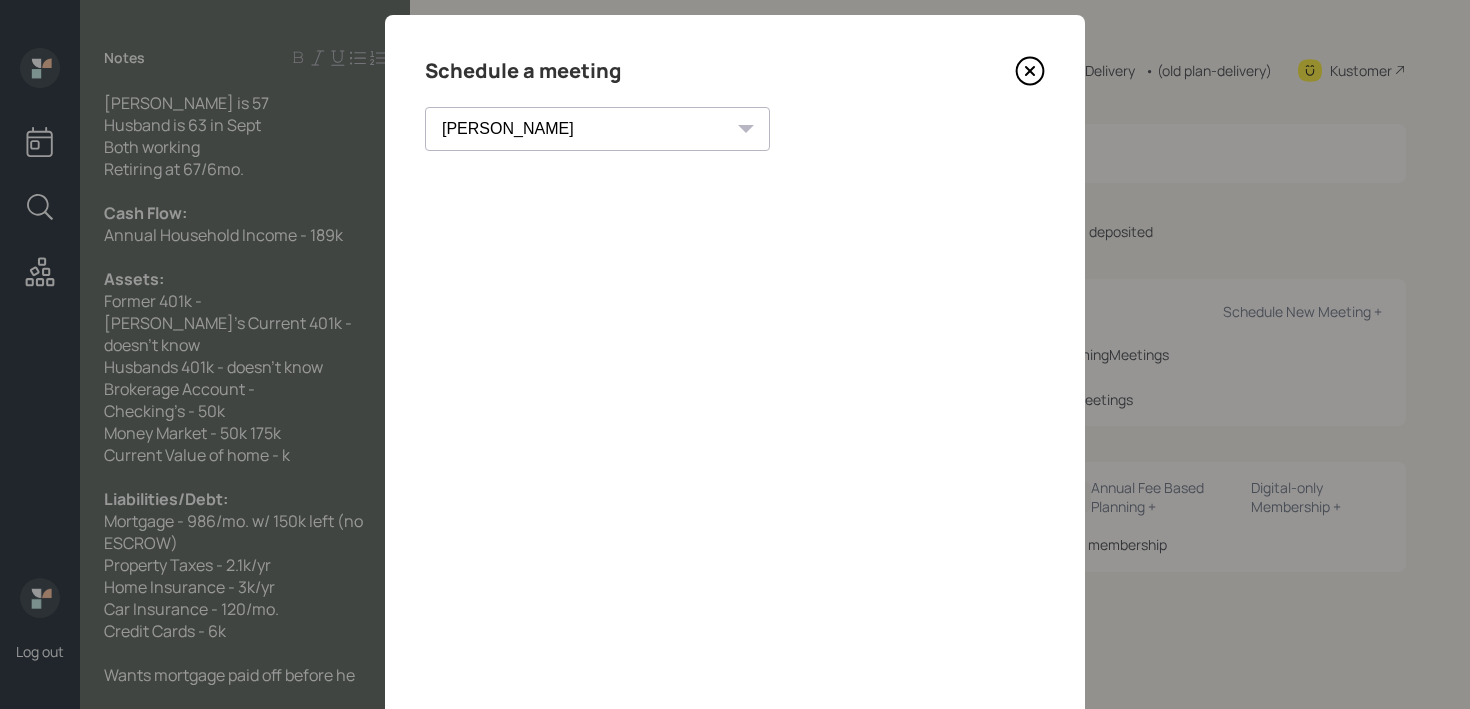 scroll, scrollTop: 0, scrollLeft: 0, axis: both 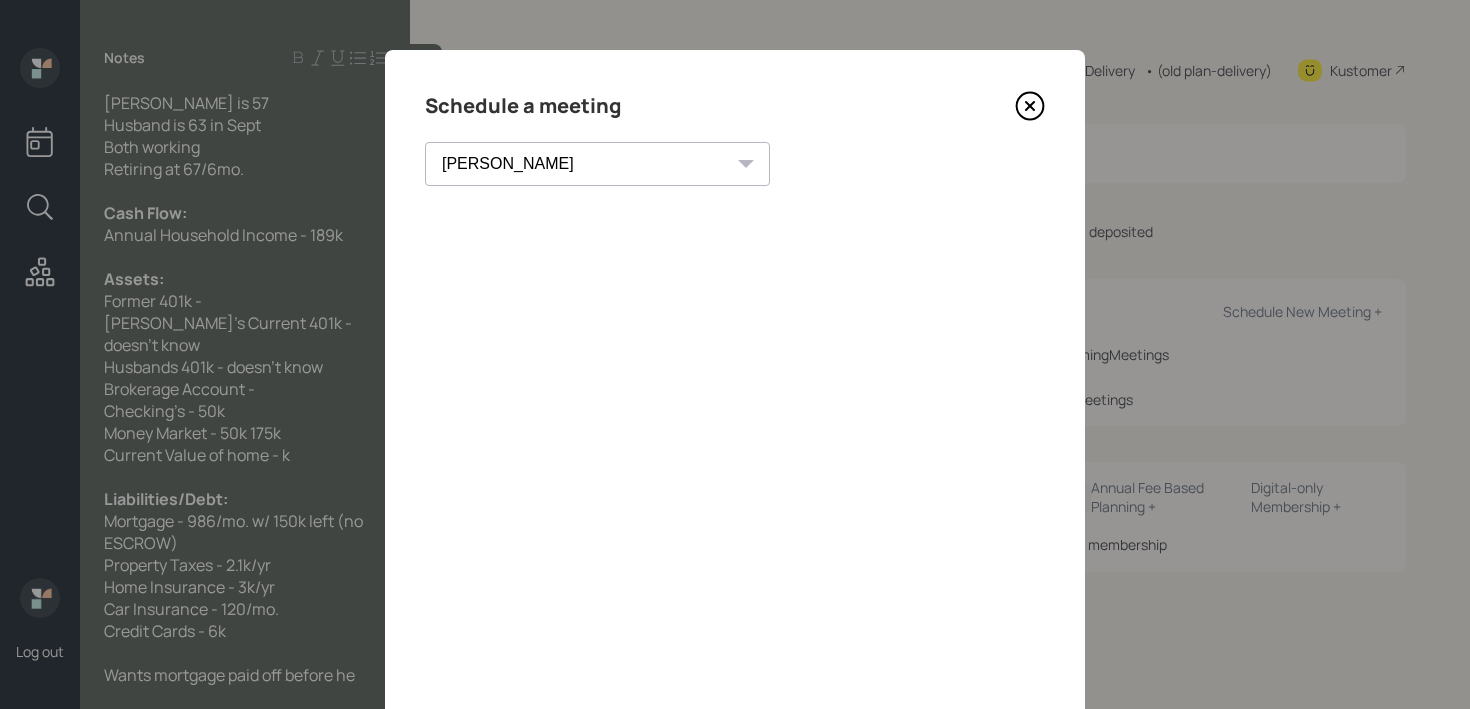 click 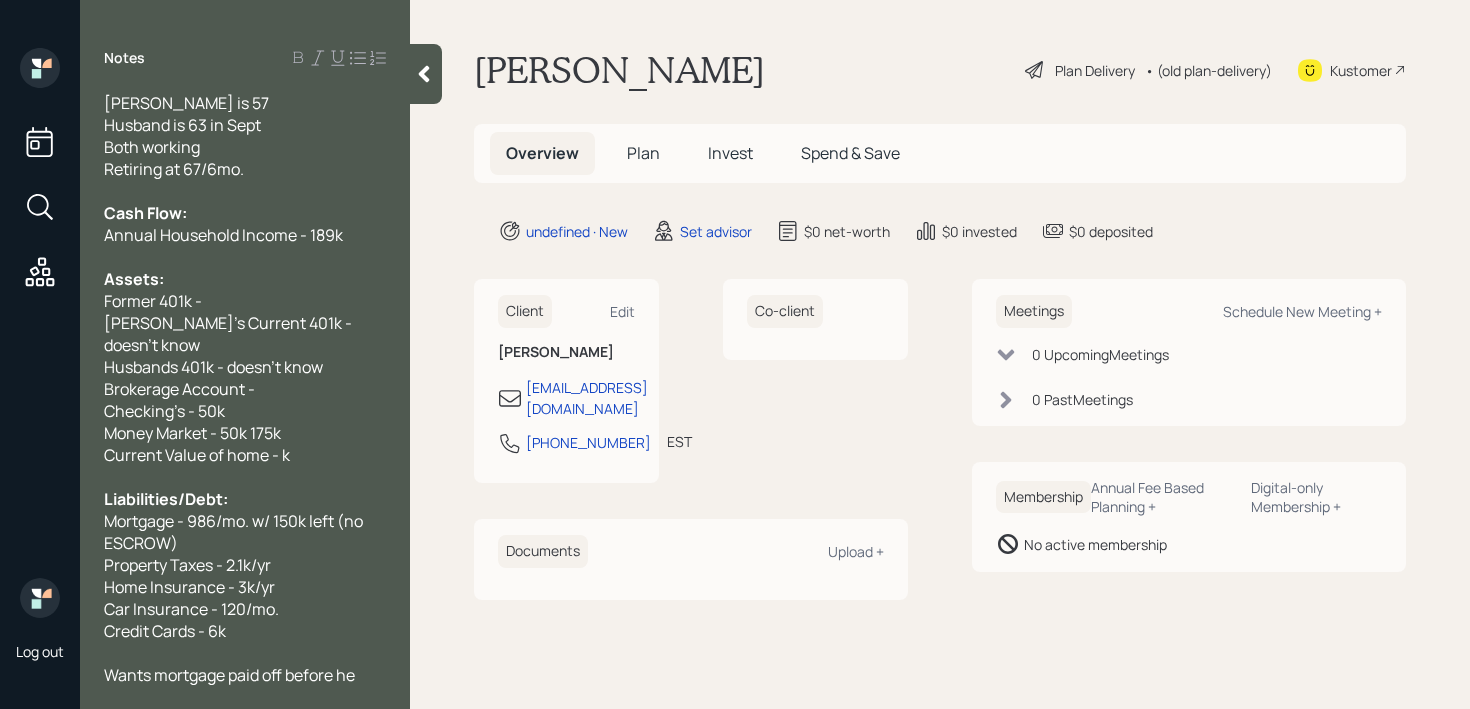 click on "Kustomer" at bounding box center (1361, 70) 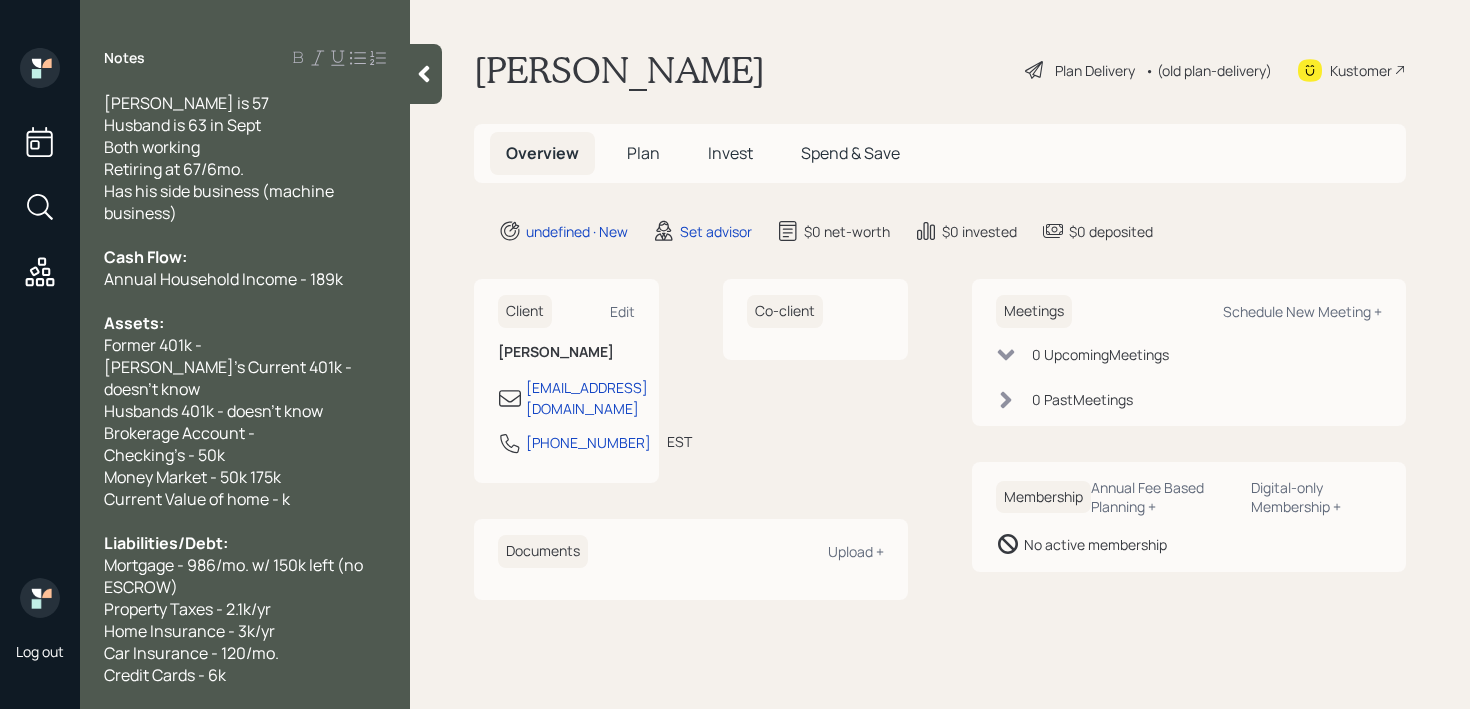 scroll, scrollTop: 44, scrollLeft: 0, axis: vertical 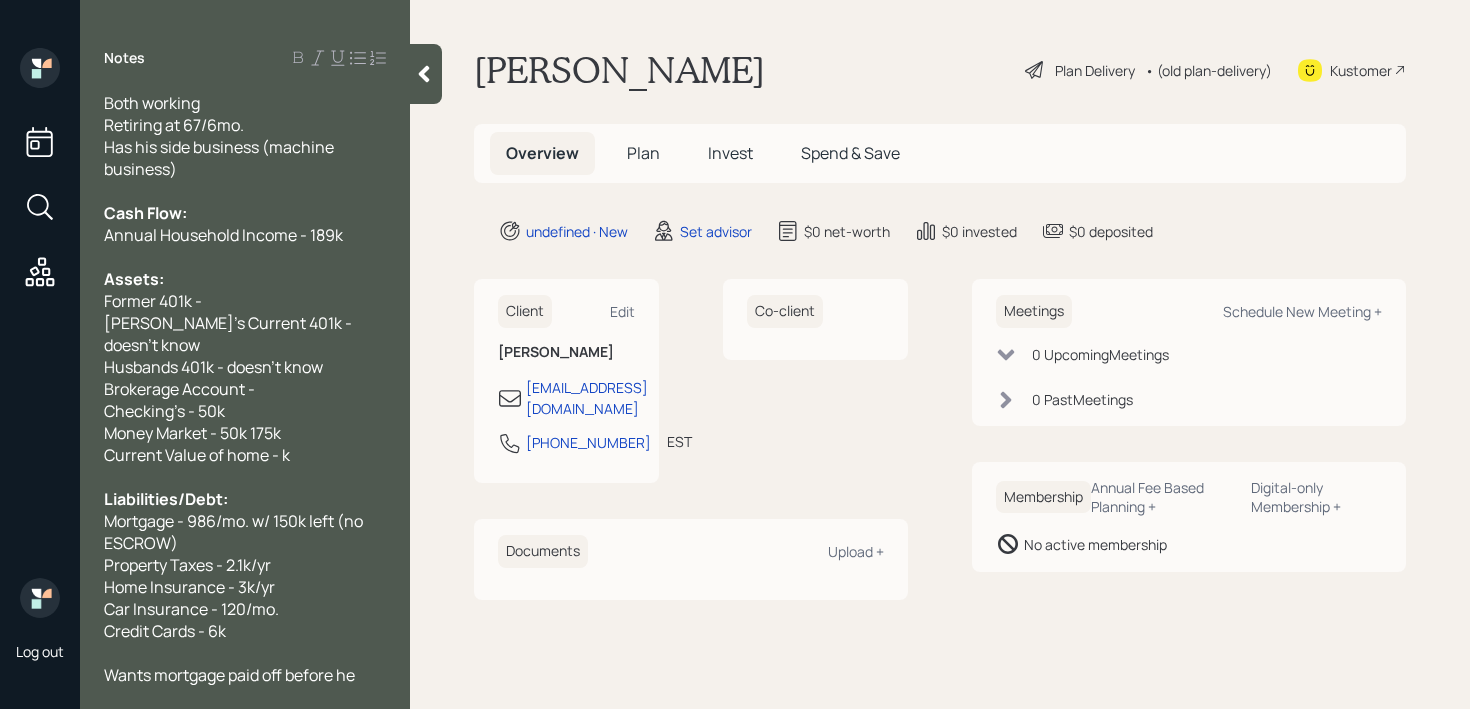 click on "Has his side business (machine business)" at bounding box center [245, 158] 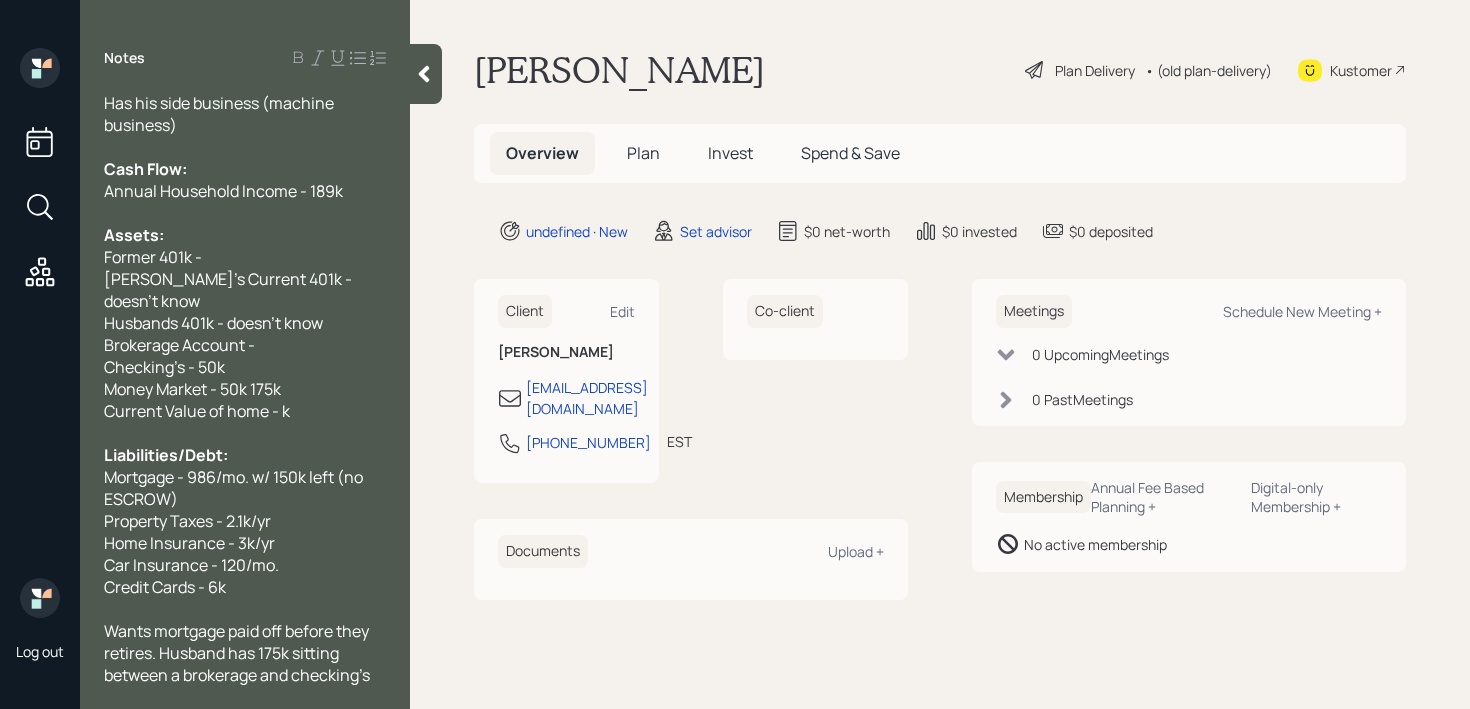 scroll, scrollTop: 110, scrollLeft: 0, axis: vertical 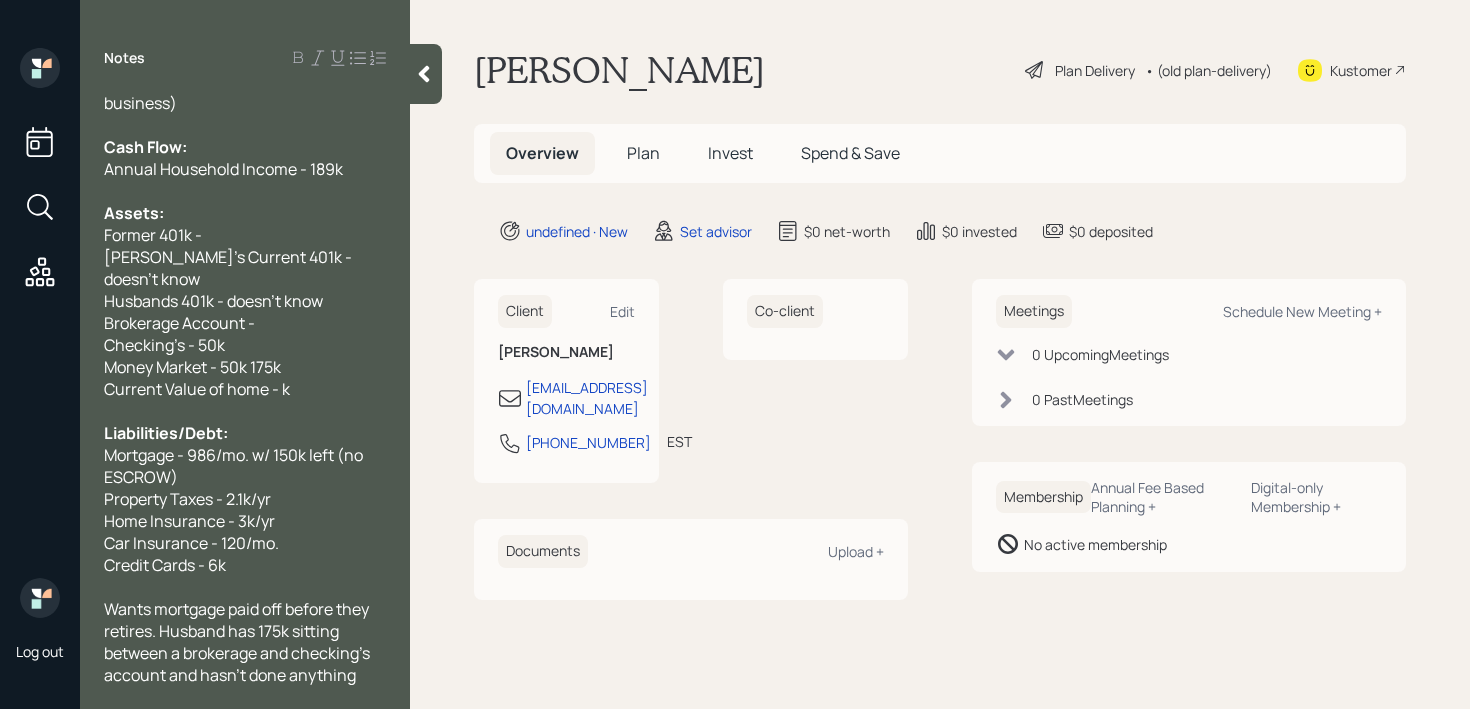 click on "Wants mortgage paid off before they retires. Husband has 175k sitting between a brokerage and checking's account and hasn't done anything with it" at bounding box center (238, 653) 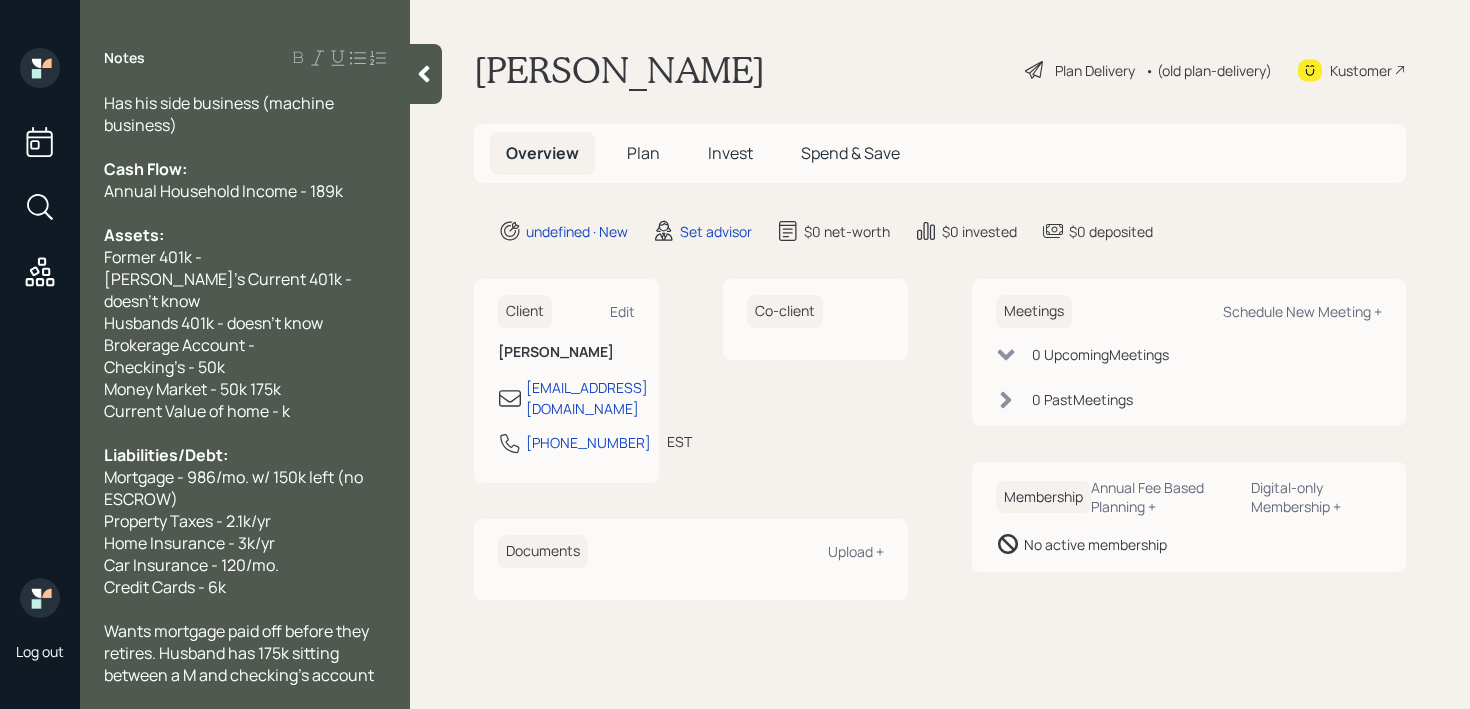 scroll, scrollTop: 110, scrollLeft: 0, axis: vertical 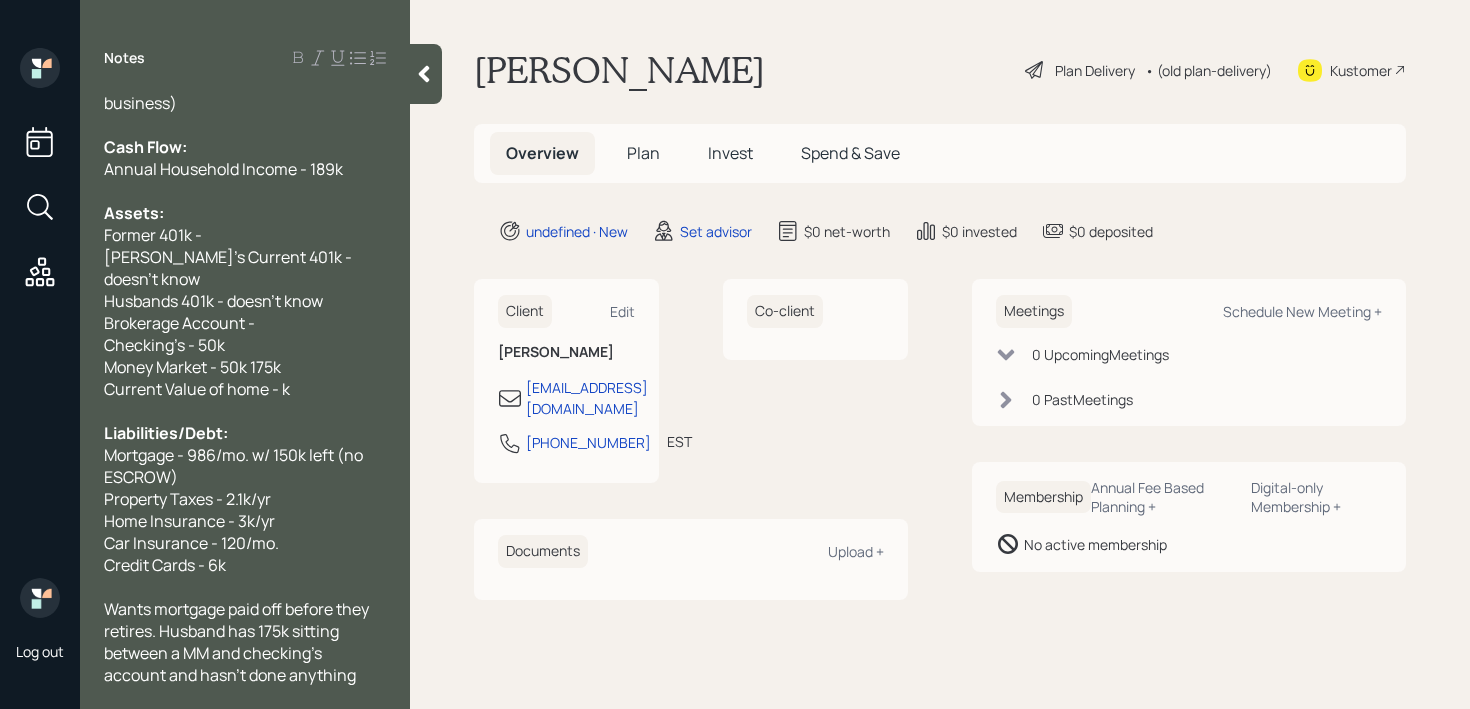 click on "Wants mortgage paid off before they retires. Husband has 175k sitting between a MM and checking's account and hasn't done anything with it" at bounding box center [238, 653] 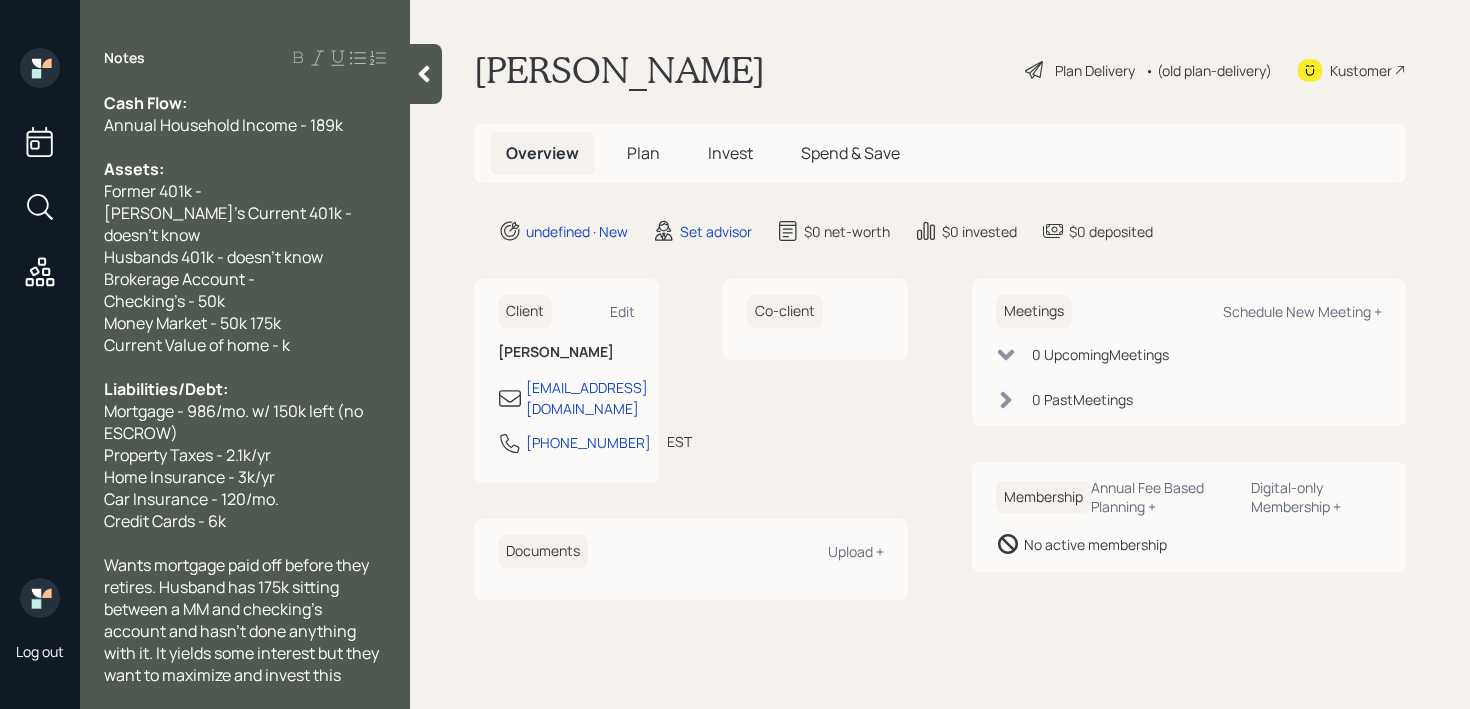 scroll, scrollTop: 176, scrollLeft: 0, axis: vertical 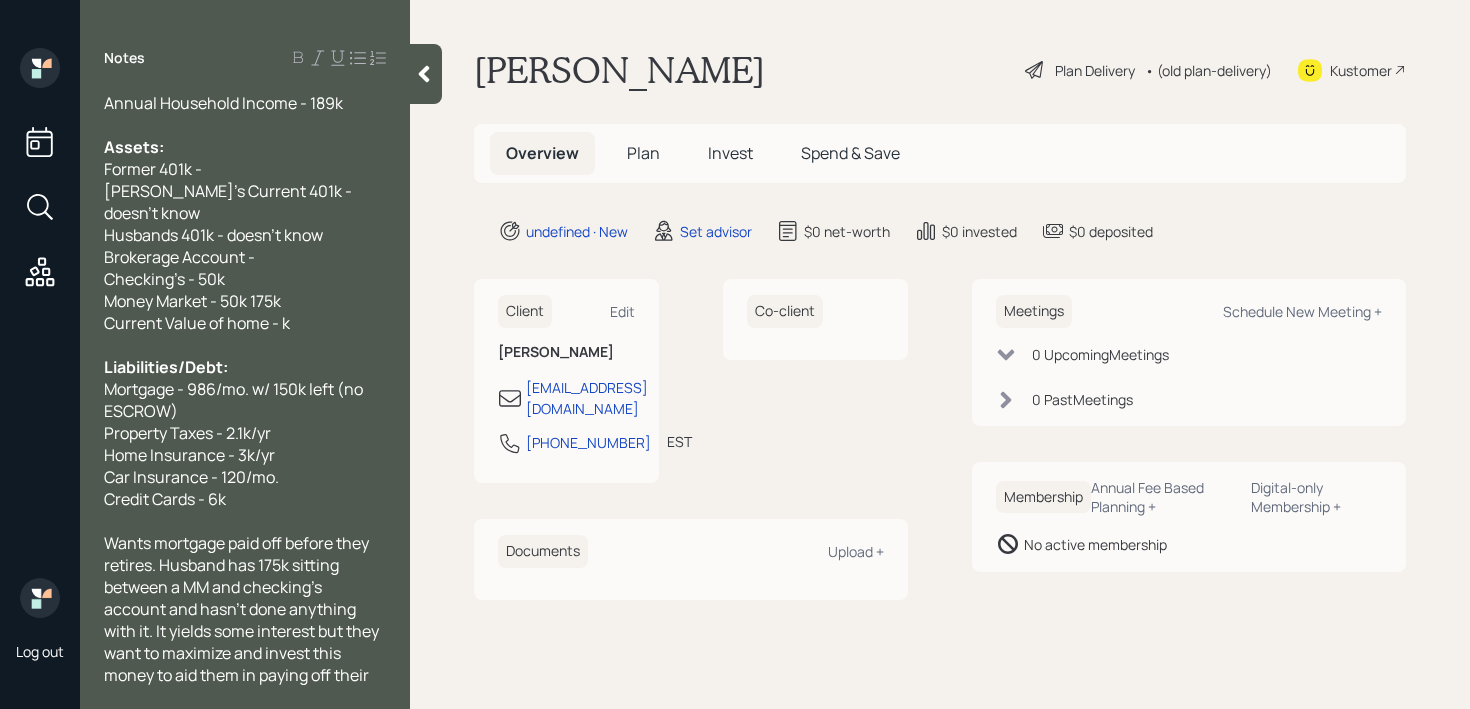 click on "Home Insurance - 3k/yr" at bounding box center [245, 455] 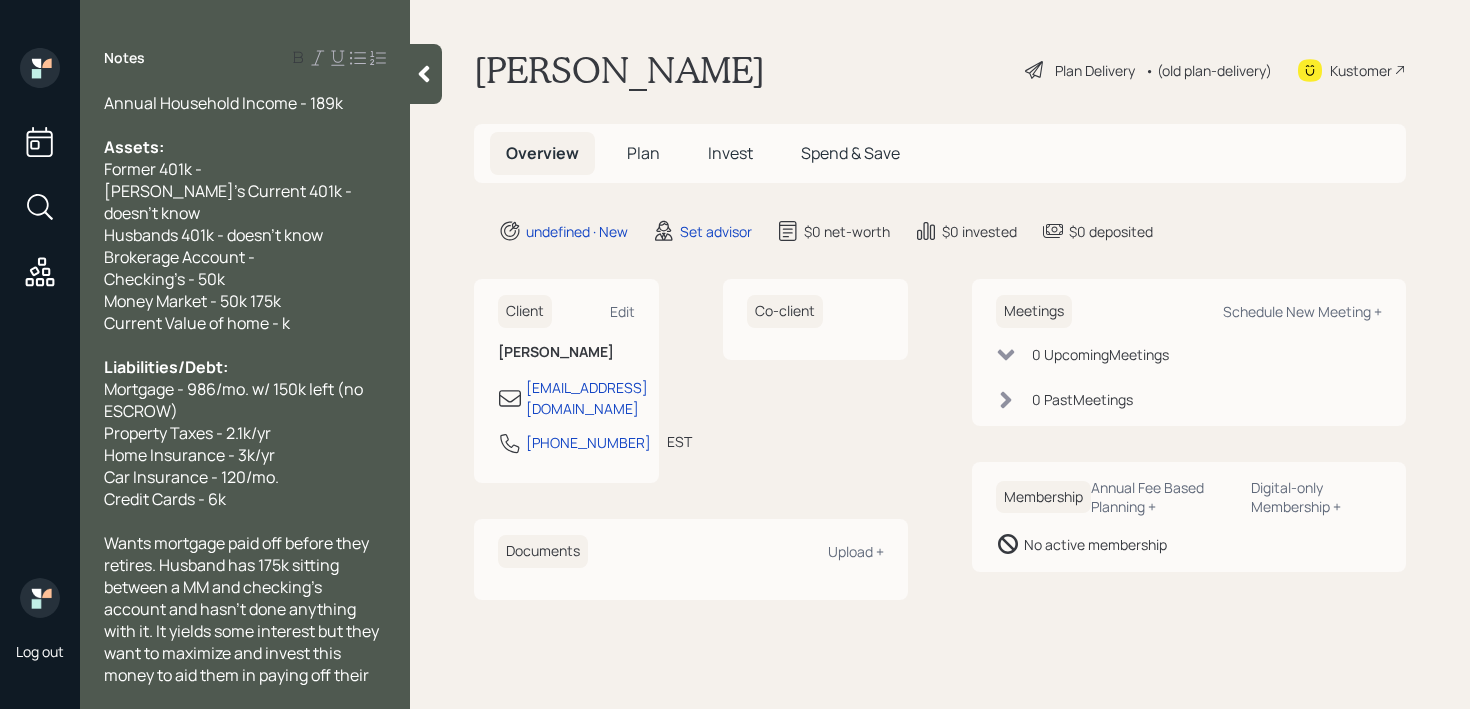 click on "Current Value of home - k" at bounding box center [245, 323] 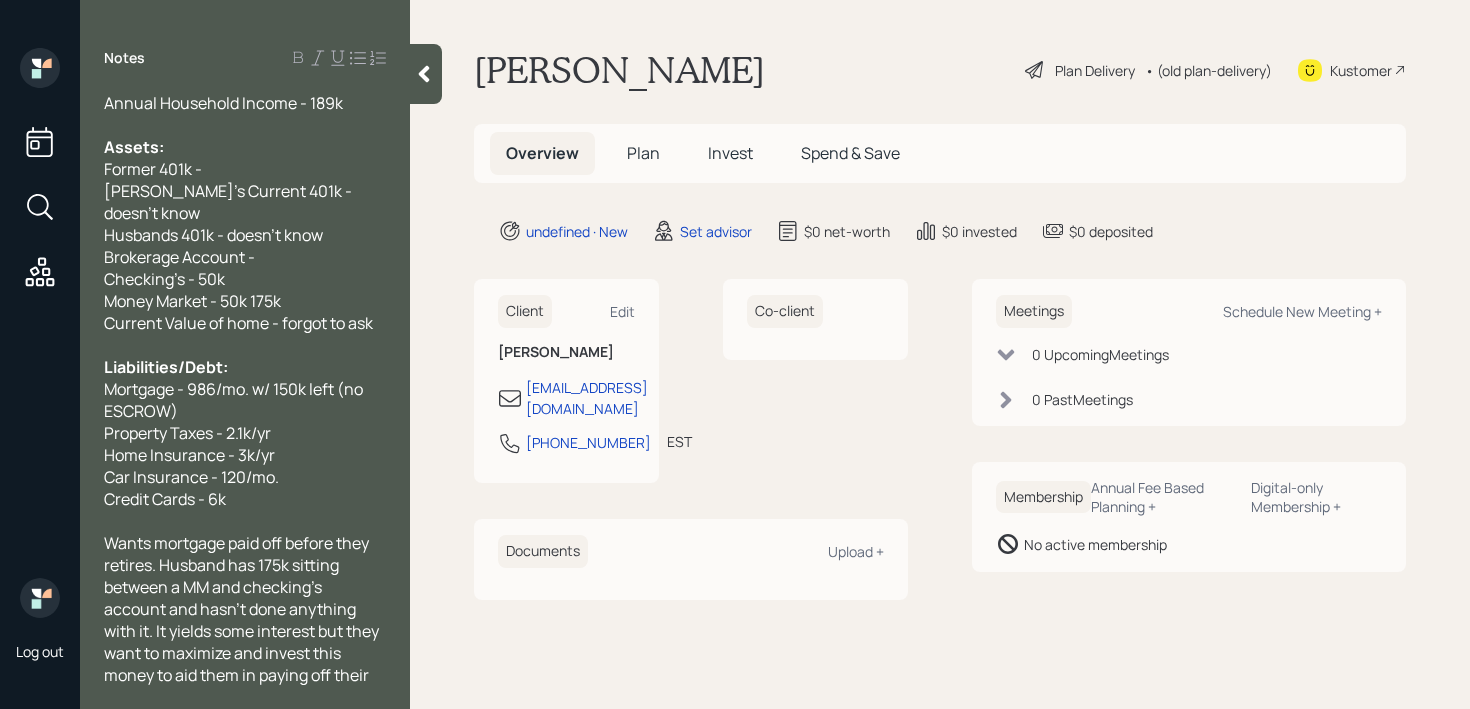 click on "Money Market - 50k 175k" at bounding box center [245, 301] 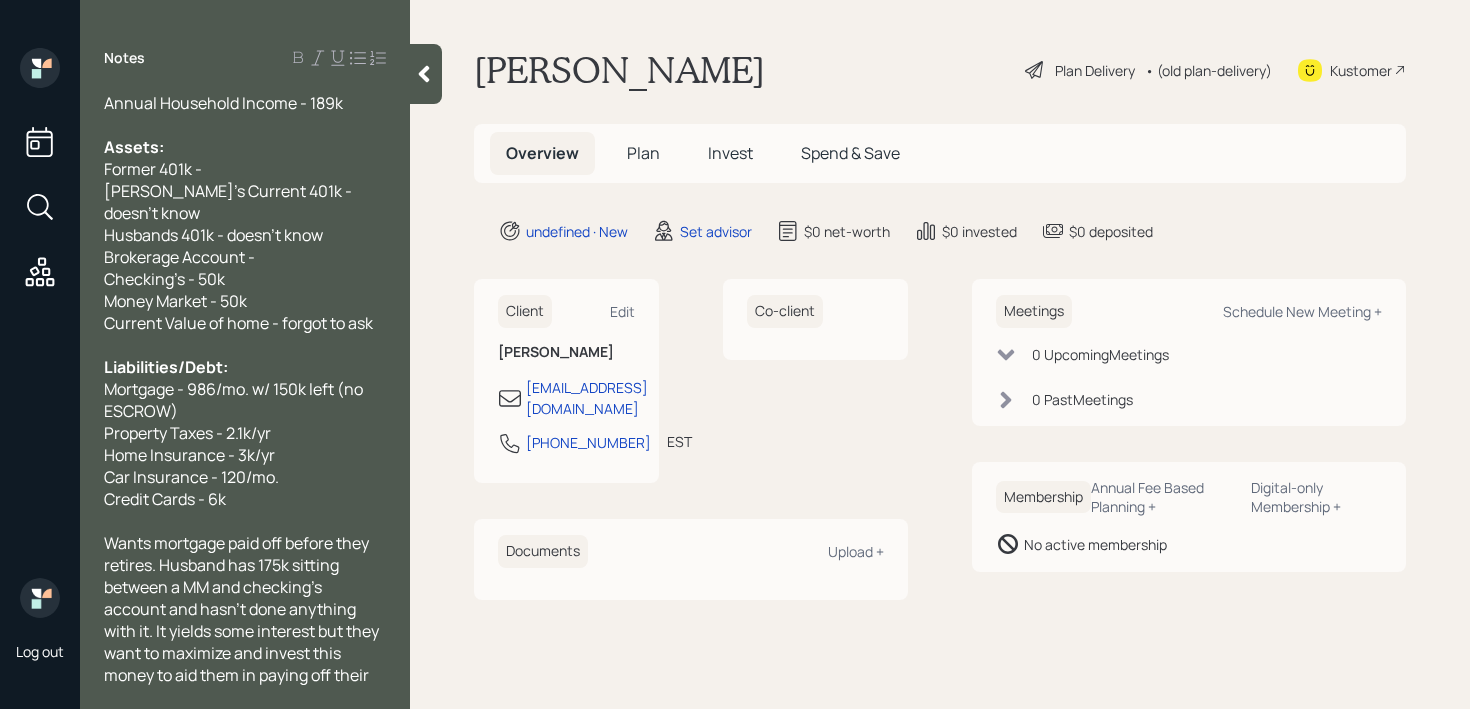click on "Home Insurance - 3k/yr" at bounding box center [245, 455] 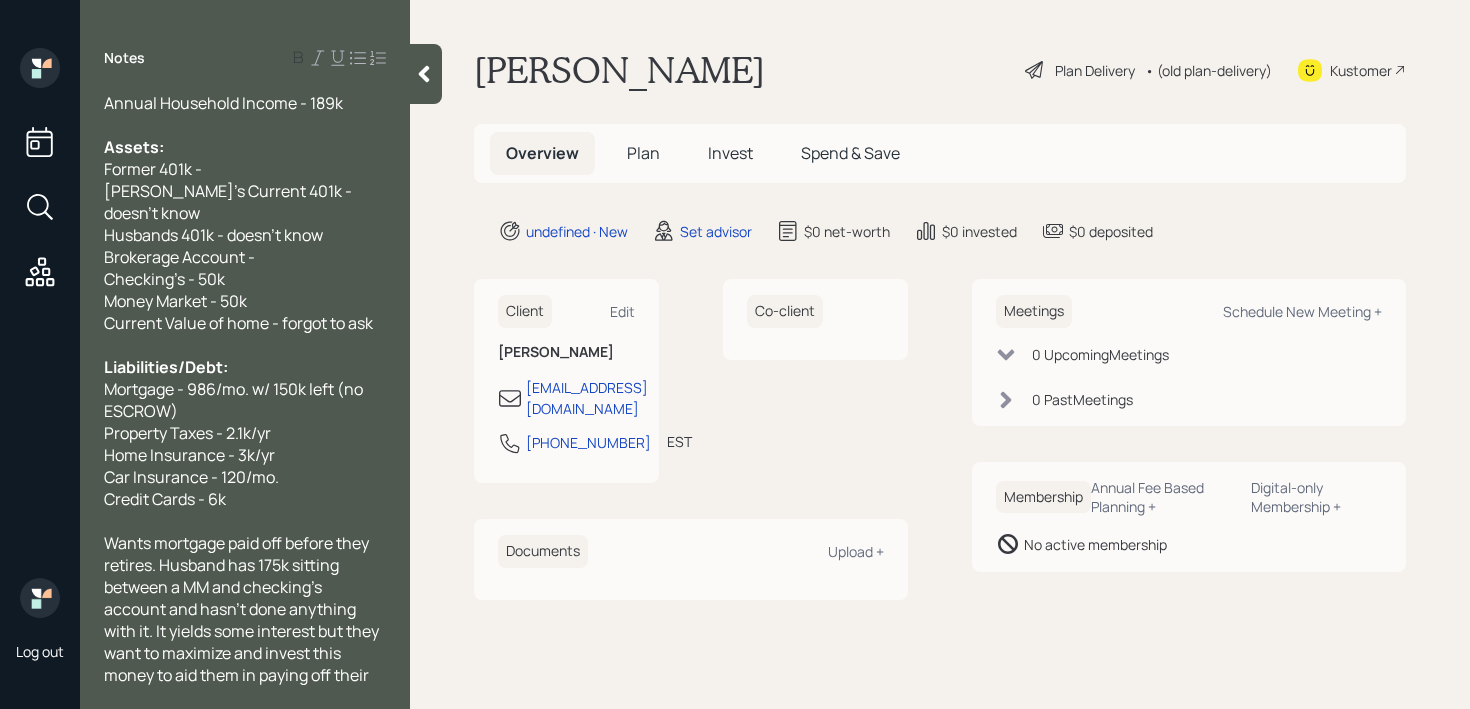 click on "Checking's - 50k" at bounding box center [245, 279] 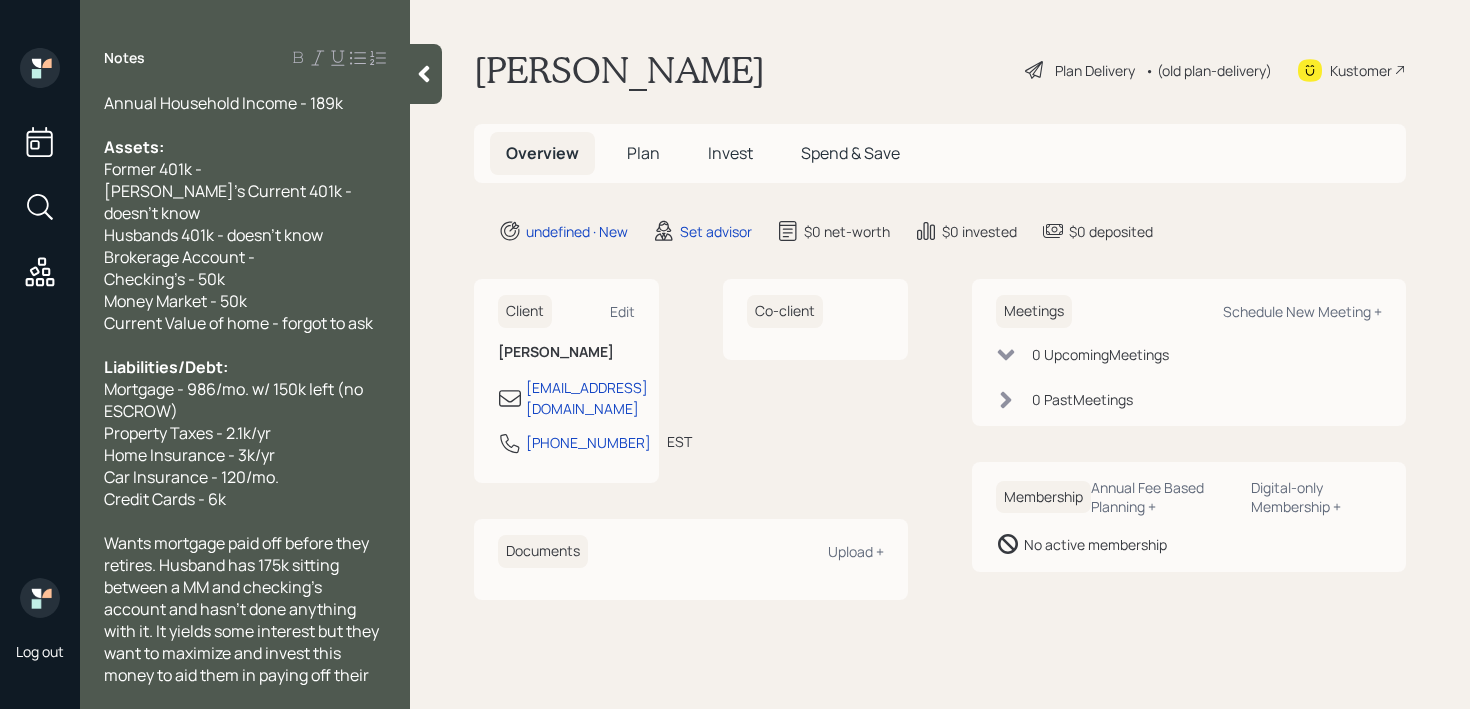 click on "Money Market - 50k" at bounding box center (245, 301) 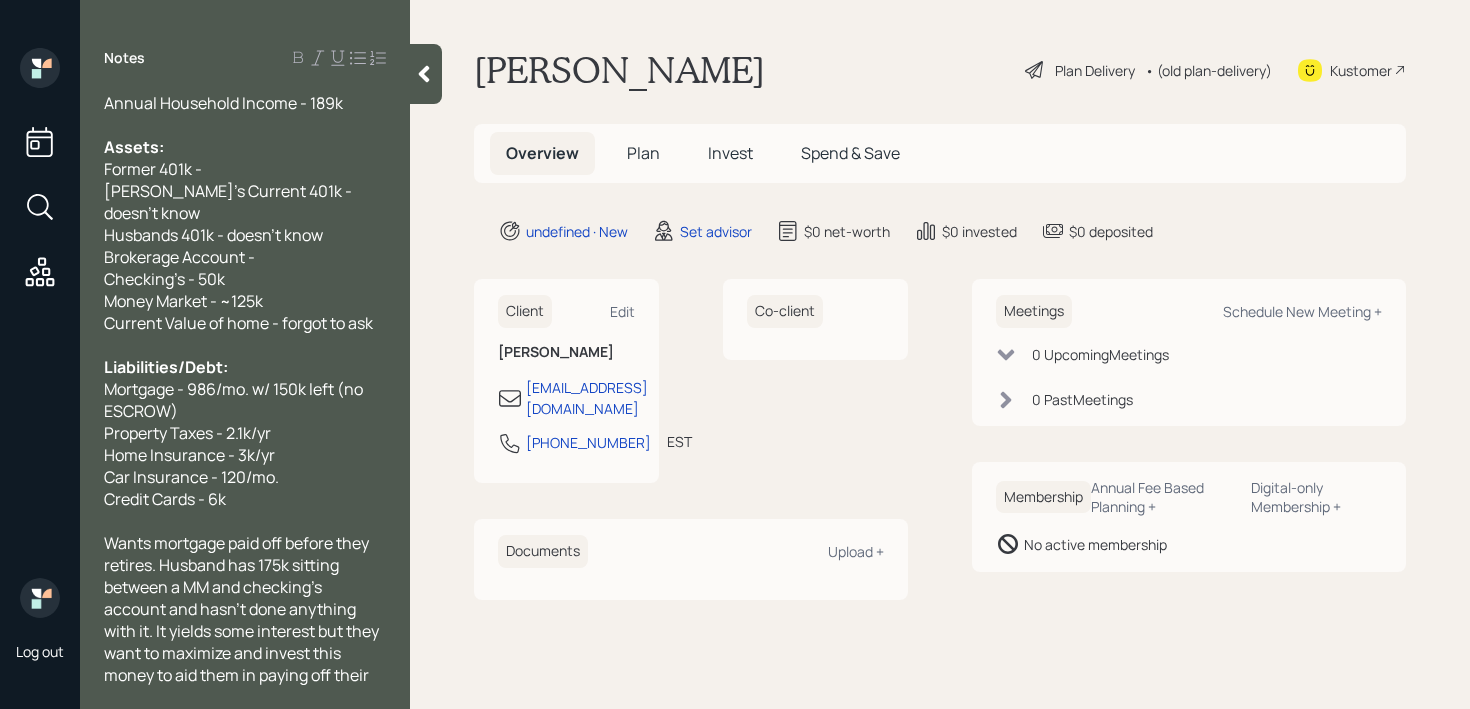 click on "Checking's - 50k" at bounding box center [245, 279] 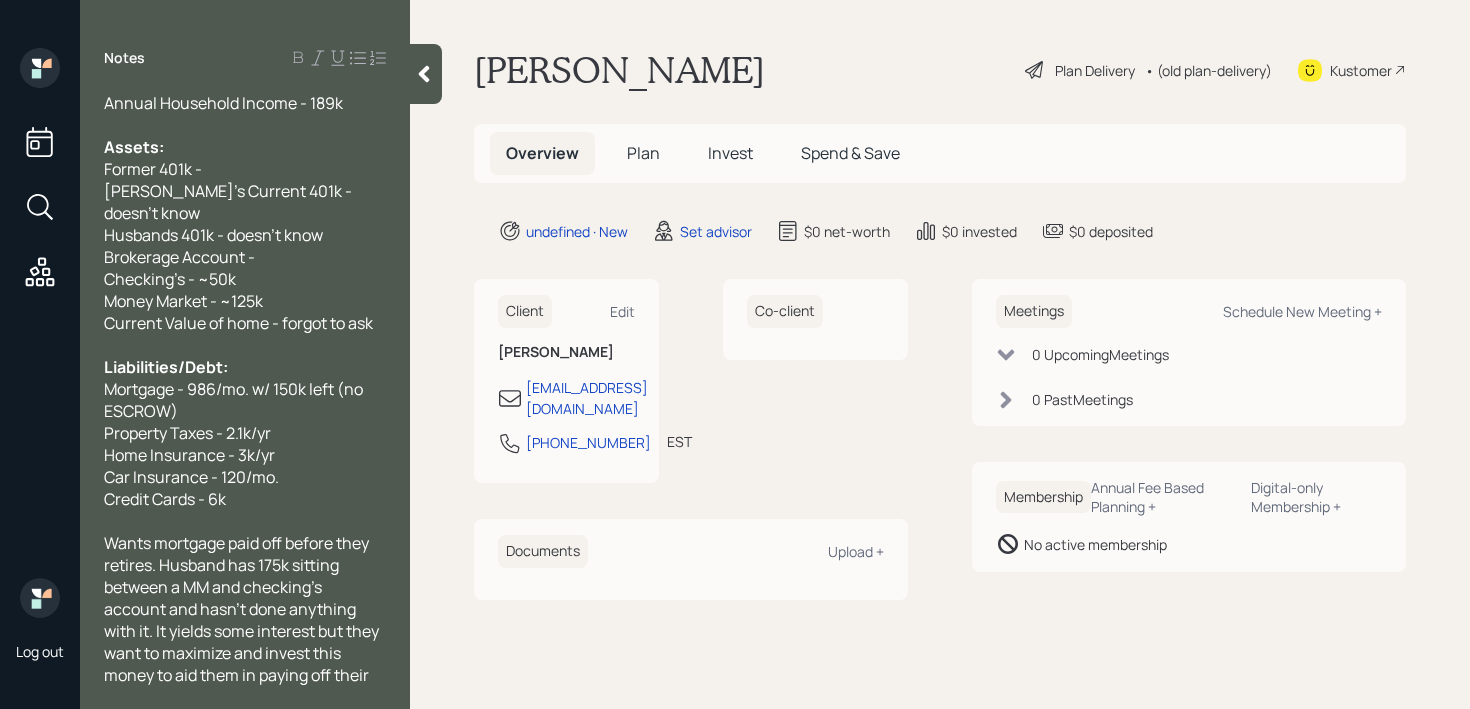 click on "Wants mortgage paid off before they retires. Husband has 175k sitting between a MM and checking's account and hasn't done anything with it. It yields some interest but they want to maximize and invest this money to aid them in paying off their mortgage" at bounding box center (245, 620) 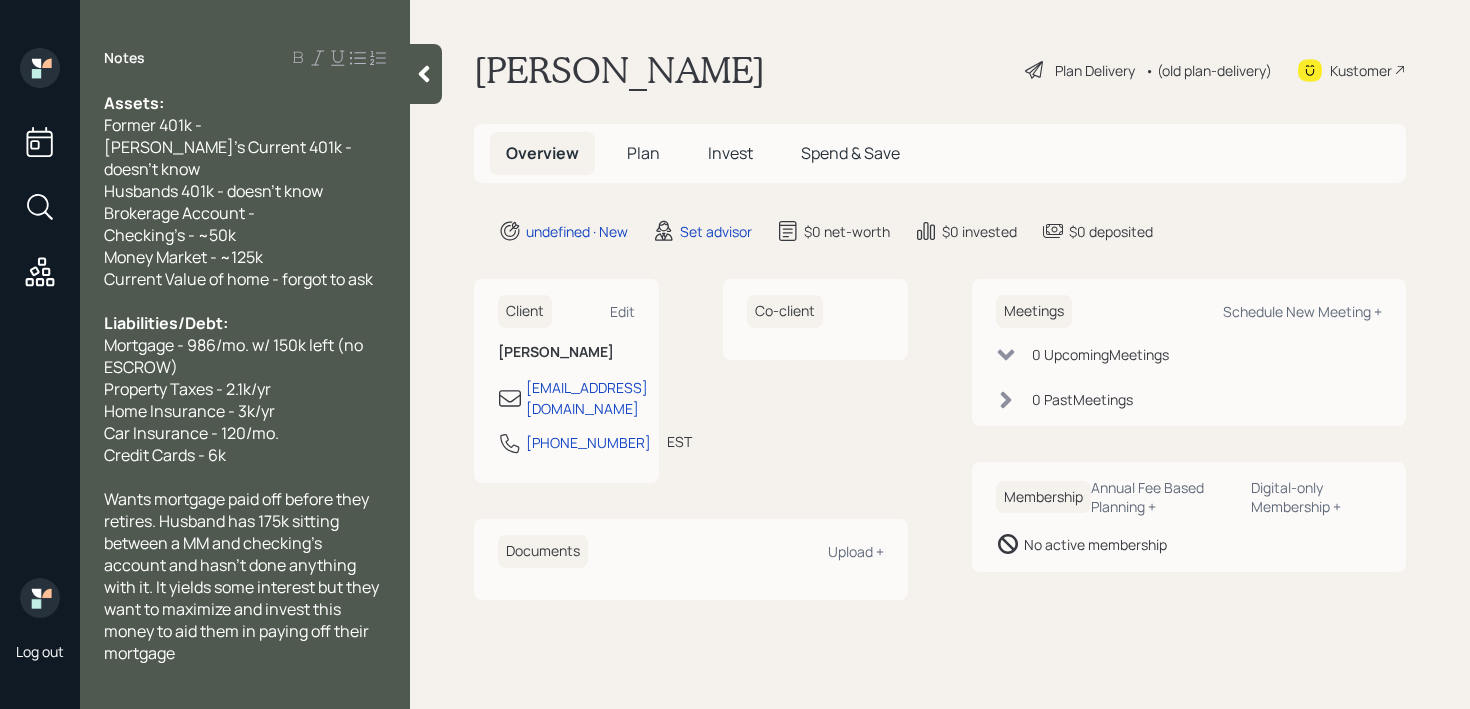scroll, scrollTop: 242, scrollLeft: 0, axis: vertical 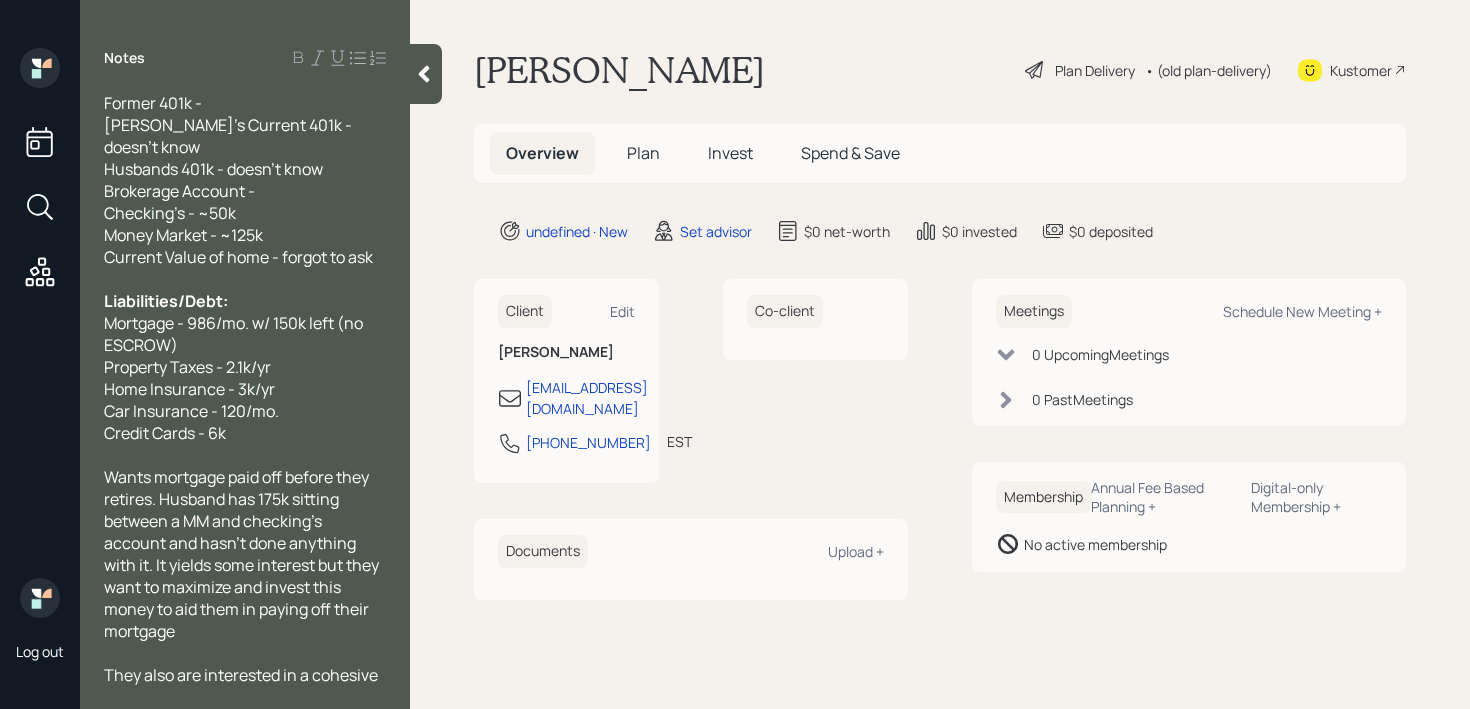 click on "They also are interested in a cohesive plant hat maps out their" at bounding box center [242, 686] 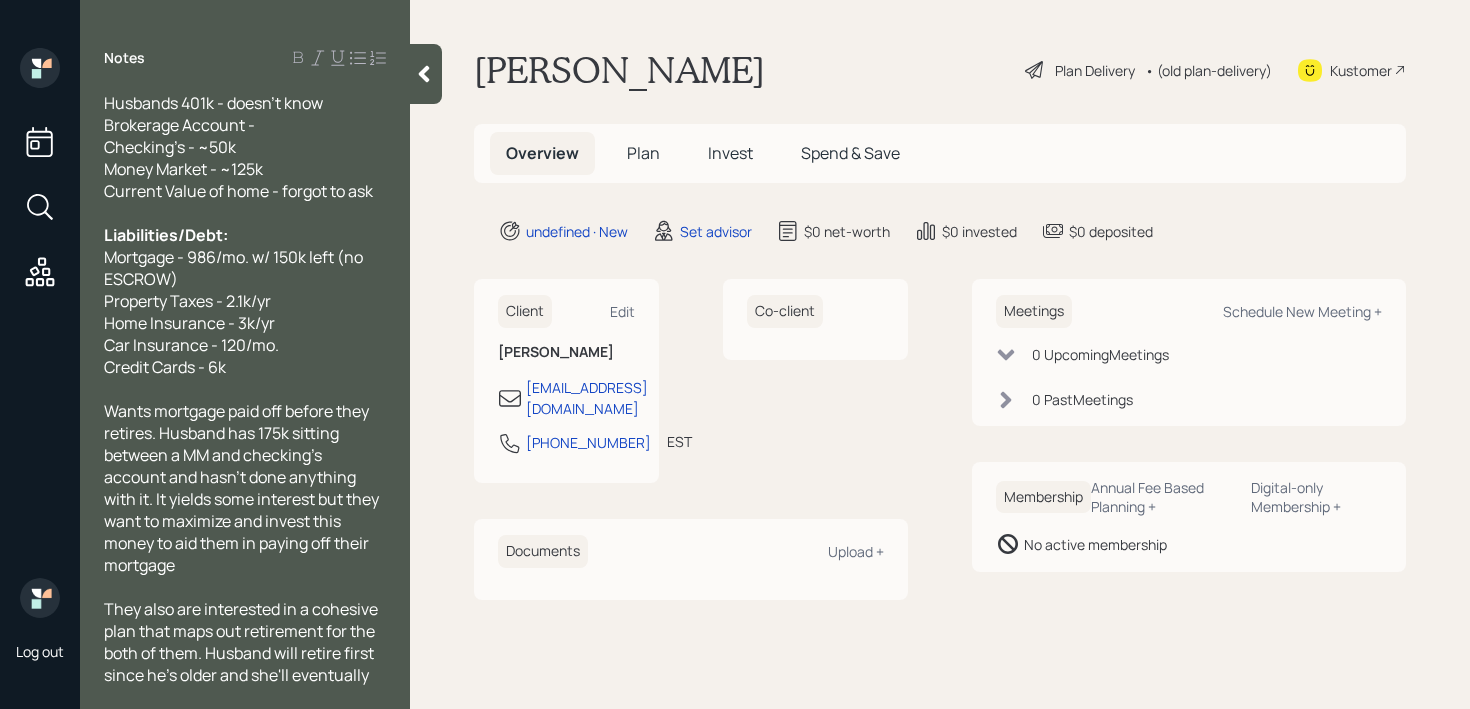scroll, scrollTop: 0, scrollLeft: 0, axis: both 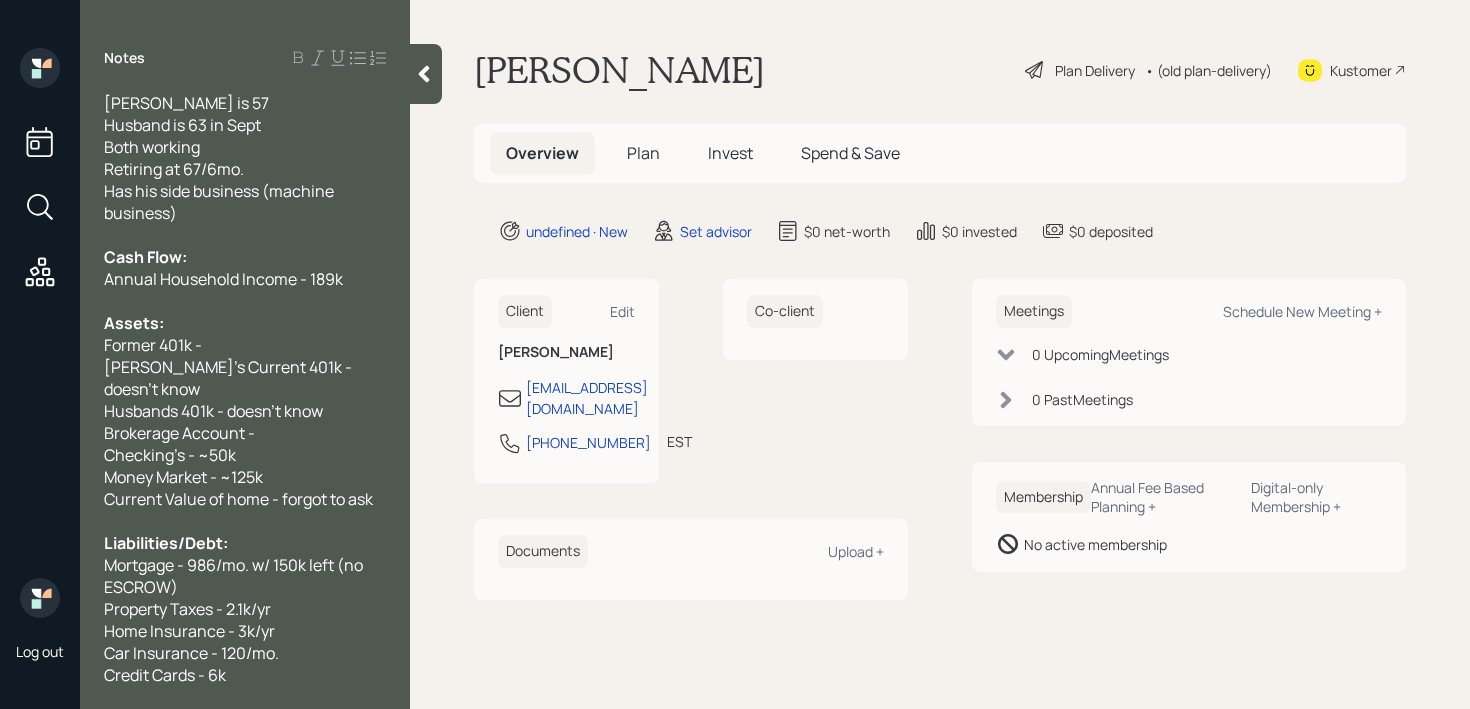 click at bounding box center (426, 74) 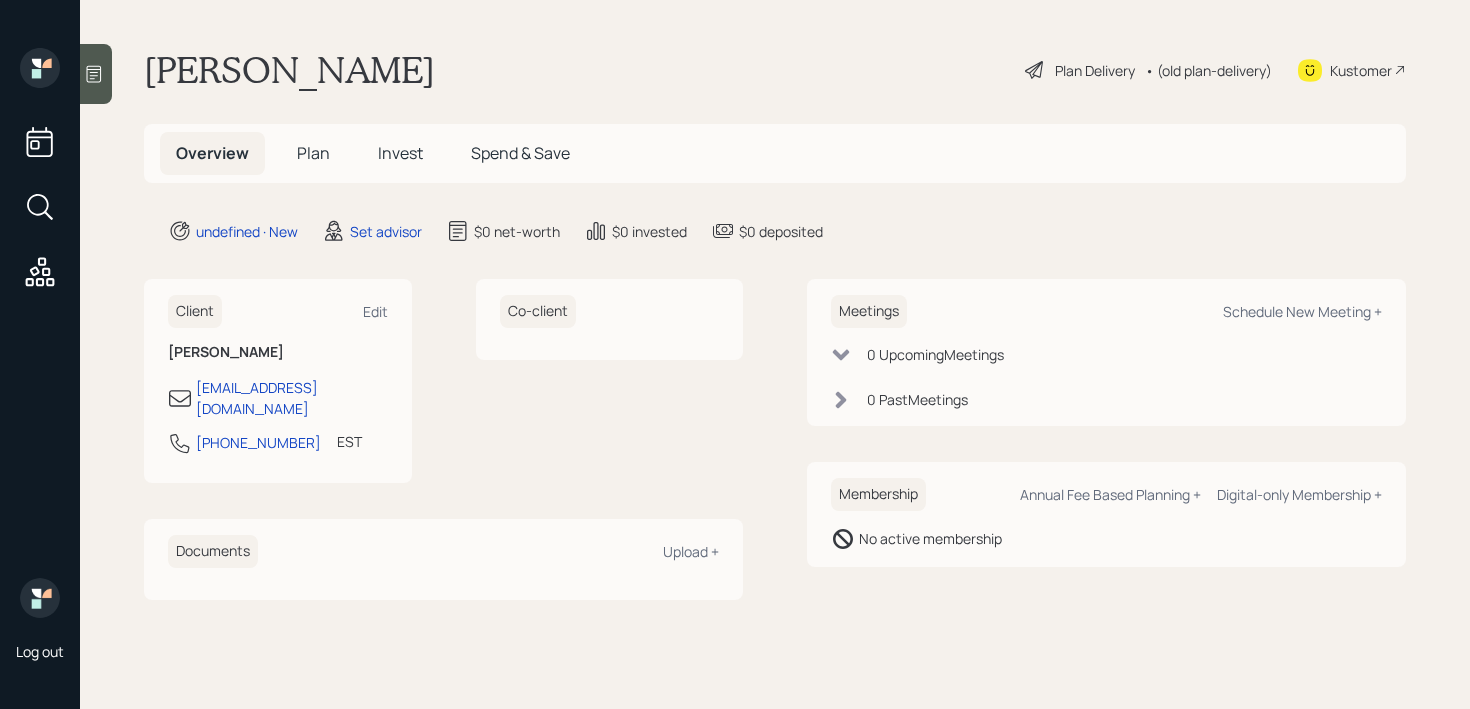 click on "[PERSON_NAME] Plan Delivery • (old plan-delivery) Kustomer" at bounding box center (775, 70) 